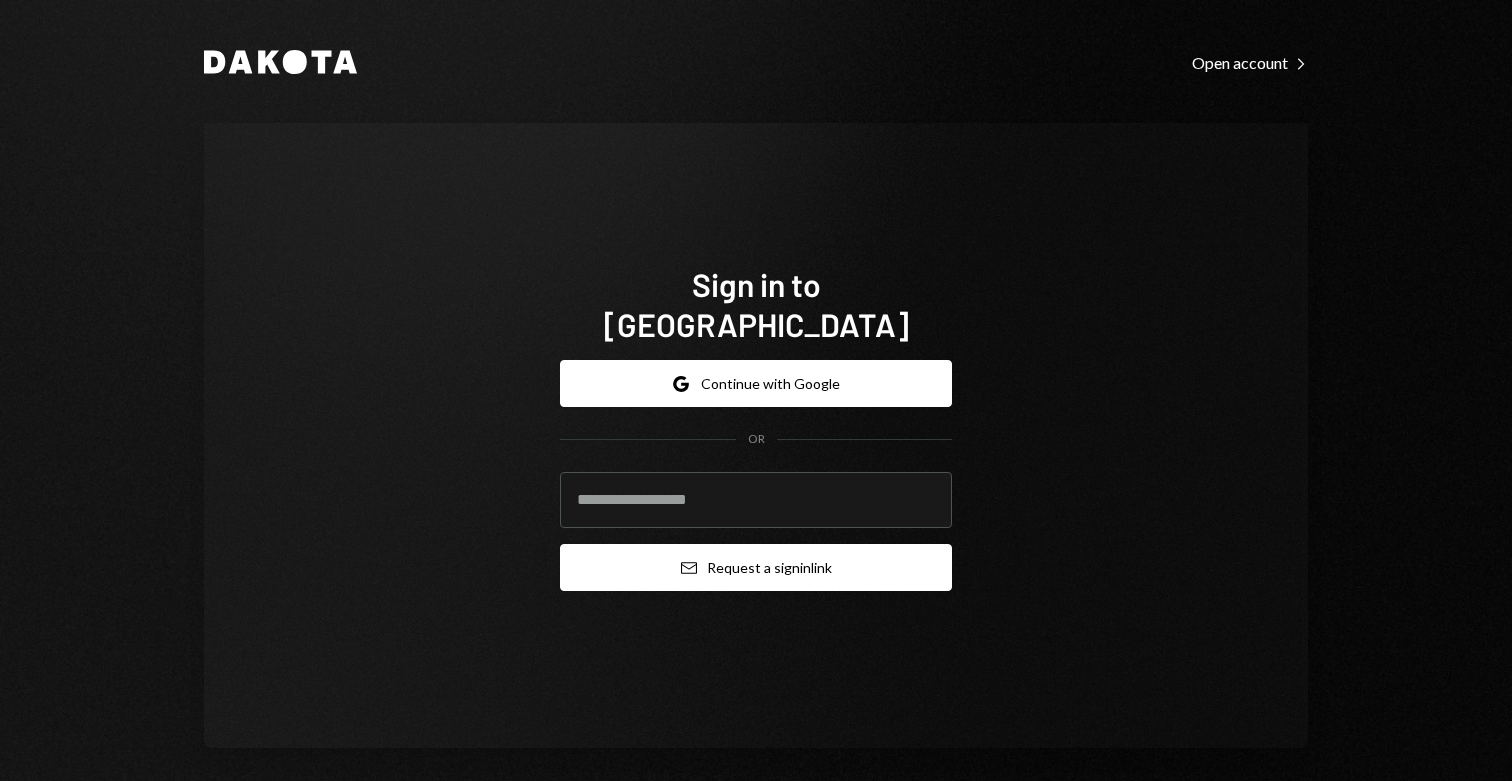 scroll, scrollTop: 0, scrollLeft: 0, axis: both 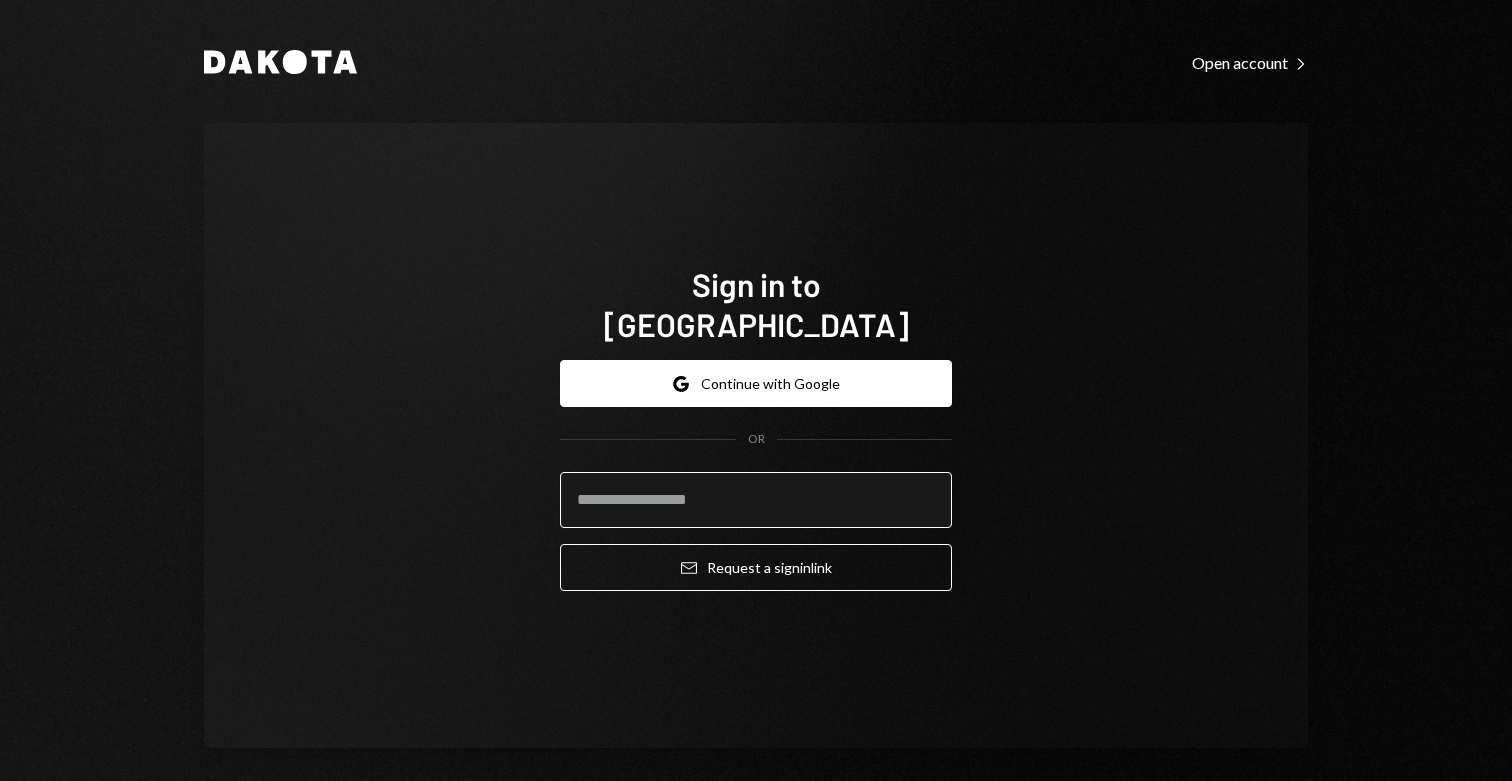 click at bounding box center (756, 500) 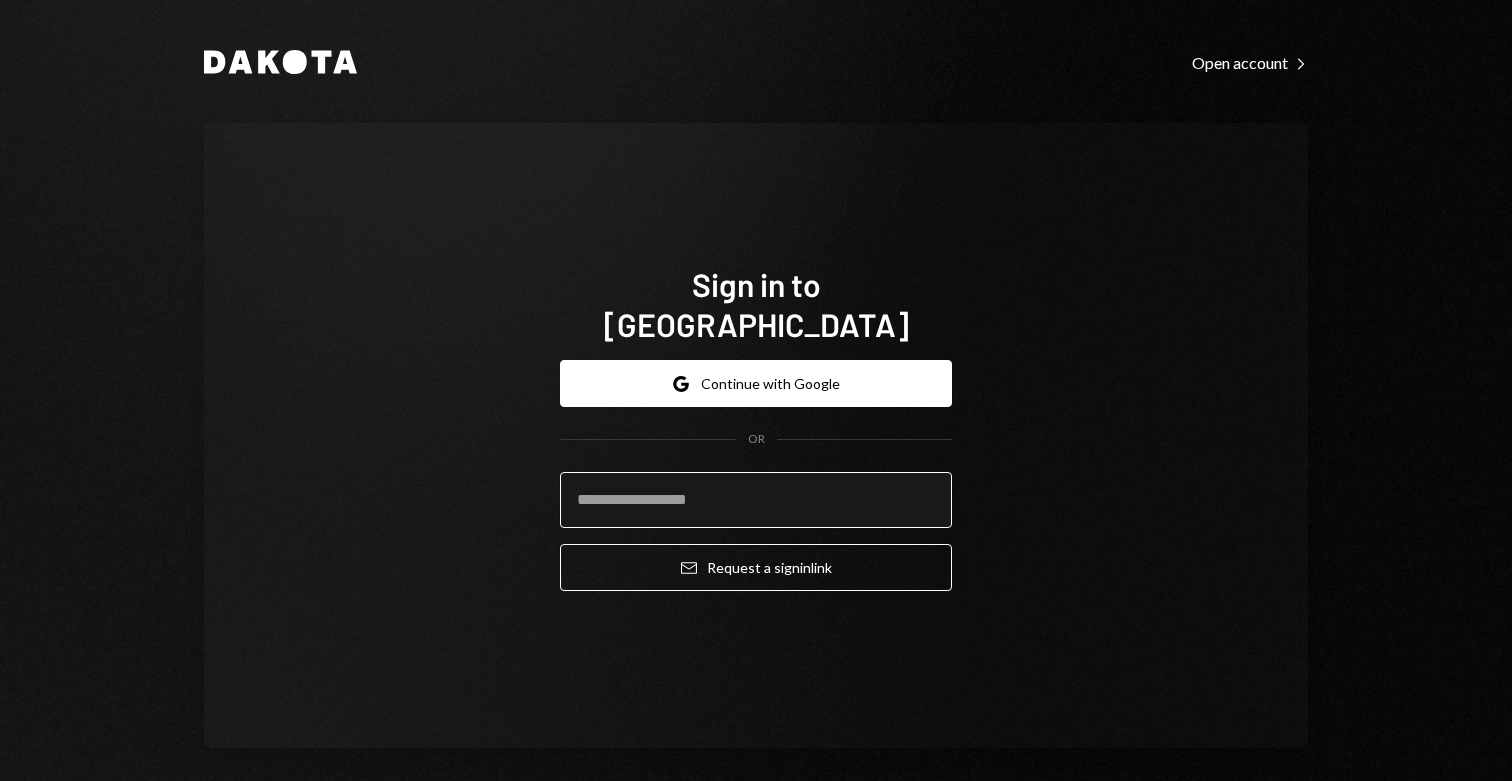 type on "**********" 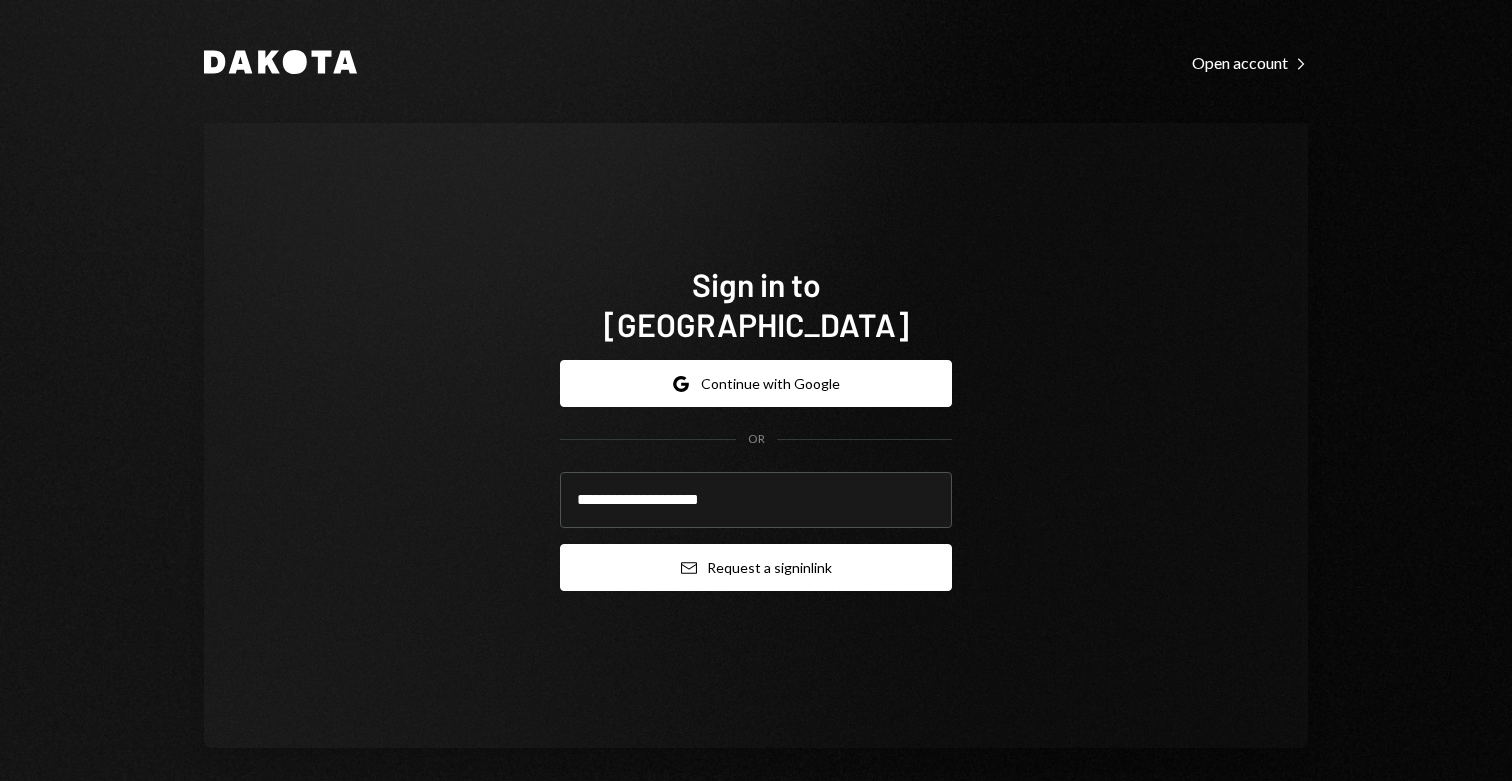 click on "Email Request a sign  in  link" at bounding box center [756, 567] 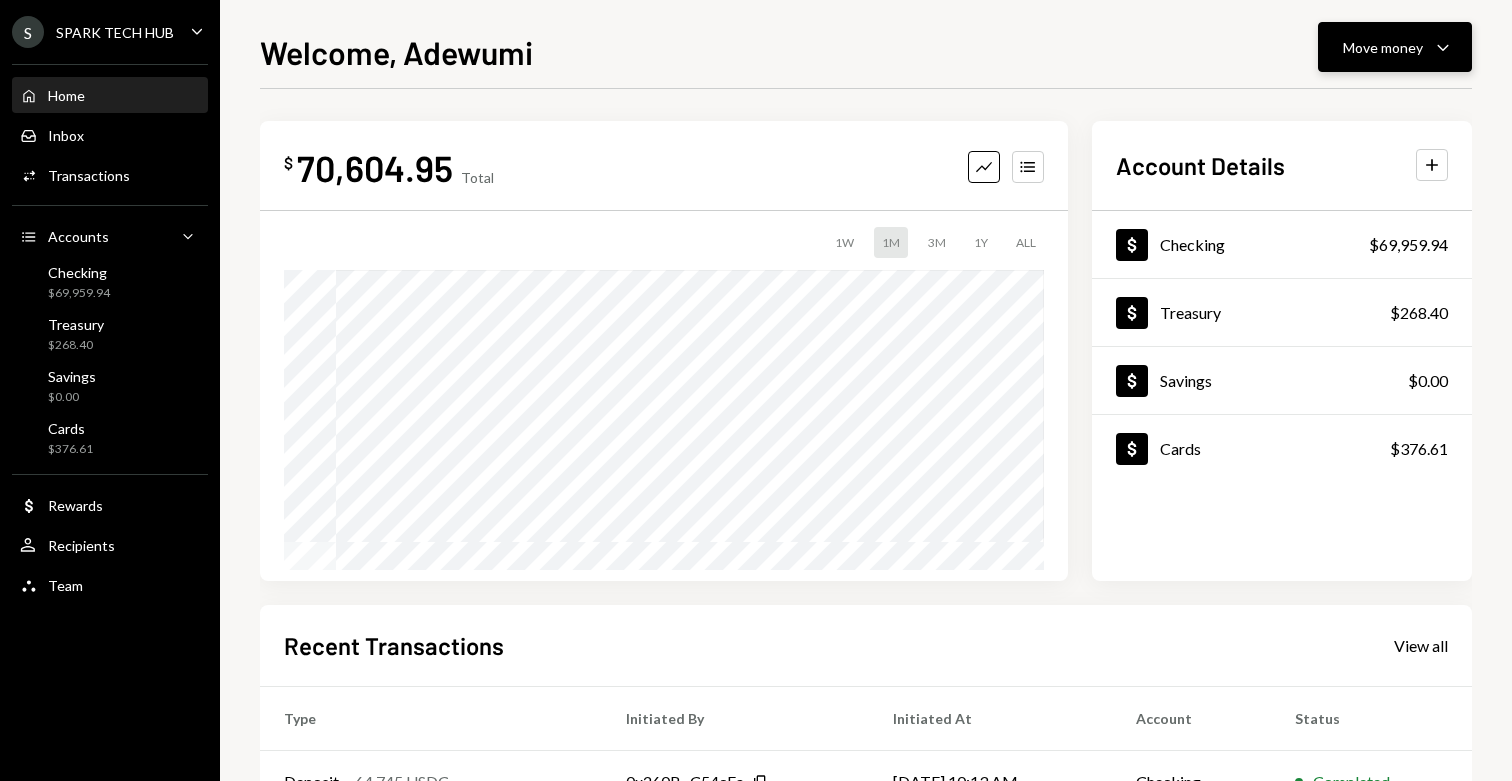 click on "Move money" at bounding box center (1383, 47) 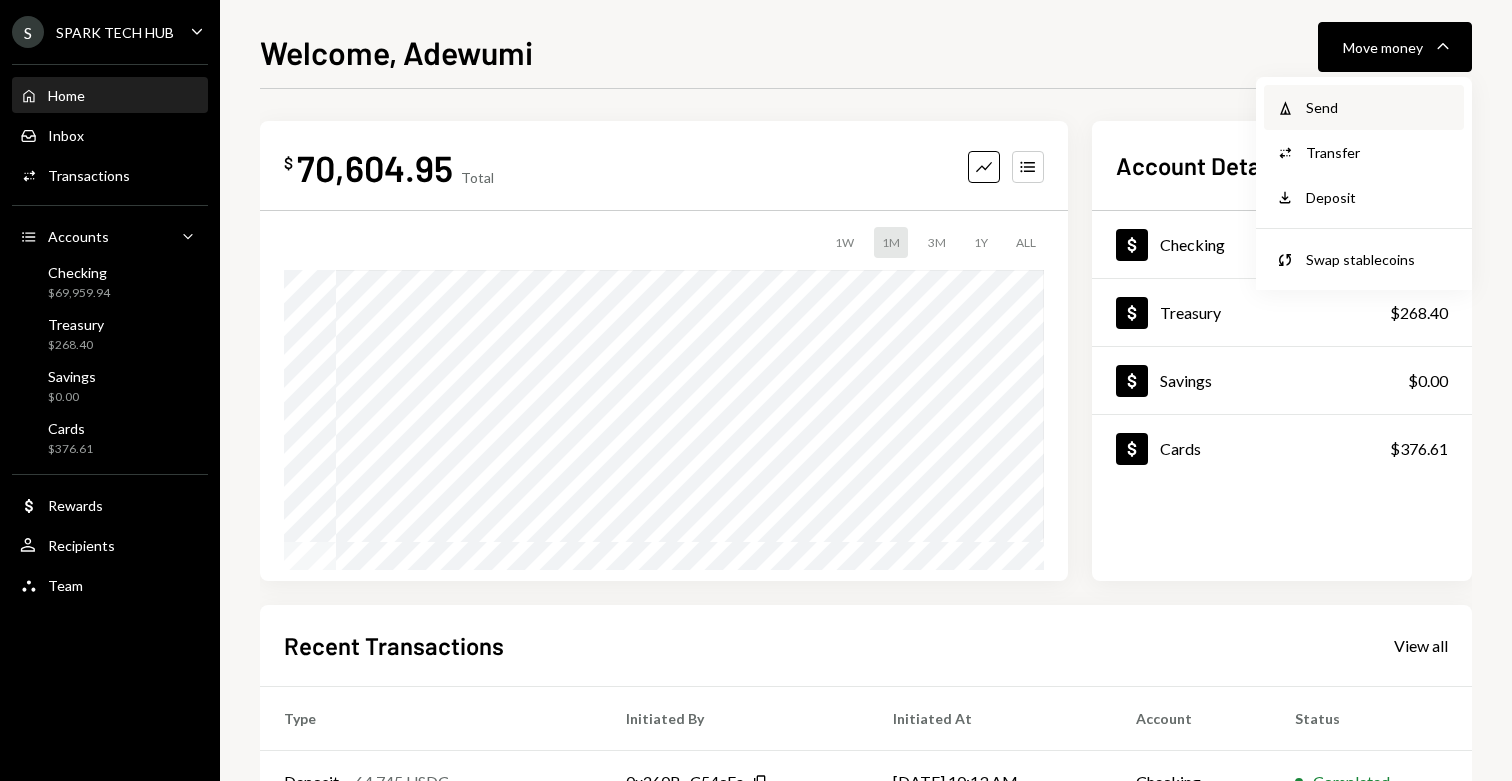 click on "Send" at bounding box center (1379, 107) 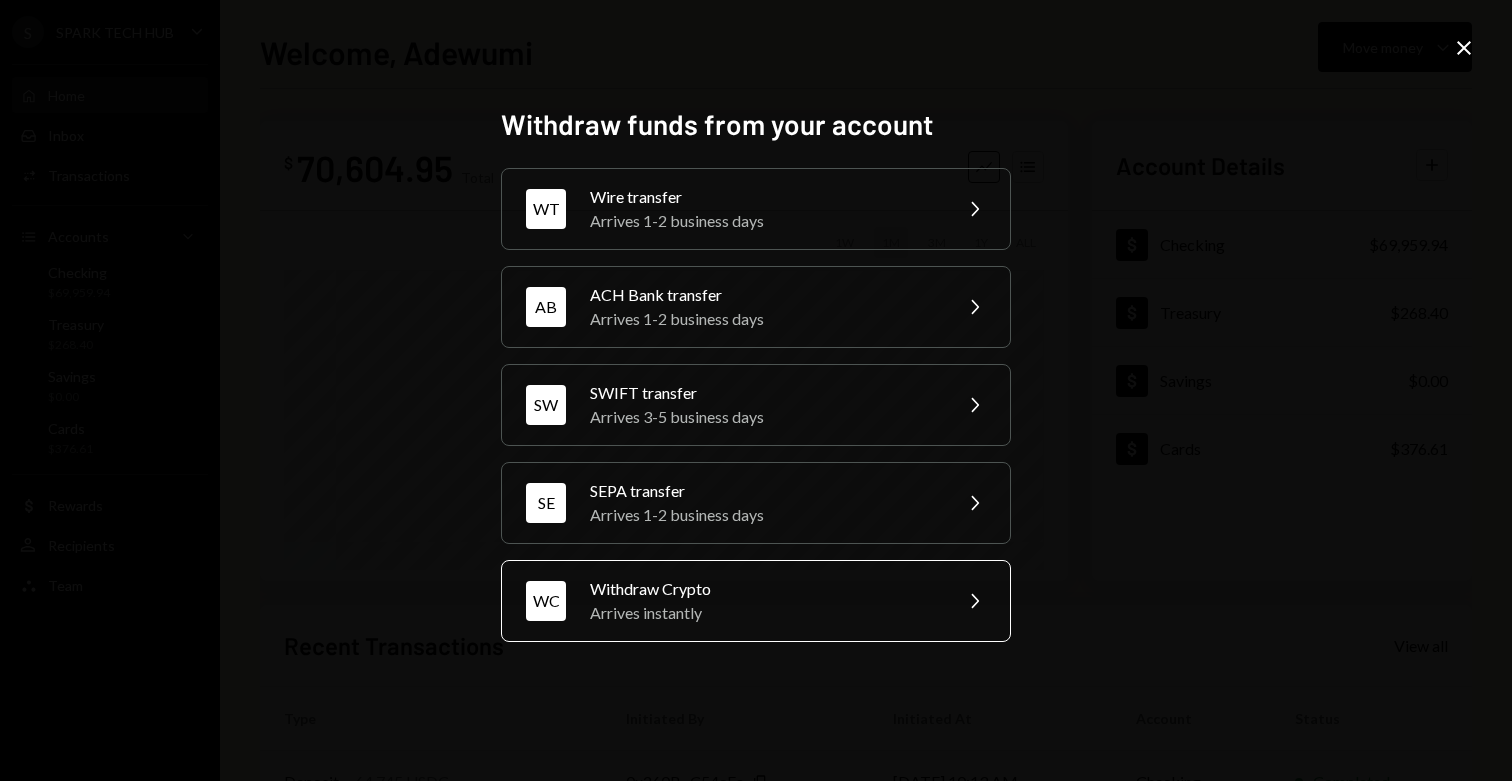 click on "Arrives instantly" at bounding box center (764, 613) 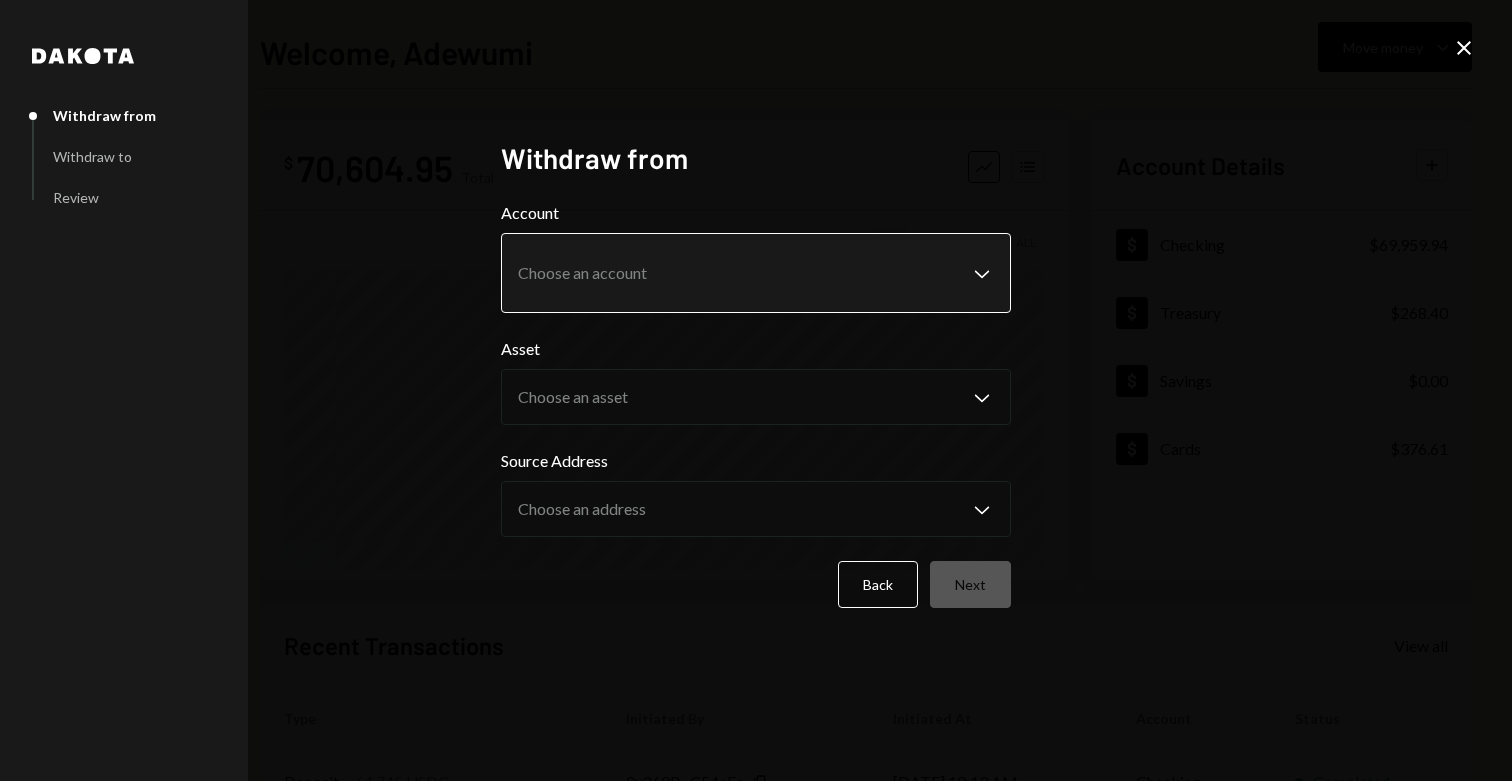 click on "S SPARK TECH HUB Caret Down Home Home Inbox Inbox Activities Transactions Accounts Accounts Caret Down Checking $69,959.94 Treasury $268.40 Savings $0.00 Cards $376.61 Dollar Rewards User Recipients Team Team Welcome, Adewumi Move money Caret Down $ 70,604.95 Total Graph Accounts 1W 1M 3M 1Y ALL Account Details Plus Dollar Checking $69,959.94 Dollar Treasury $268.40 Dollar Savings $0.00 Dollar Cards $376.61 Recent Transactions View all Type Initiated By Initiated At Account Status Deposit 64,745  USDC 0x260B...C54cEa Copy 07/29/25 10:13 AM Checking Completed Bank Payment $15,015.00 Adewumi Hammed 07/29/25 9:50 AM Checking Completed Withdrawal 80,000  USDC Adewumi Hammed 07/29/25 9:28 AM Checking Completed Withdrawal 73,000  USDC Olusola Kolawole 07/29/25 7:46 AM Checking Completed Deposit 146,164  USDC 0x260B...C54cEa Copy 07/29/25 7:36 AM Checking Completed /dashboard Dakota Withdraw from Withdraw to Review Withdraw from Account Choose an account Chevron Down Asset Choose an asset Chevron Down Source Address" at bounding box center (756, 390) 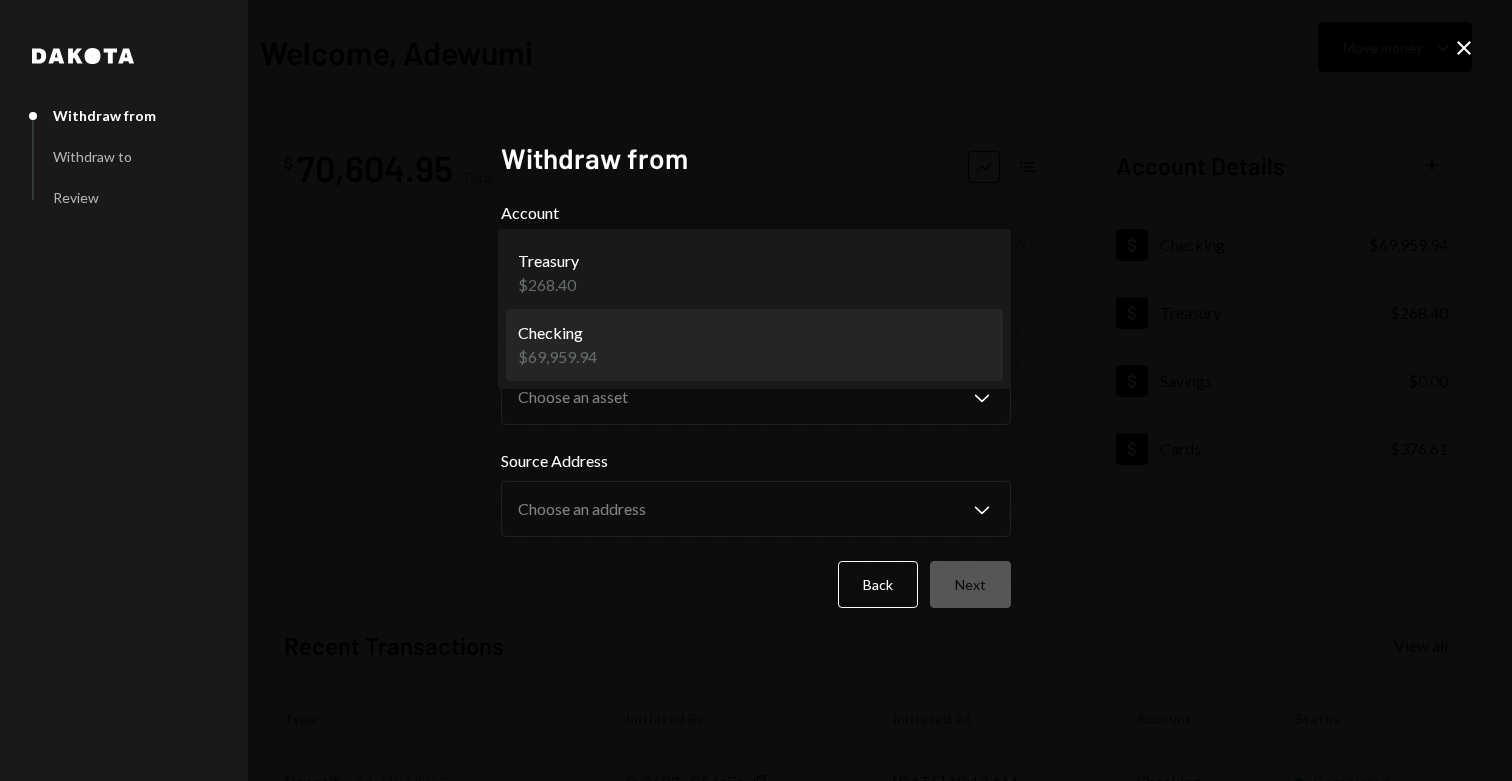select on "**********" 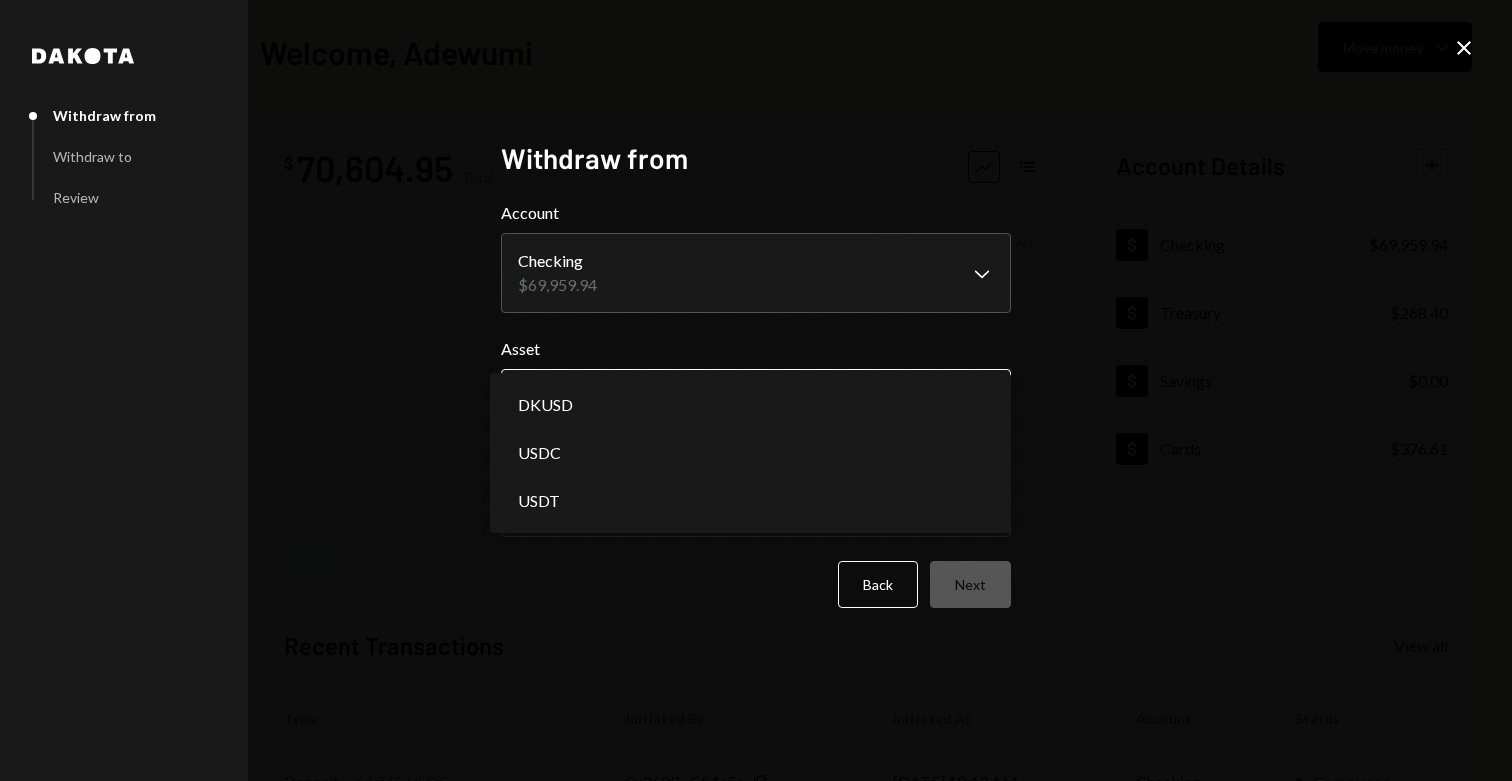 click on "**********" at bounding box center [756, 390] 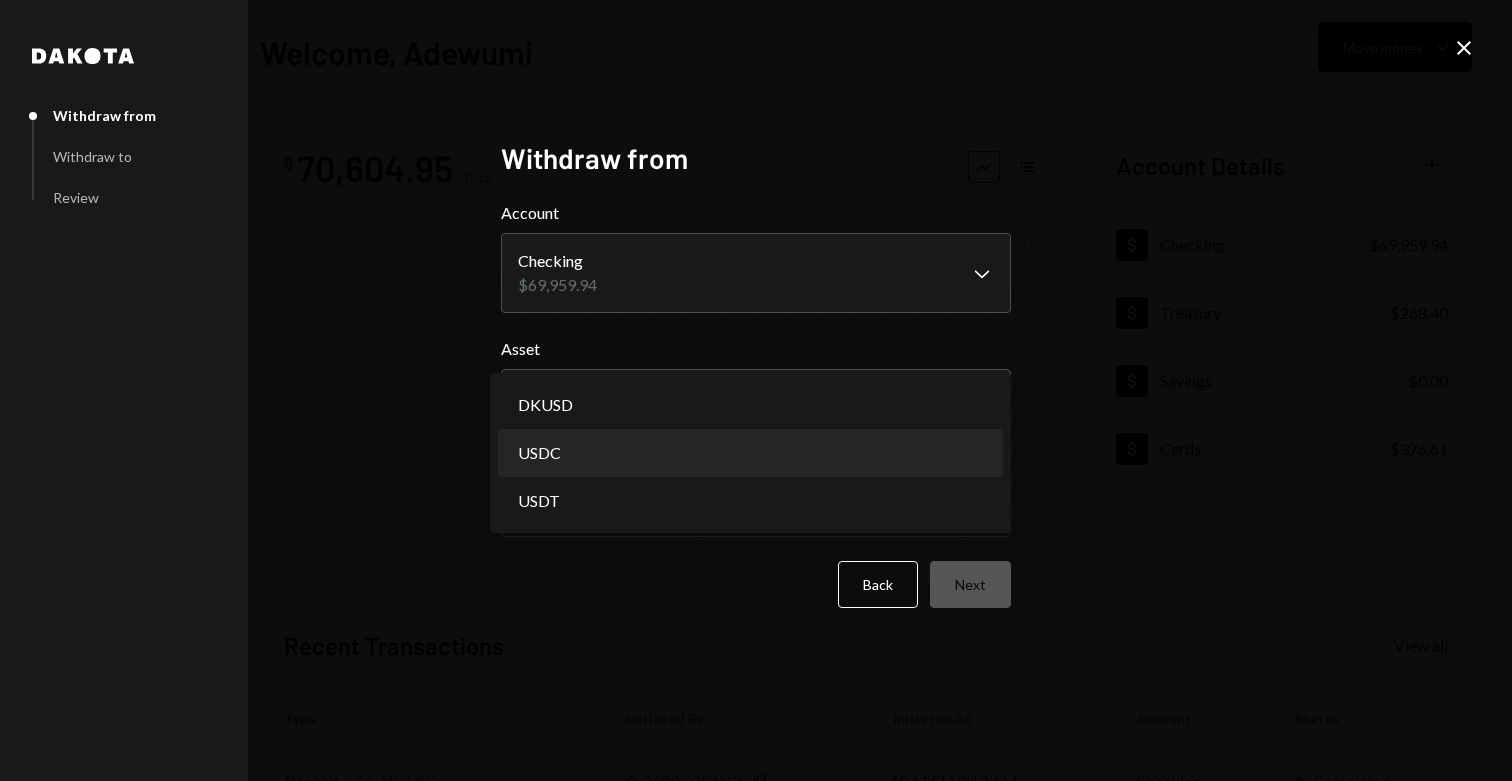 select on "****" 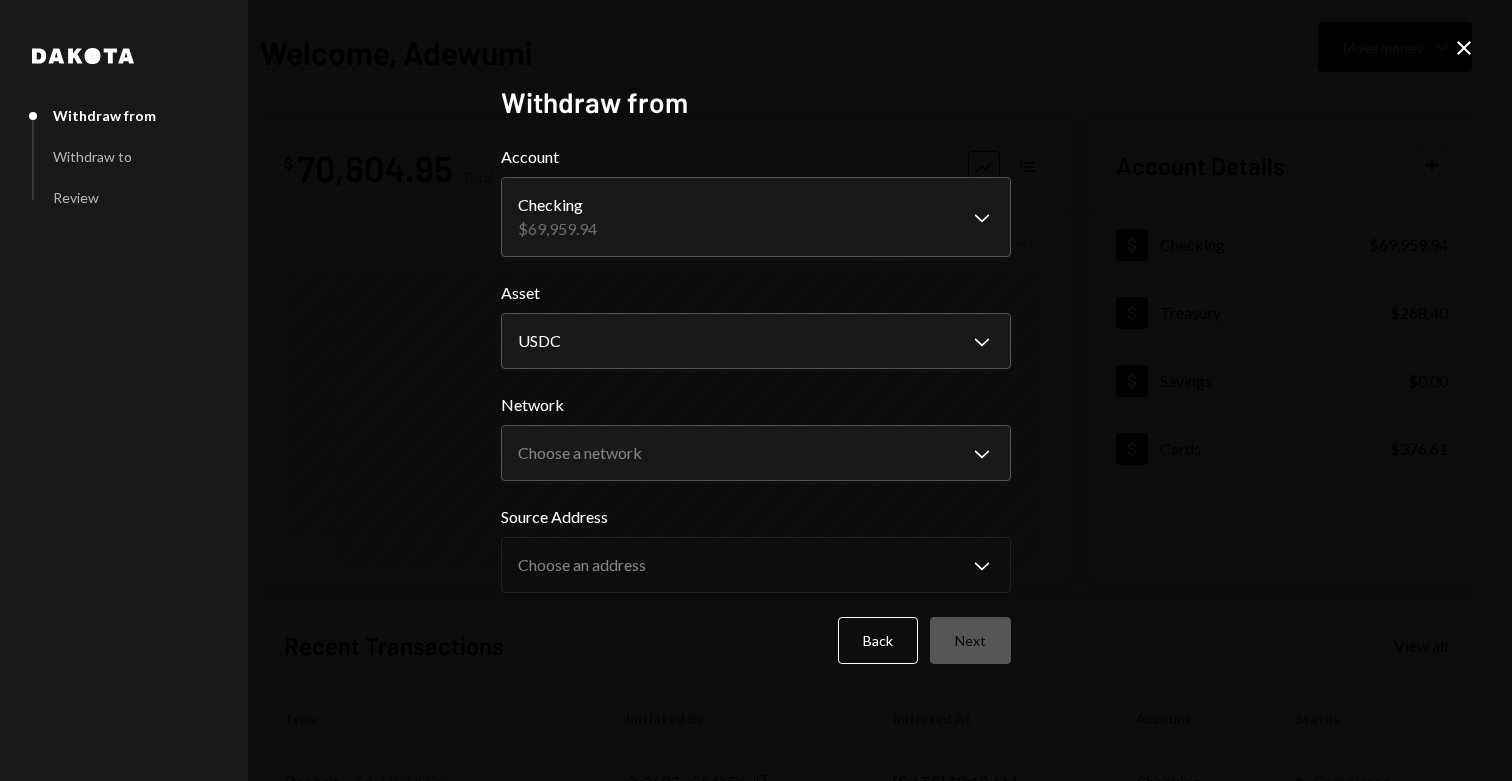 click on "**********" at bounding box center (756, 390) 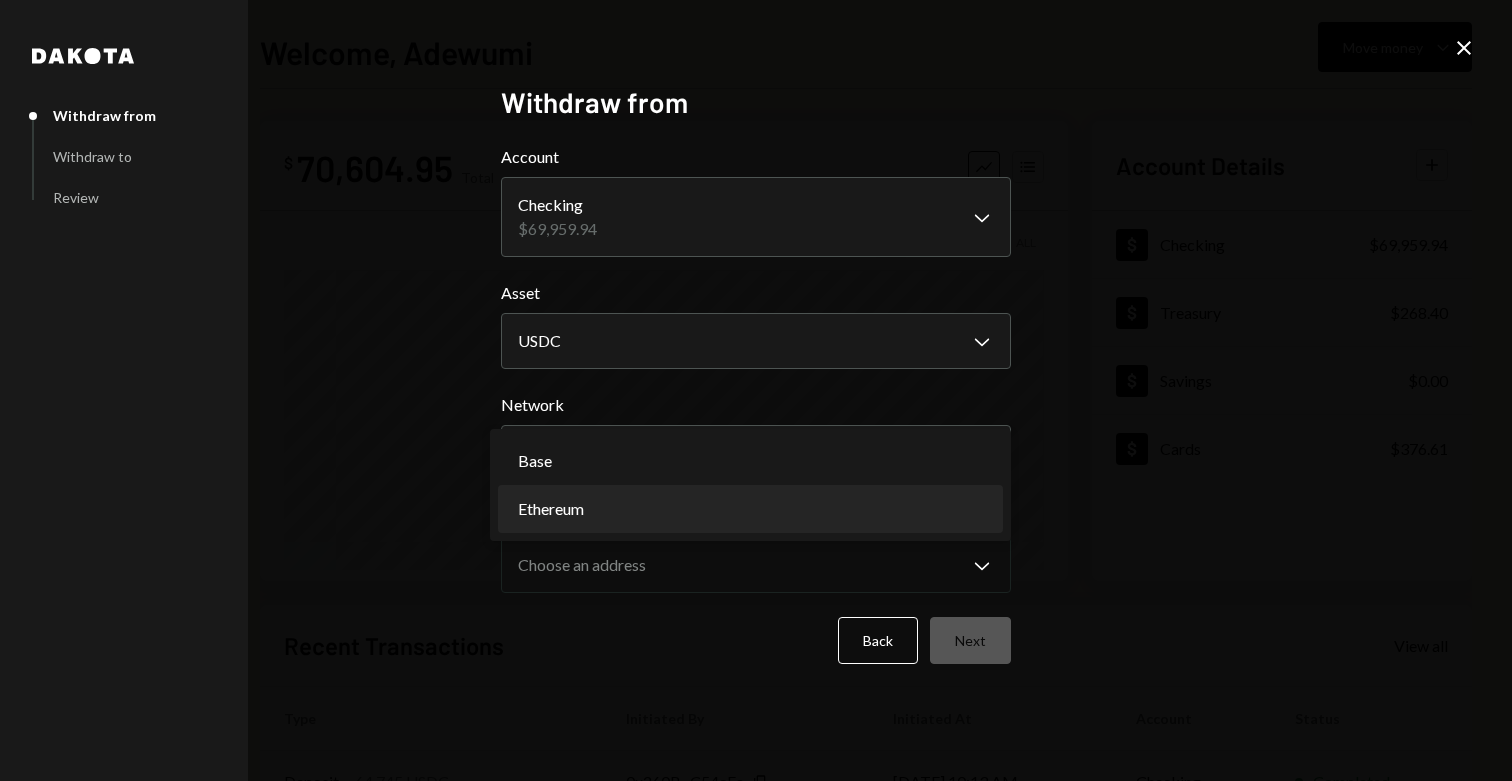 select on "**********" 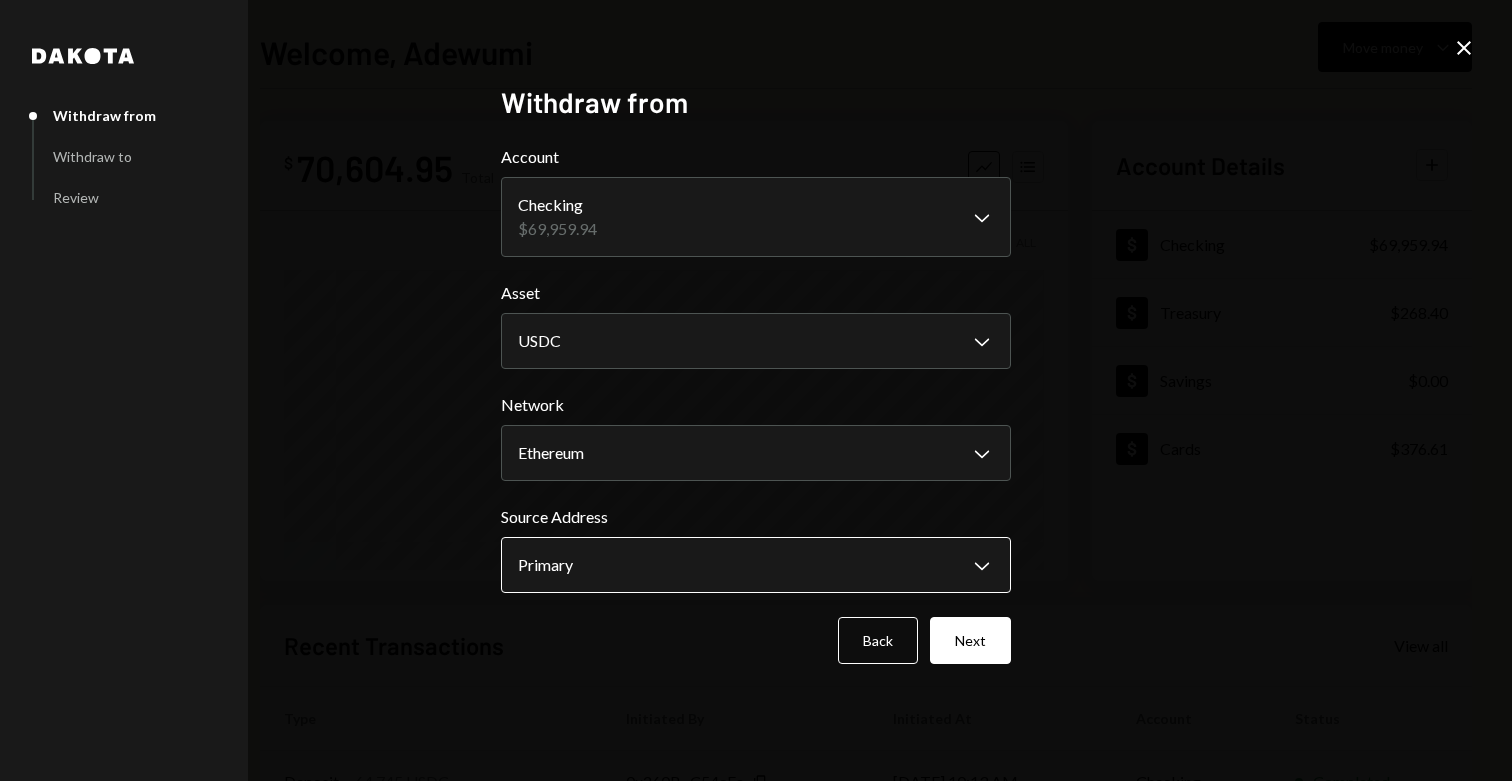 click on "**********" at bounding box center (756, 390) 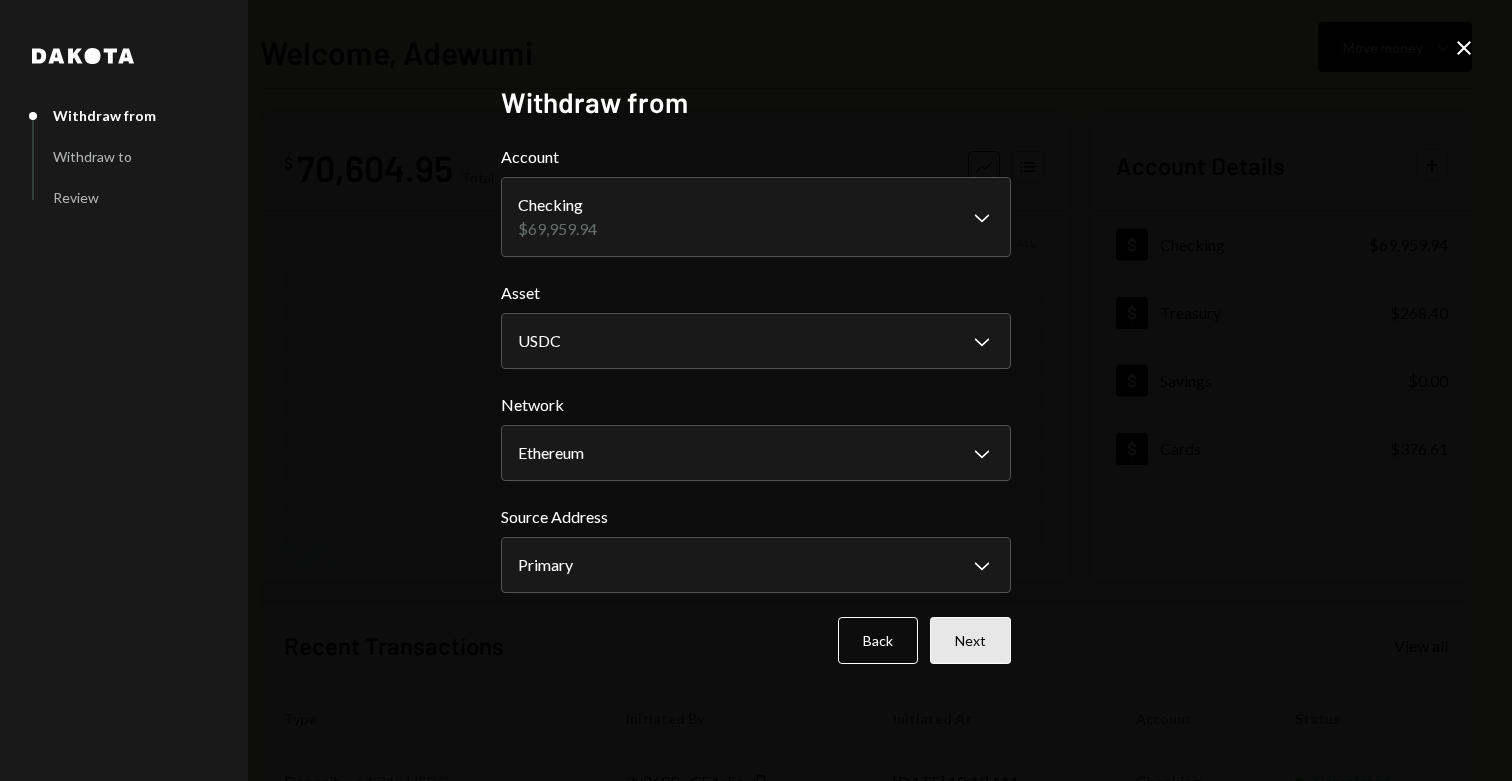 click on "Next" at bounding box center (970, 640) 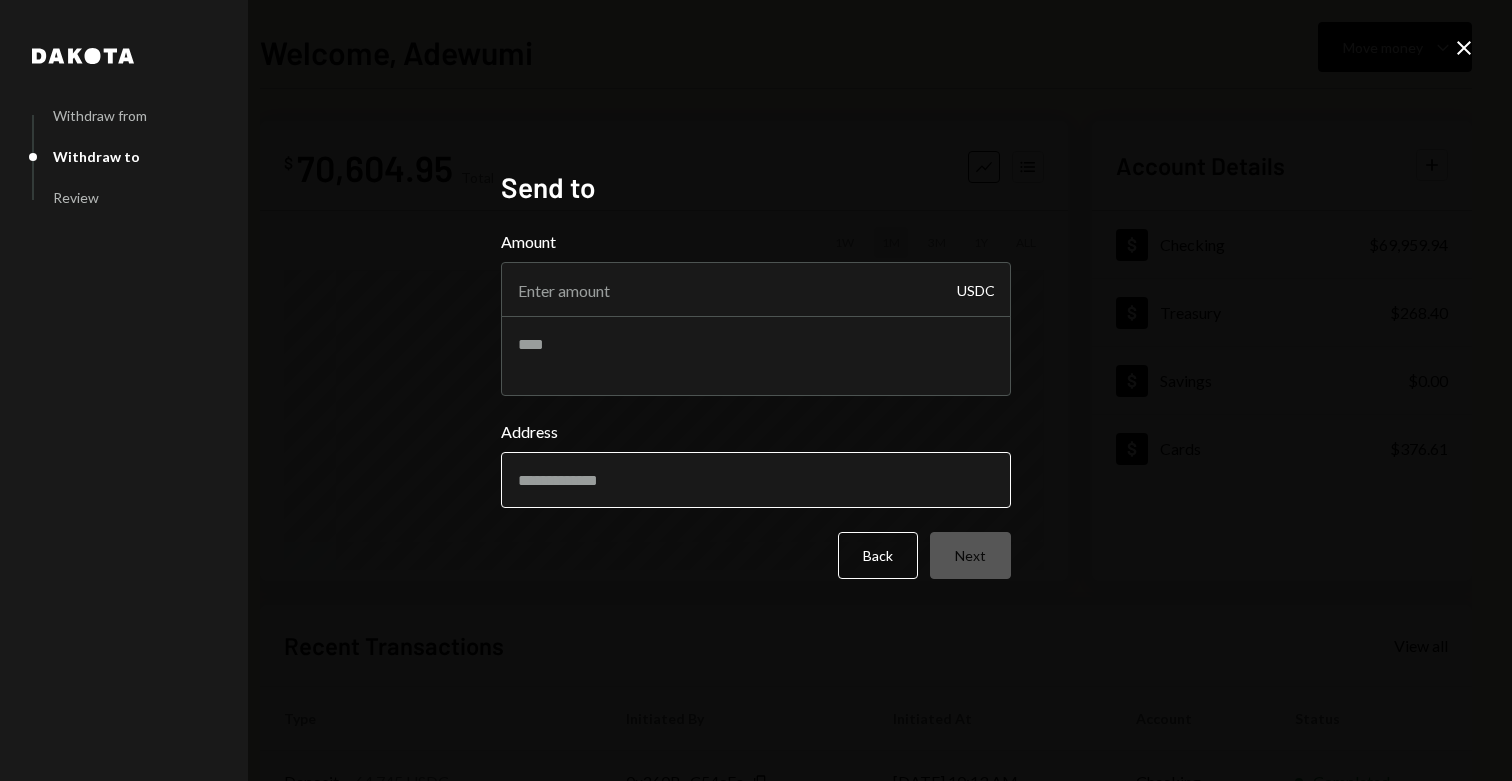 click on "Address" at bounding box center [756, 480] 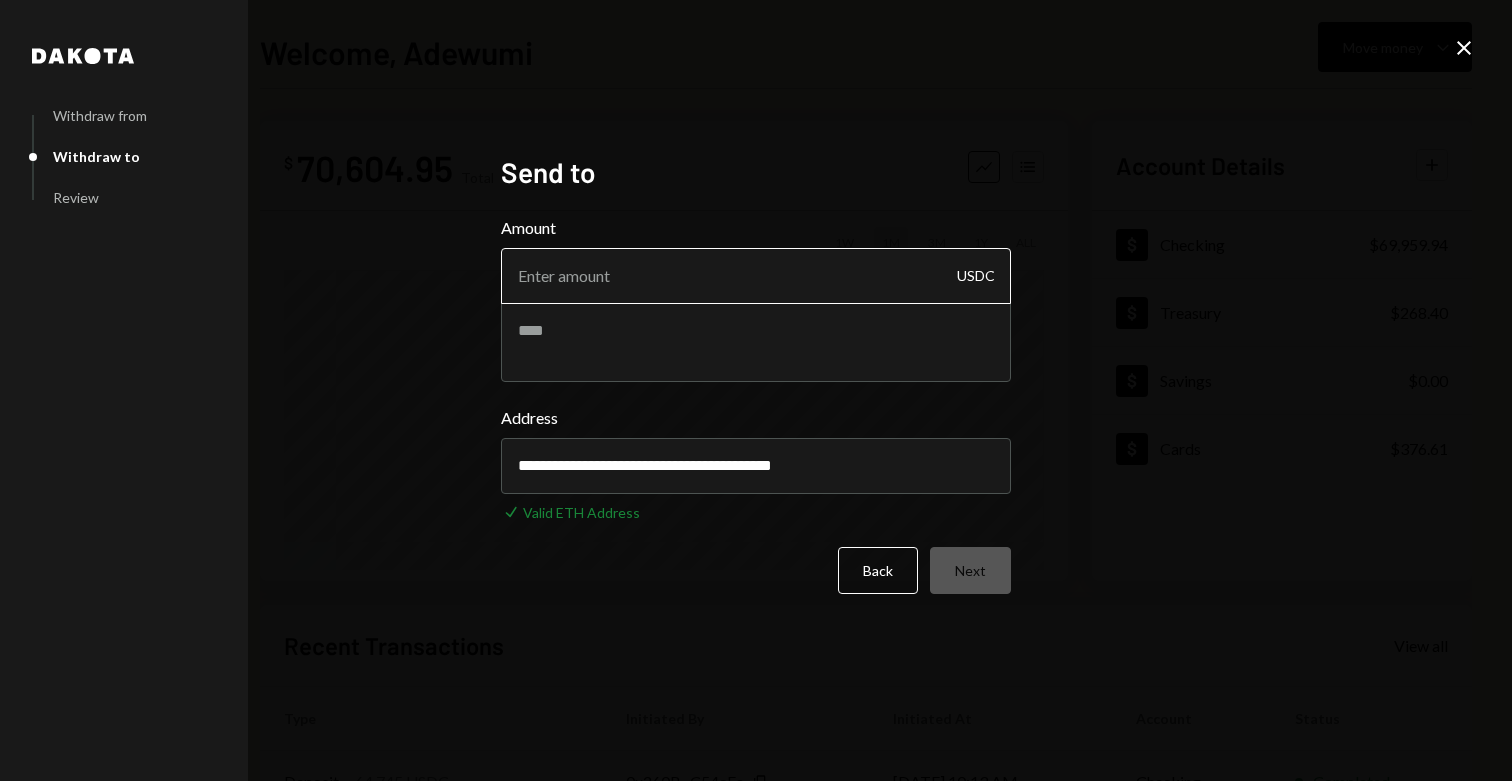 type on "**********" 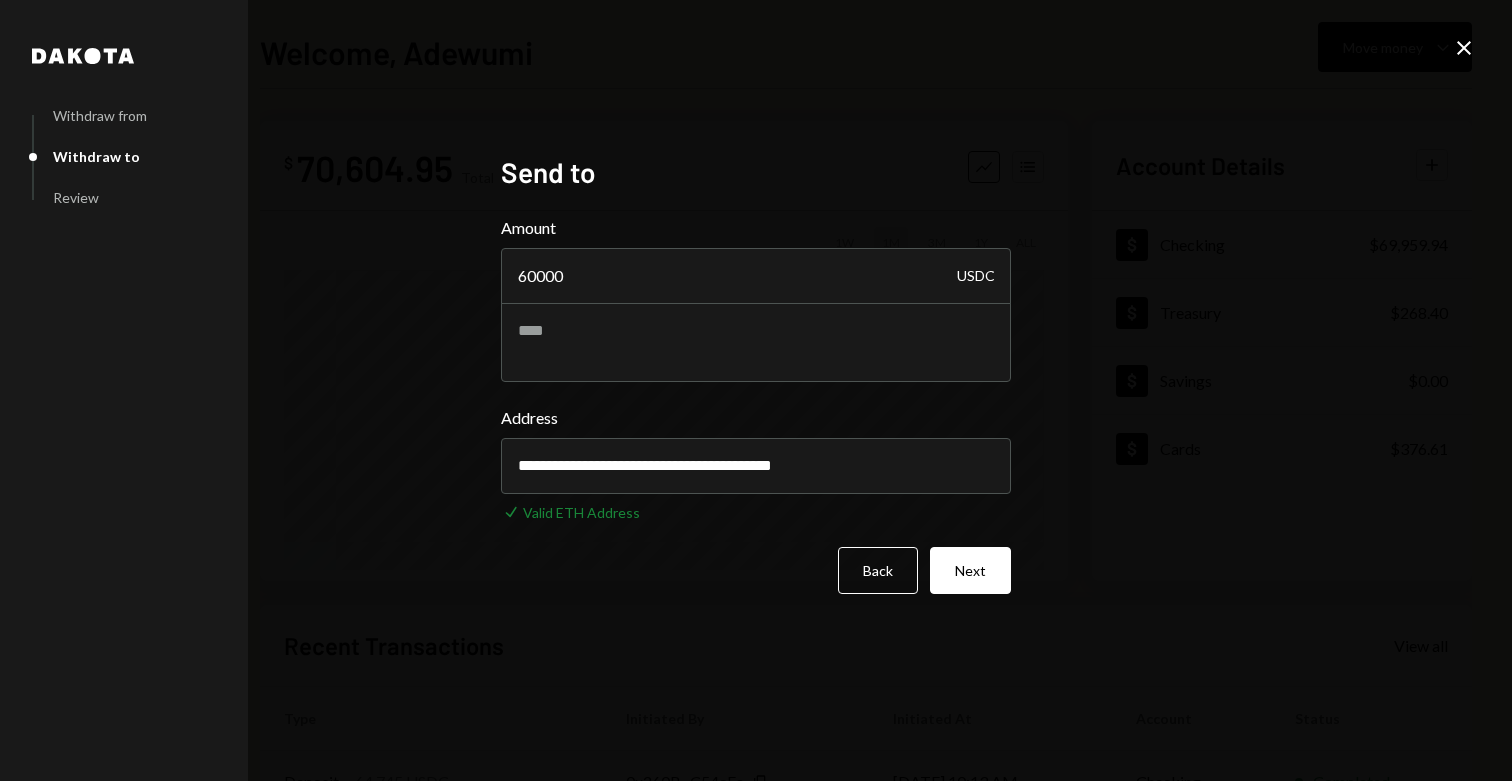 type on "60000" 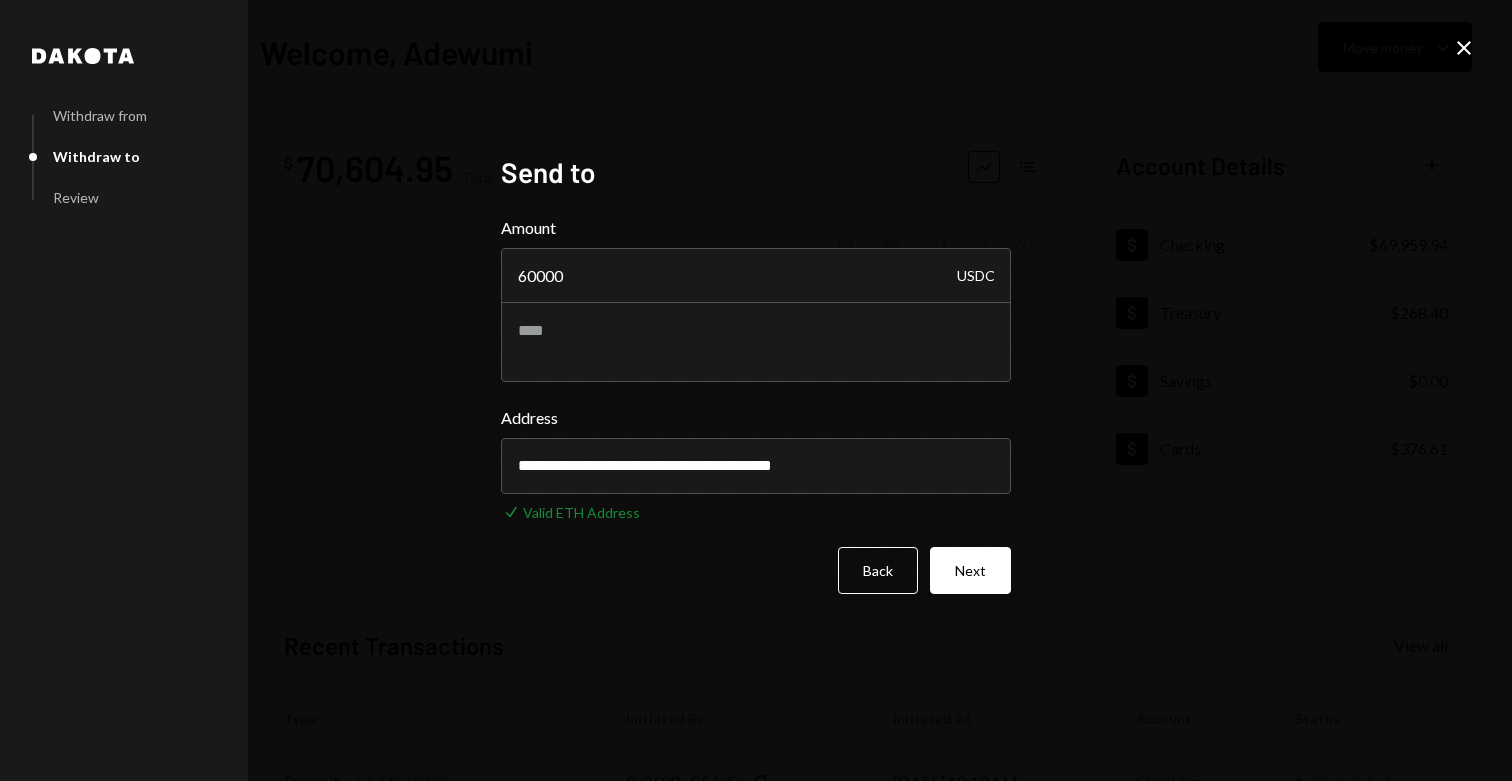 click on "**********" at bounding box center [756, 390] 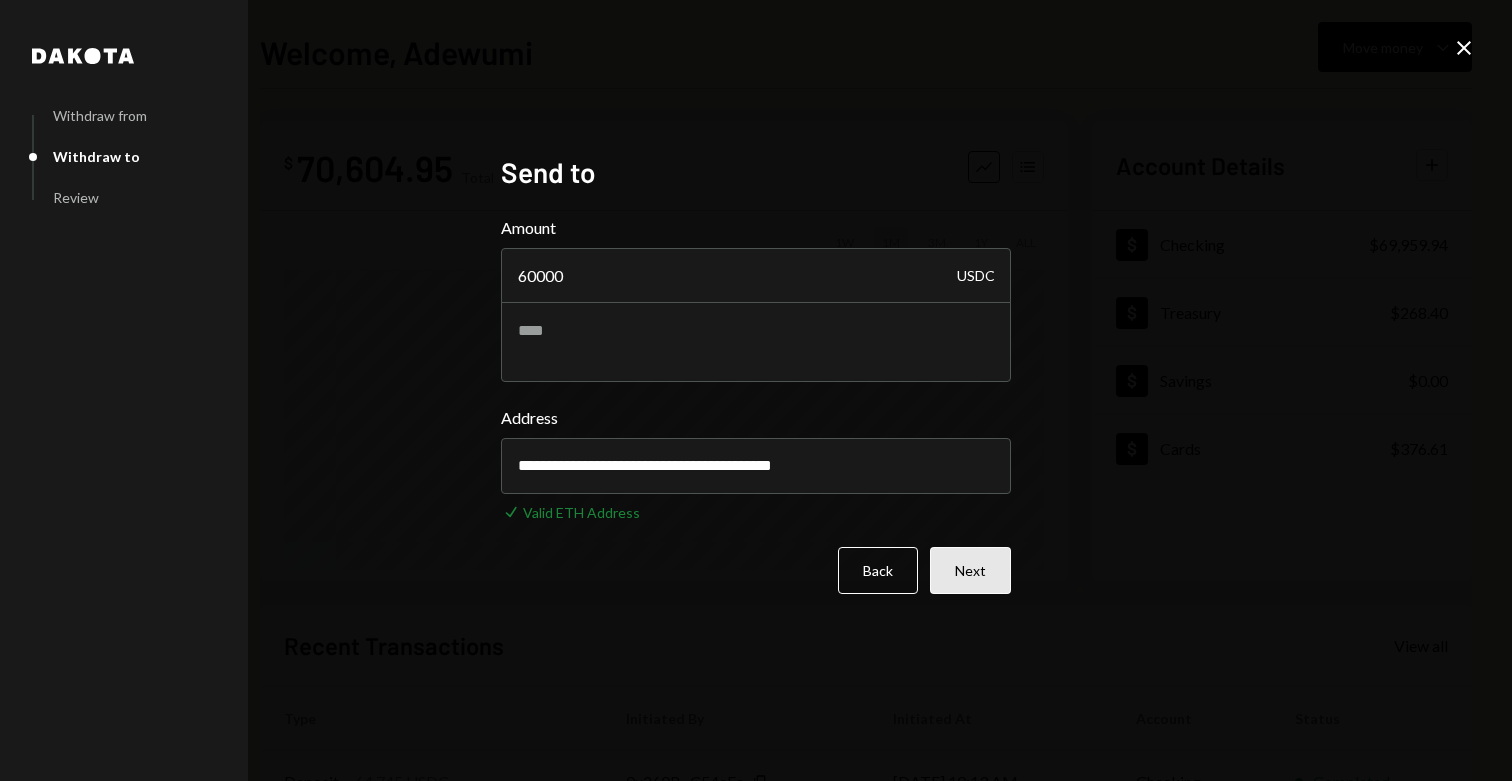 click on "Next" at bounding box center (970, 570) 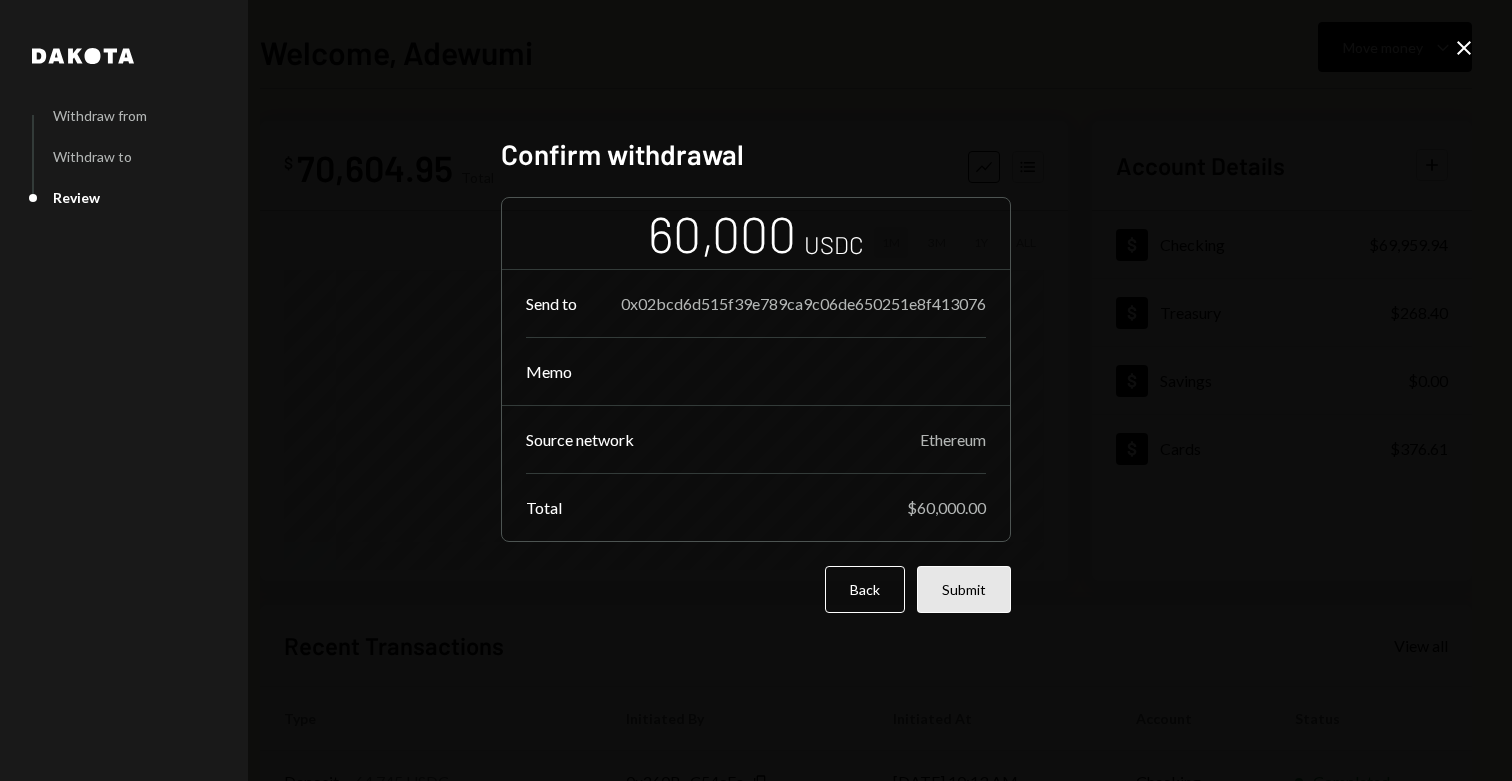 click on "Submit" at bounding box center (964, 589) 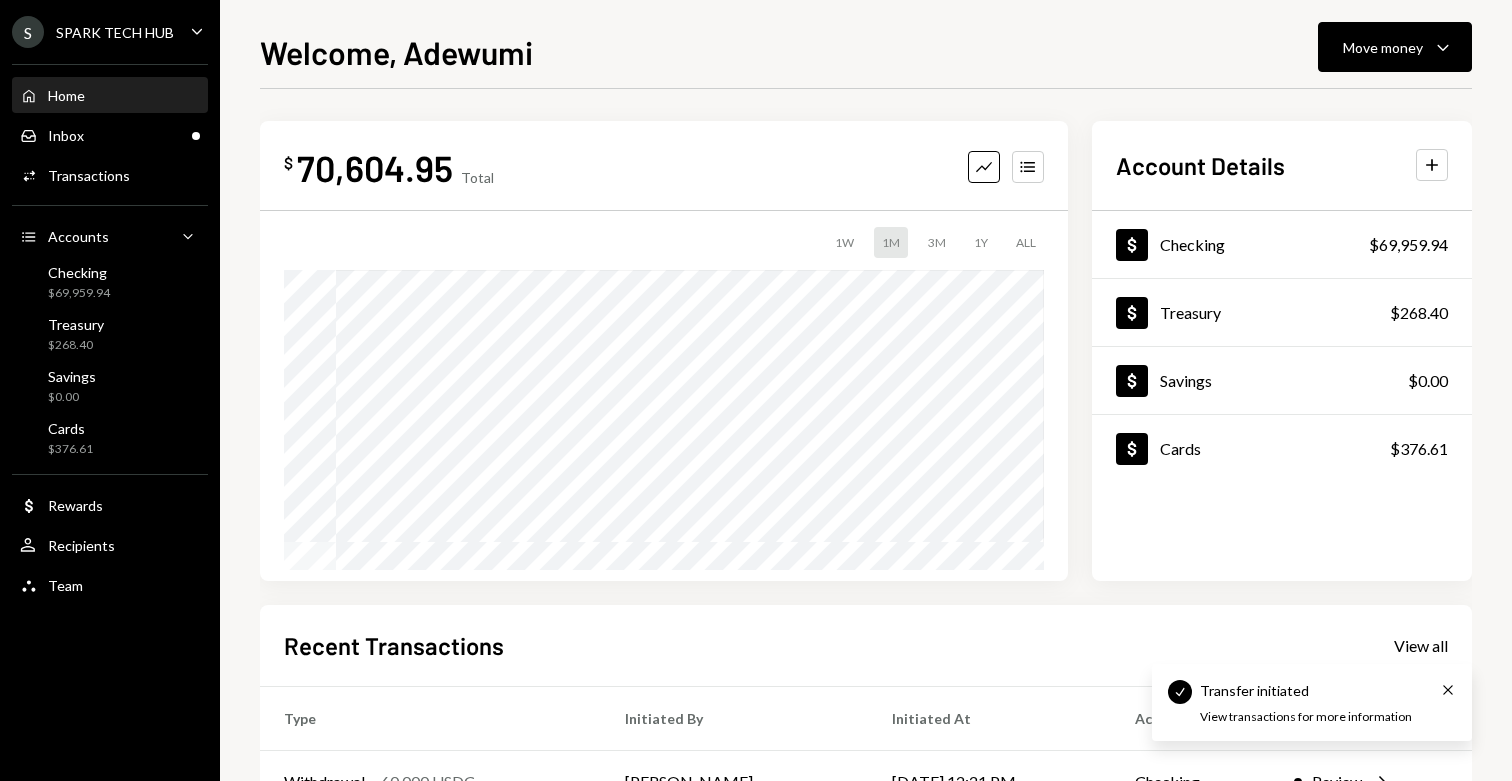 click on "Recent Transactions View all" at bounding box center (866, 645) 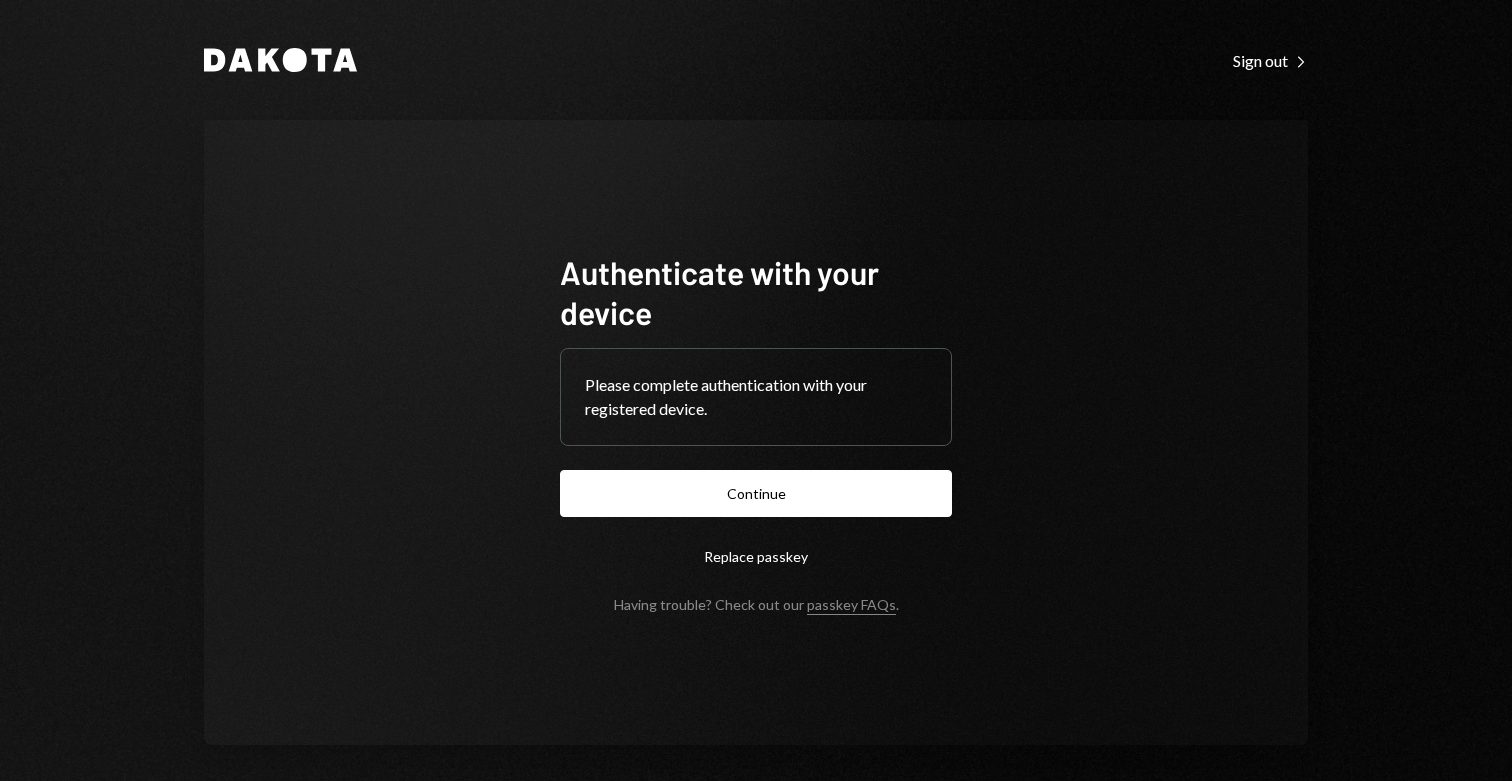 scroll, scrollTop: 0, scrollLeft: 0, axis: both 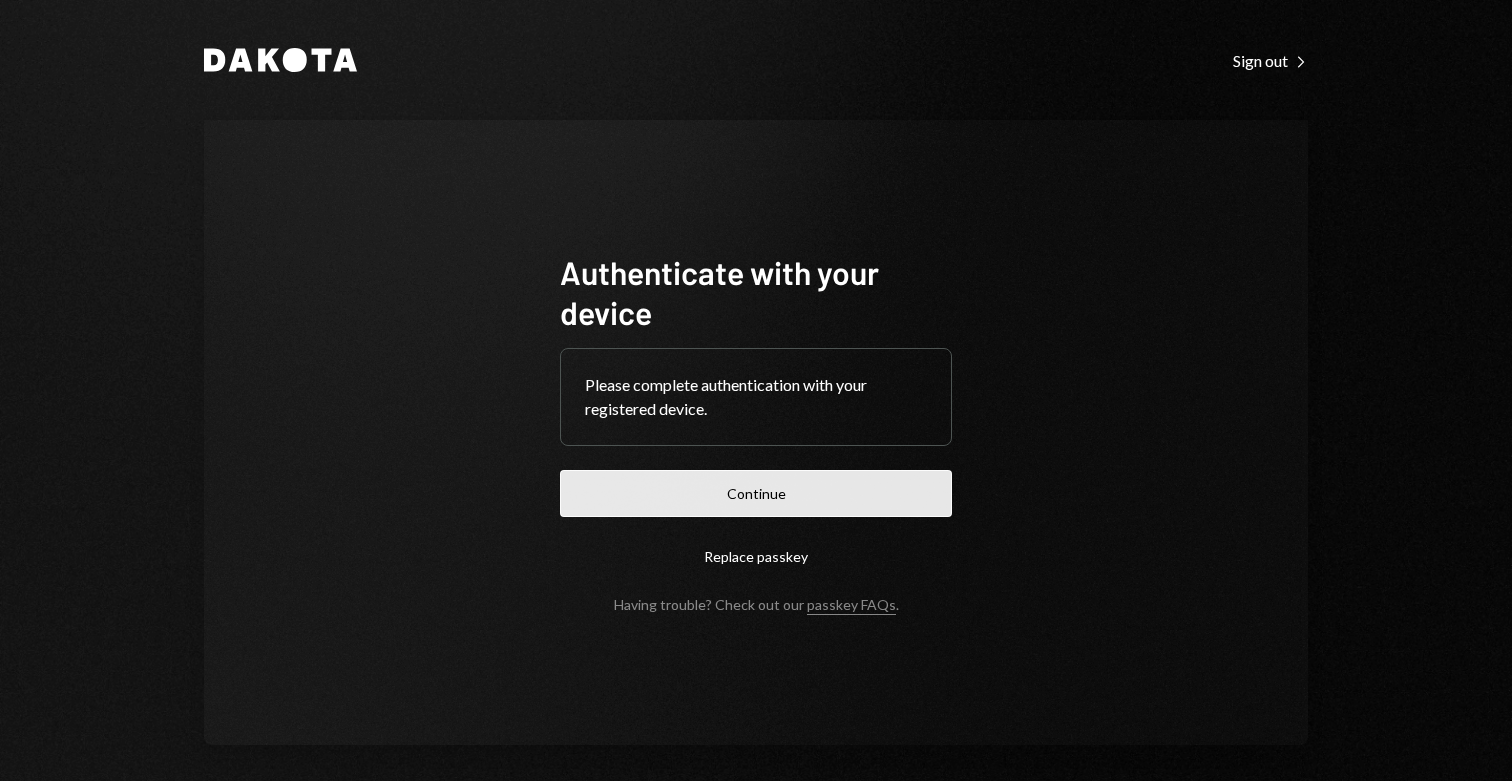 click on "Continue" at bounding box center (756, 493) 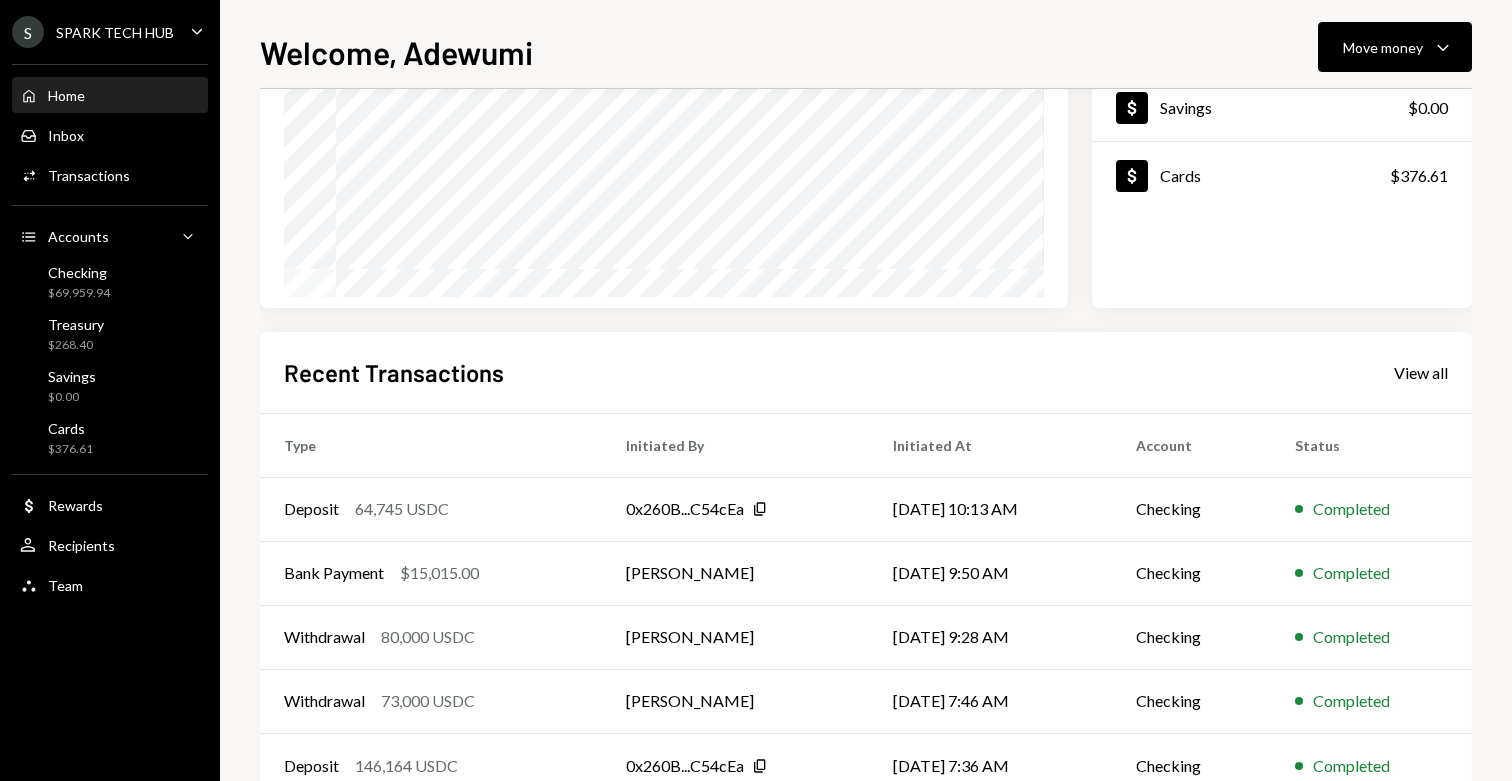 scroll, scrollTop: 320, scrollLeft: 0, axis: vertical 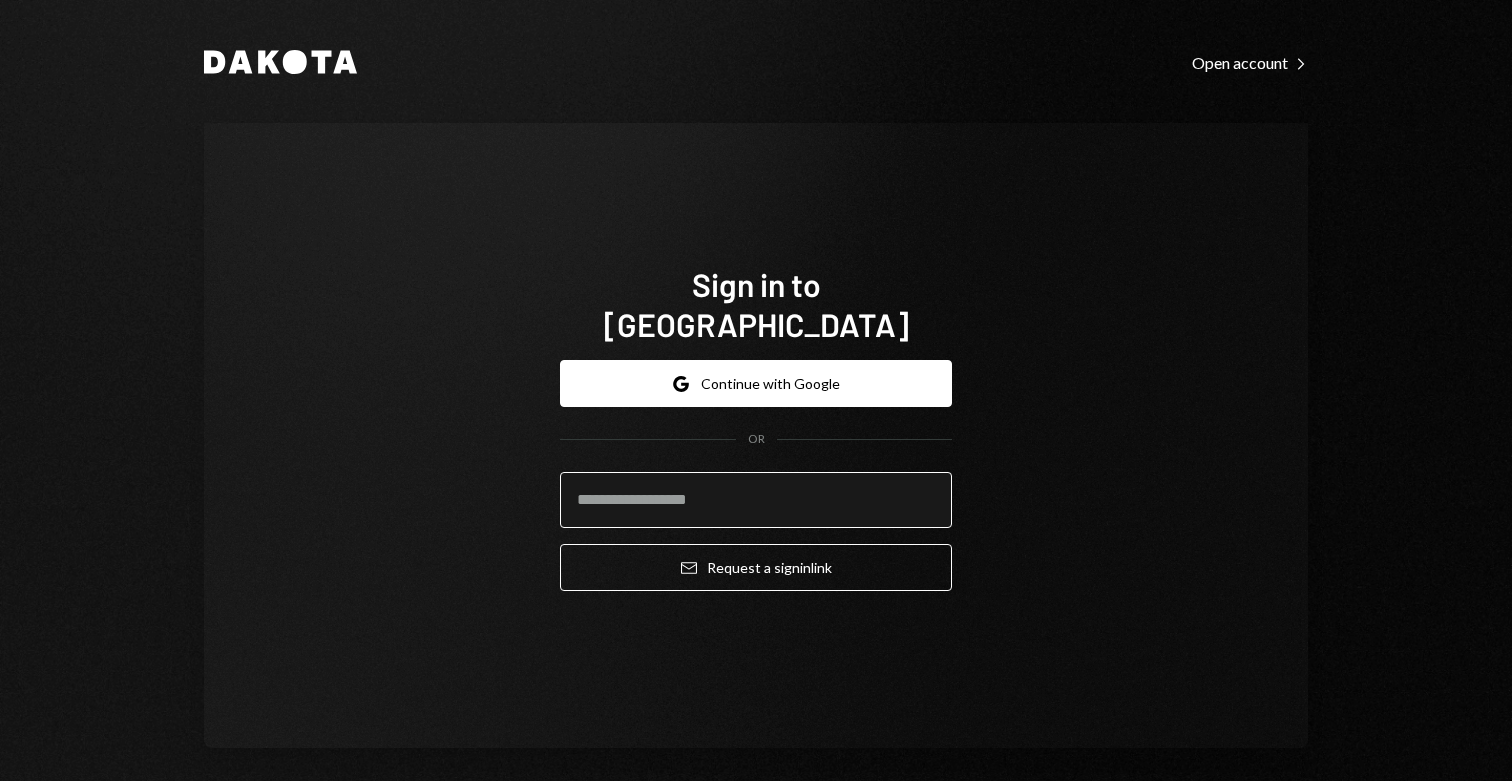 click at bounding box center (756, 500) 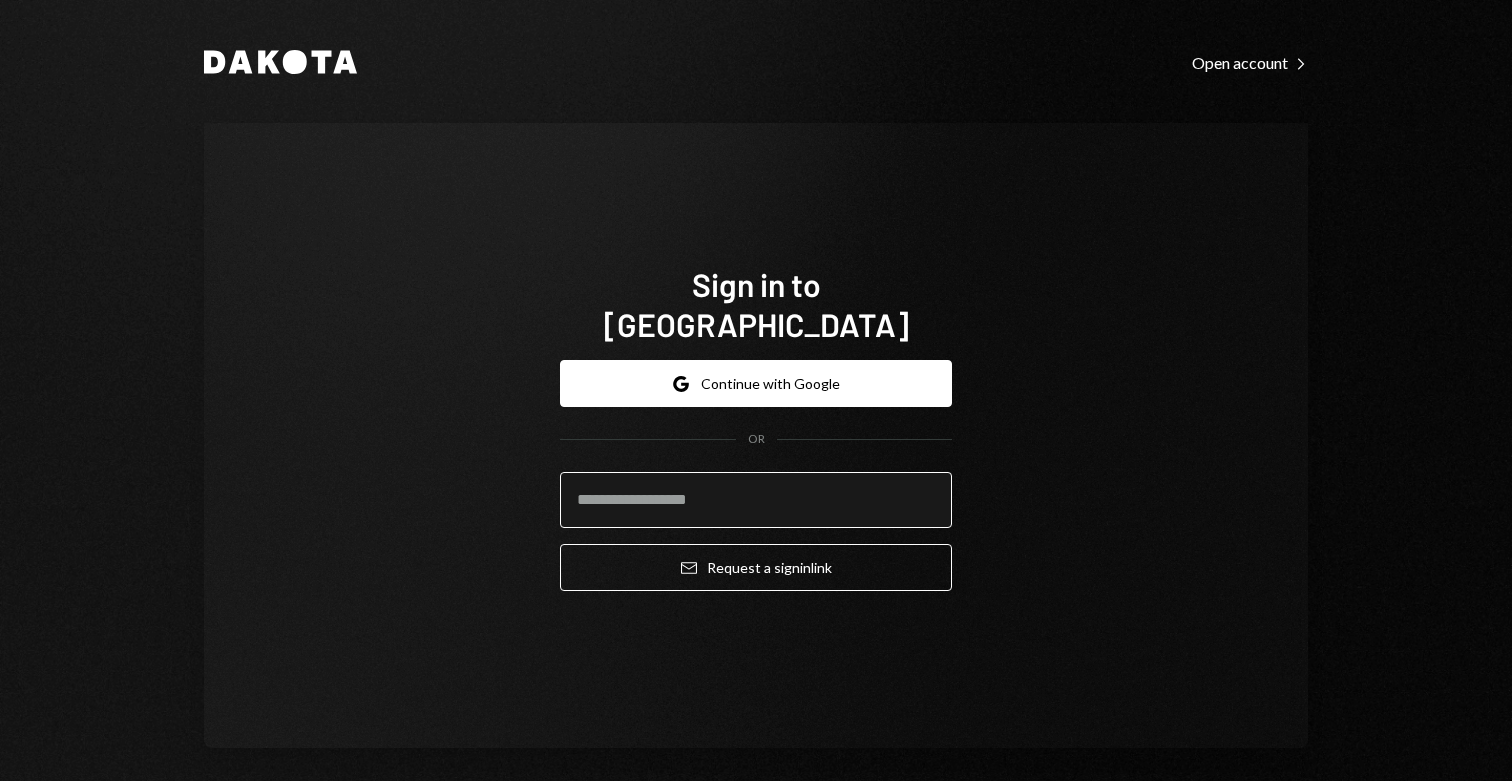 type on "**********" 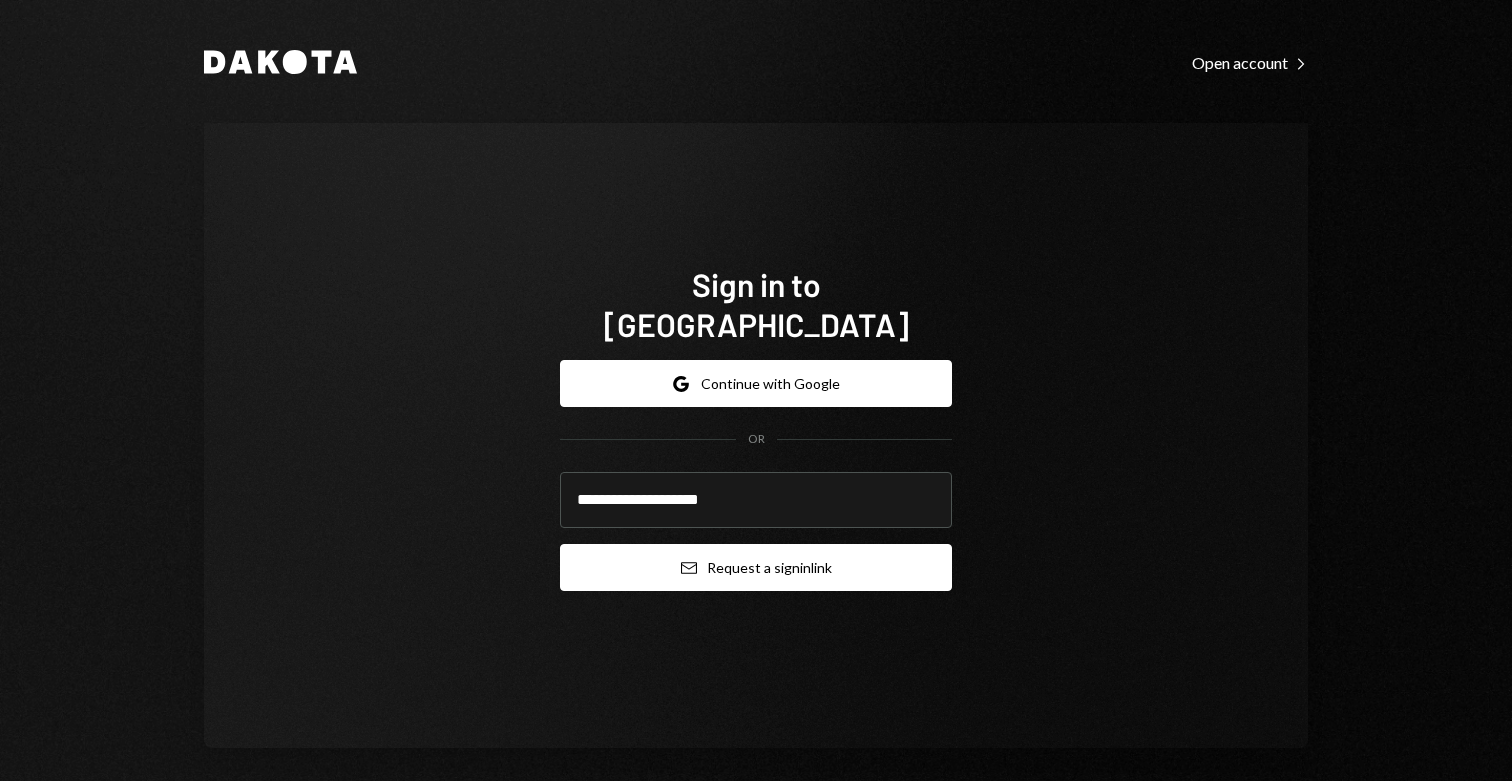 click on "Email Request a sign  in  link" at bounding box center (756, 567) 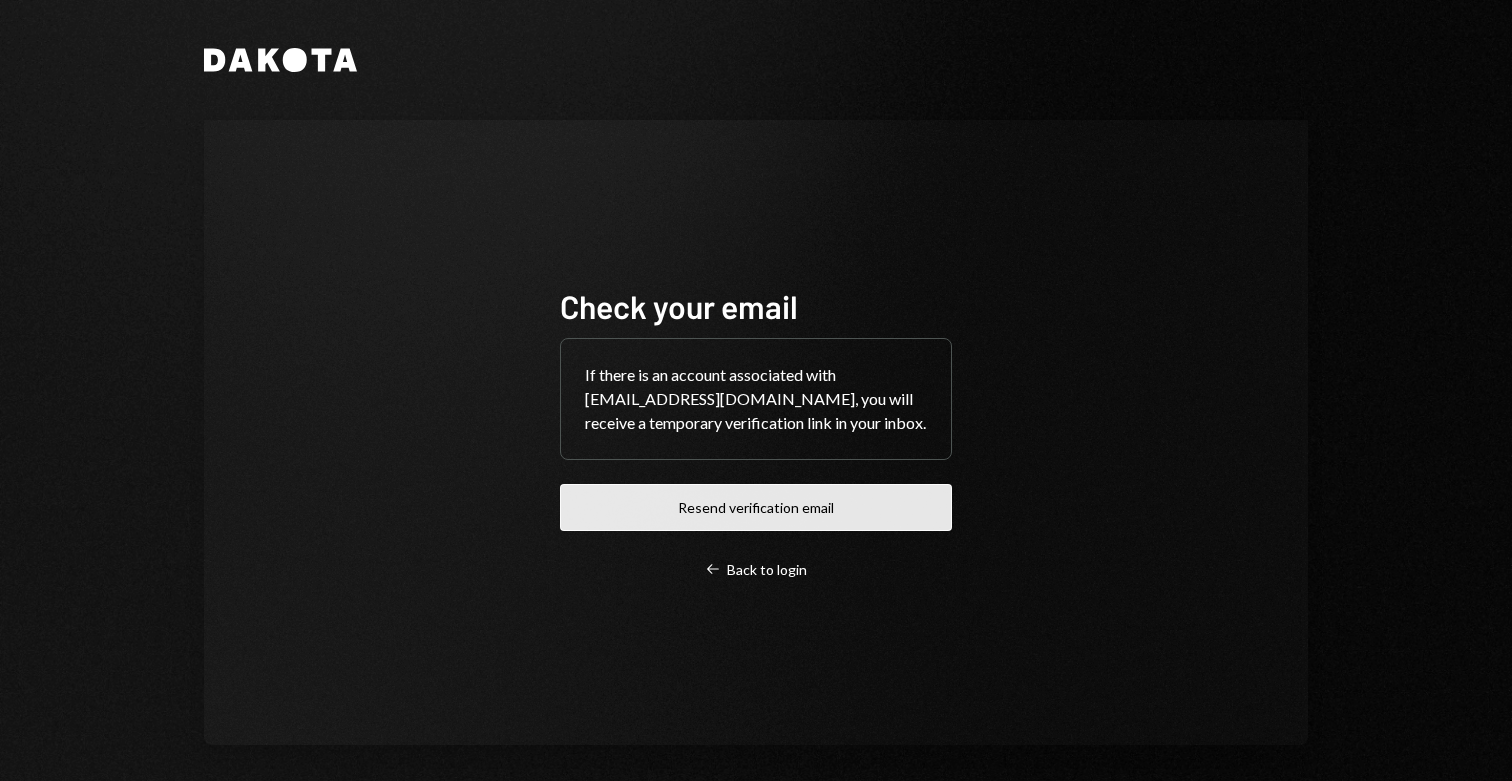 click on "Resend verification email" at bounding box center [756, 507] 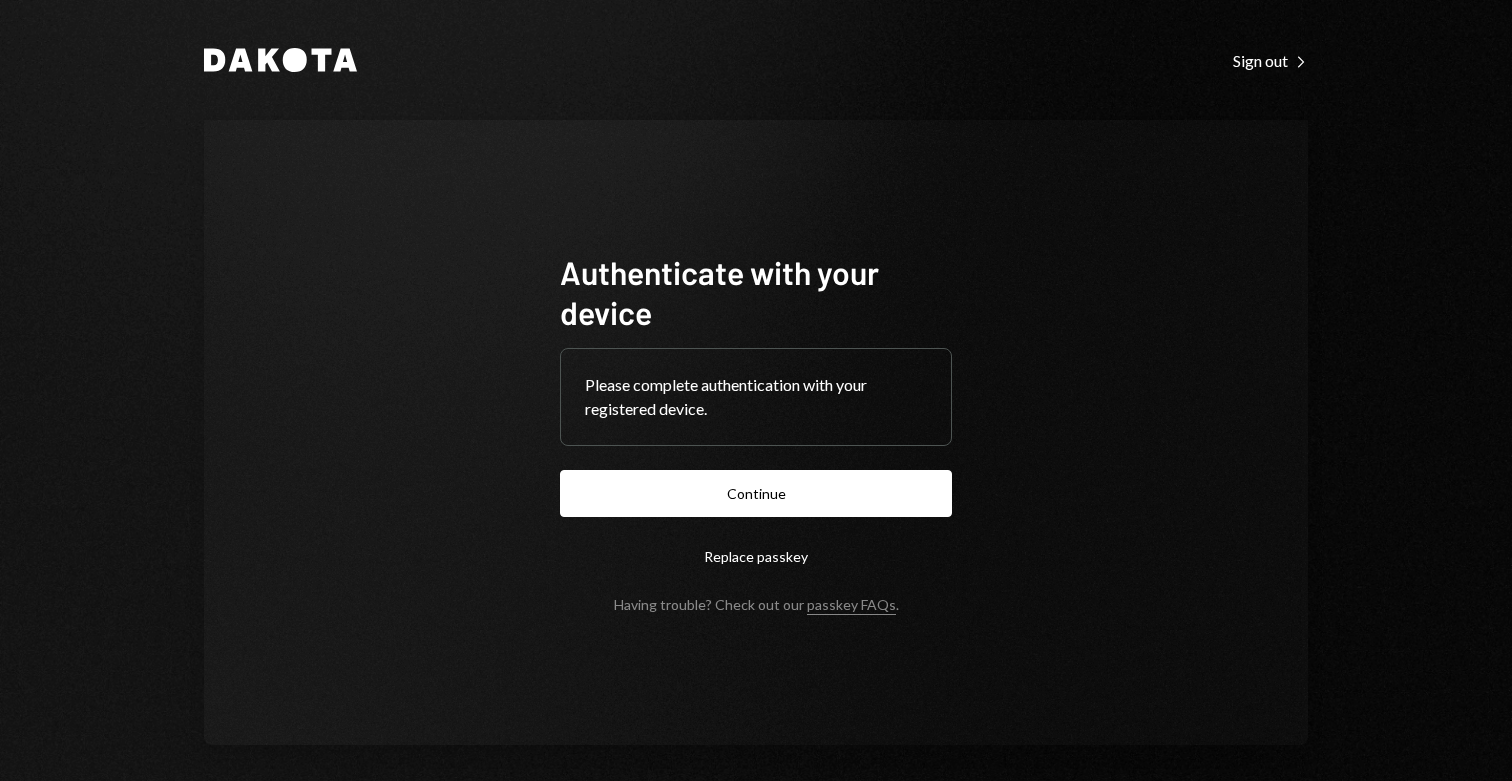 scroll, scrollTop: 0, scrollLeft: 0, axis: both 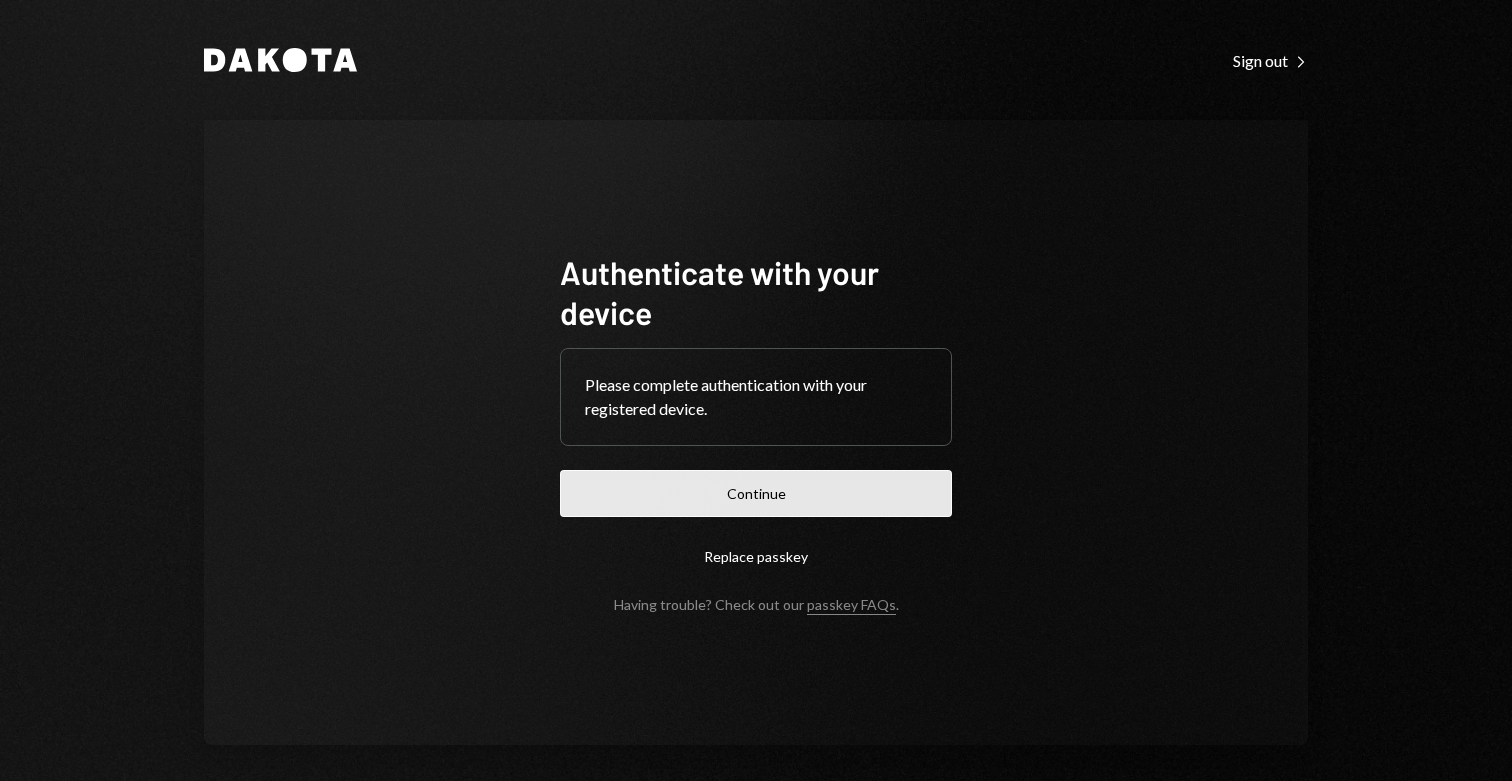 click on "Continue" at bounding box center [756, 493] 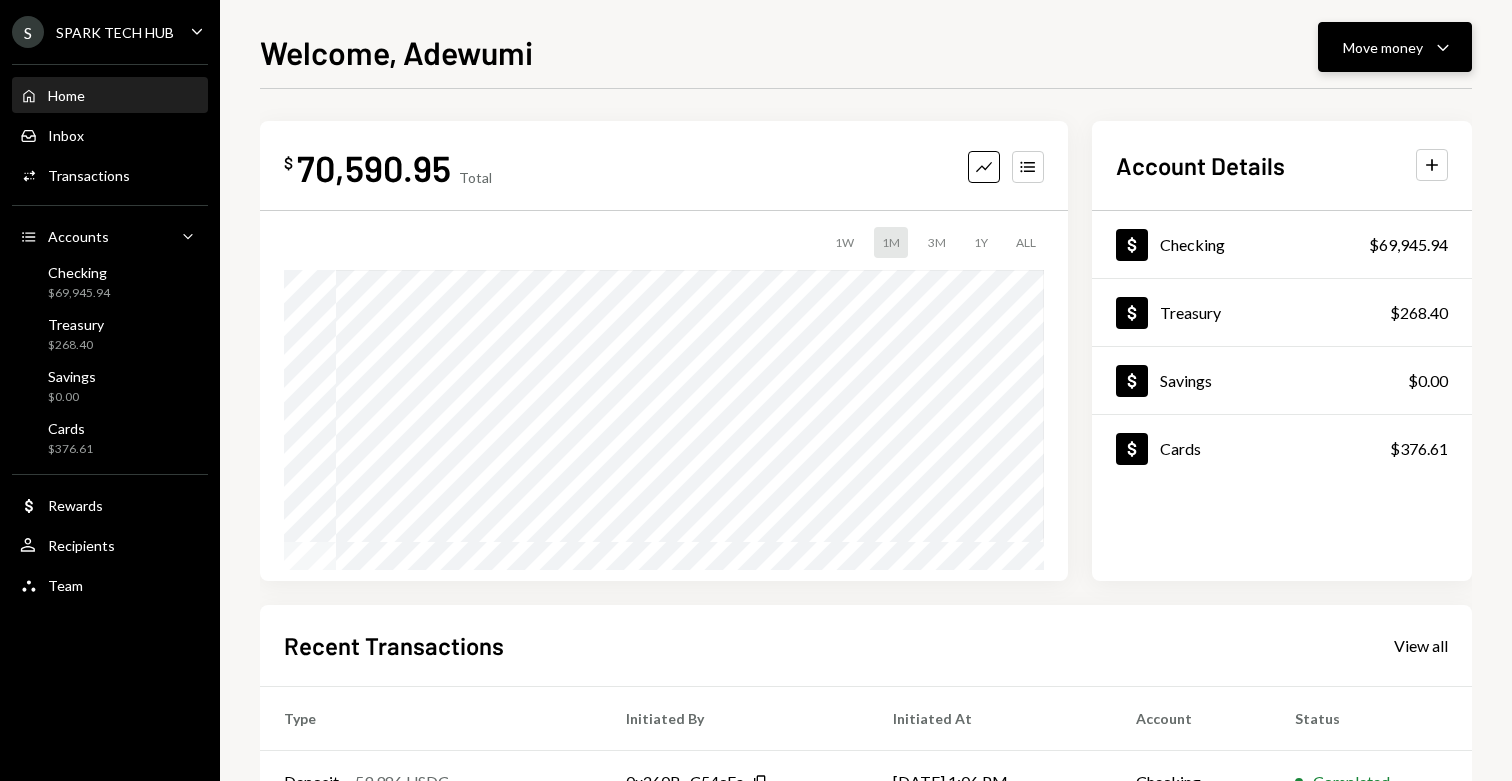 click on "Move money Caret Down" at bounding box center (1395, 47) 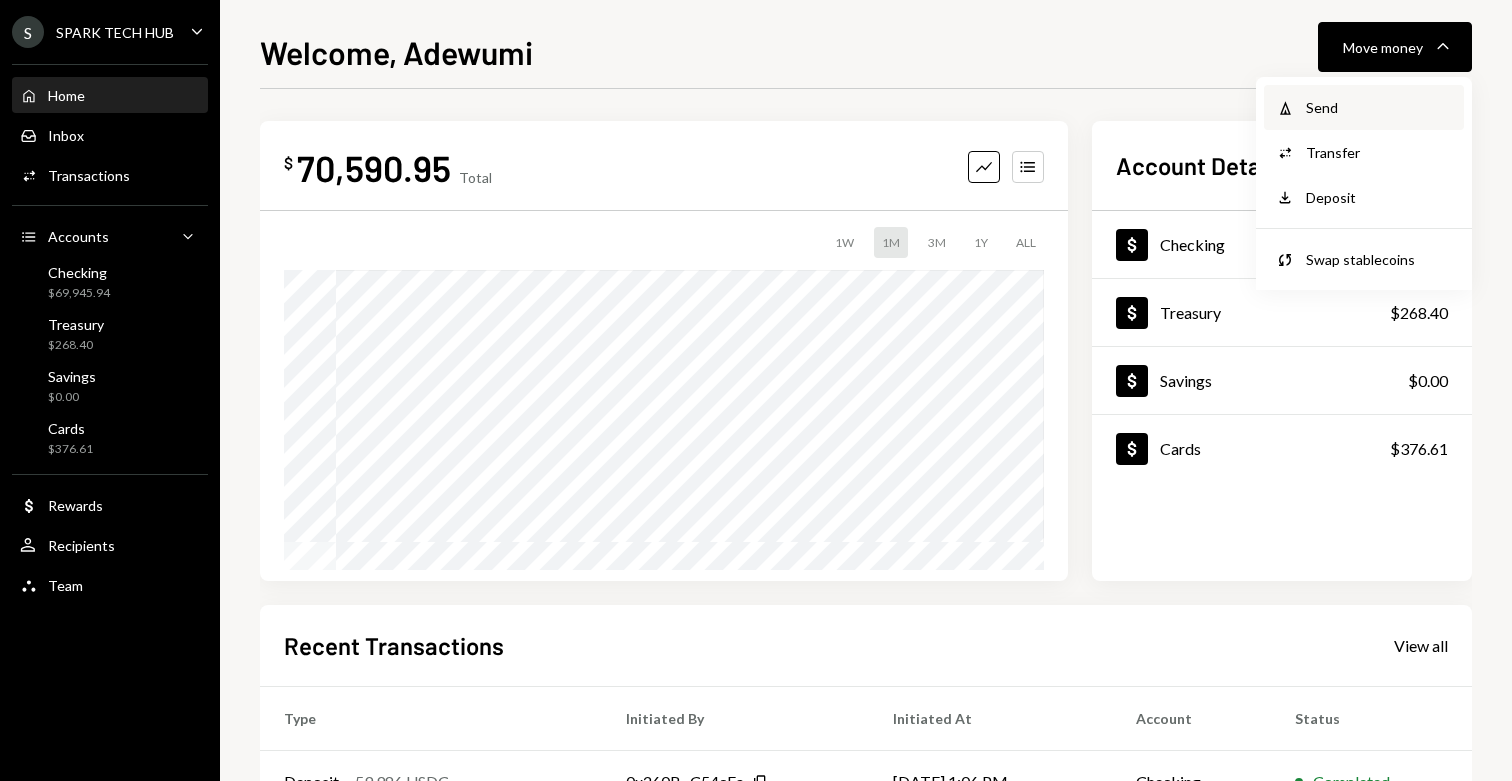 click on "Send" at bounding box center [1379, 107] 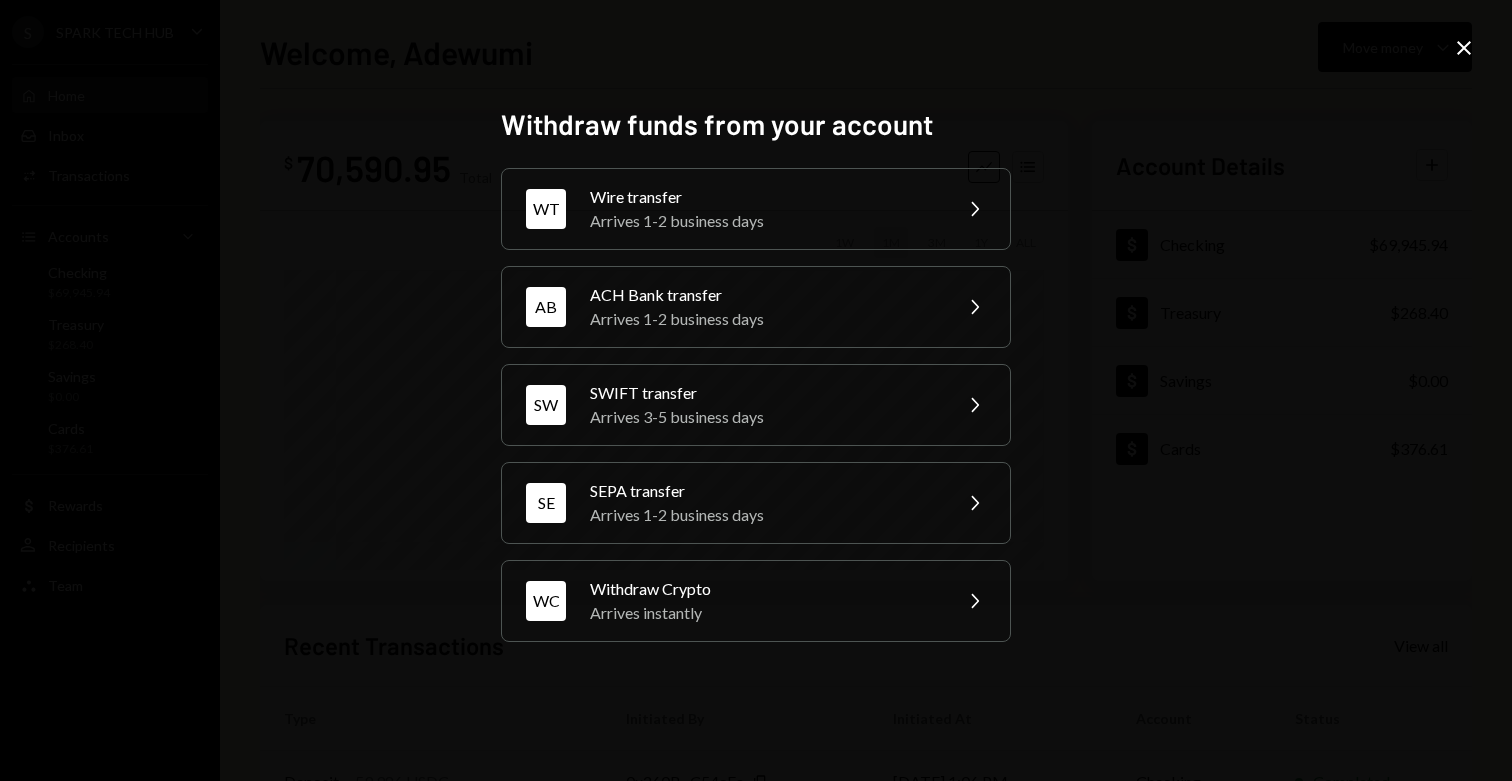 click on "Withdraw funds from your account WT Wire transfer Arrives 1-2 business days Chevron Right AB ACH Bank transfer Arrives 1-2 business days Chevron Right SW SWIFT transfer Arrives 3-5 business days Chevron Right SE SEPA transfer Arrives 1-2 business days Chevron Right WC Withdraw Crypto Arrives instantly Chevron Right Close" at bounding box center (756, 390) 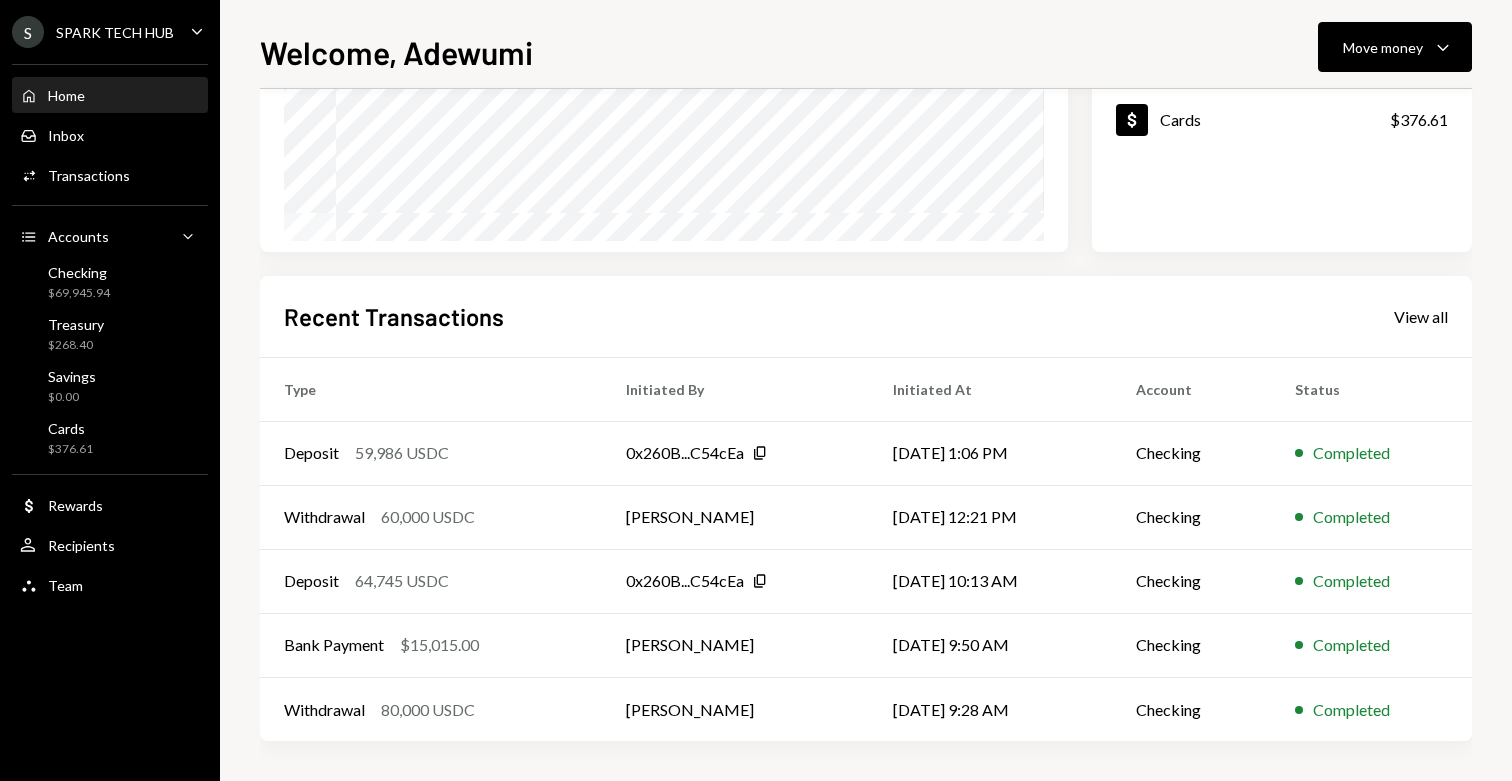 scroll, scrollTop: 0, scrollLeft: 0, axis: both 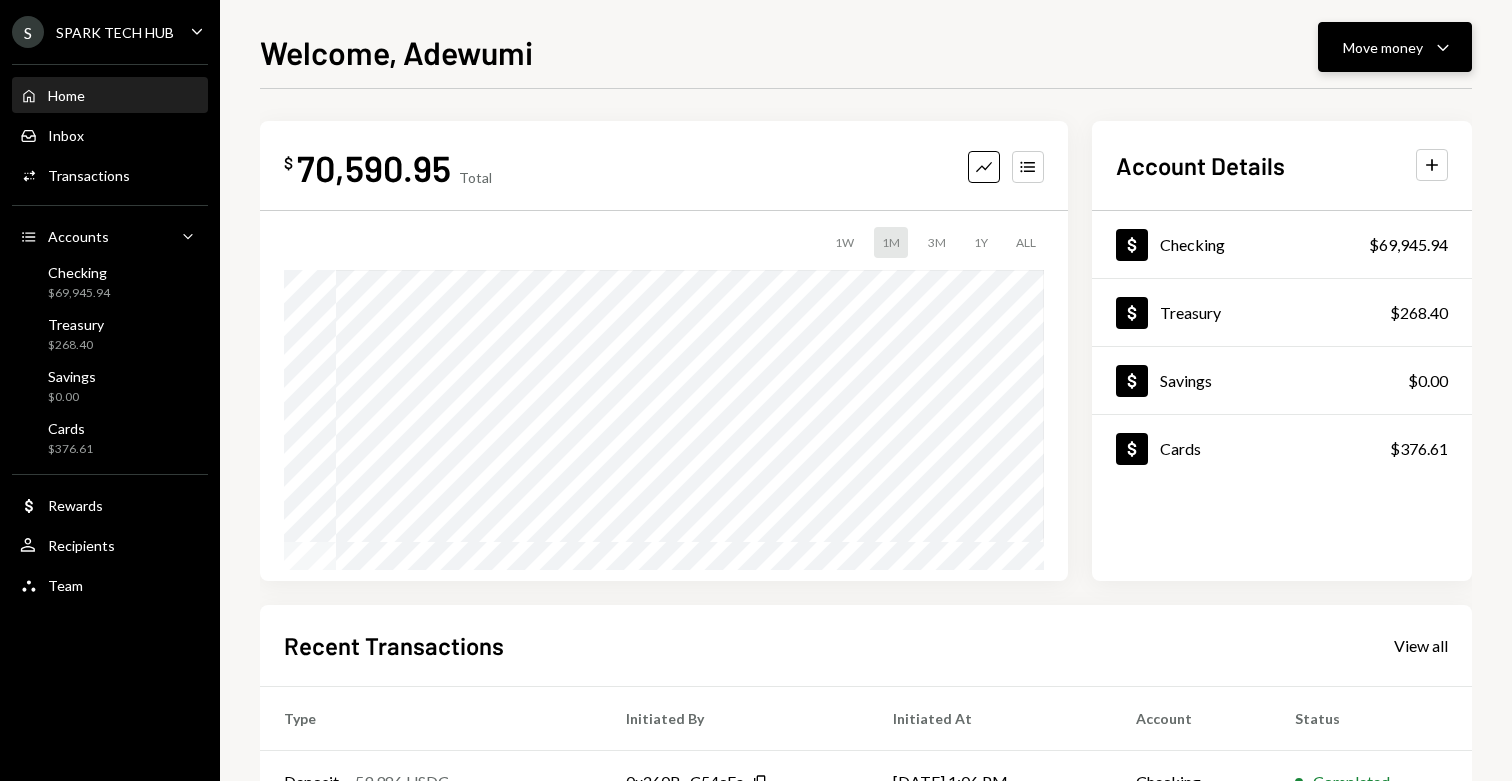 click on "Move money Caret Down" at bounding box center (1395, 47) 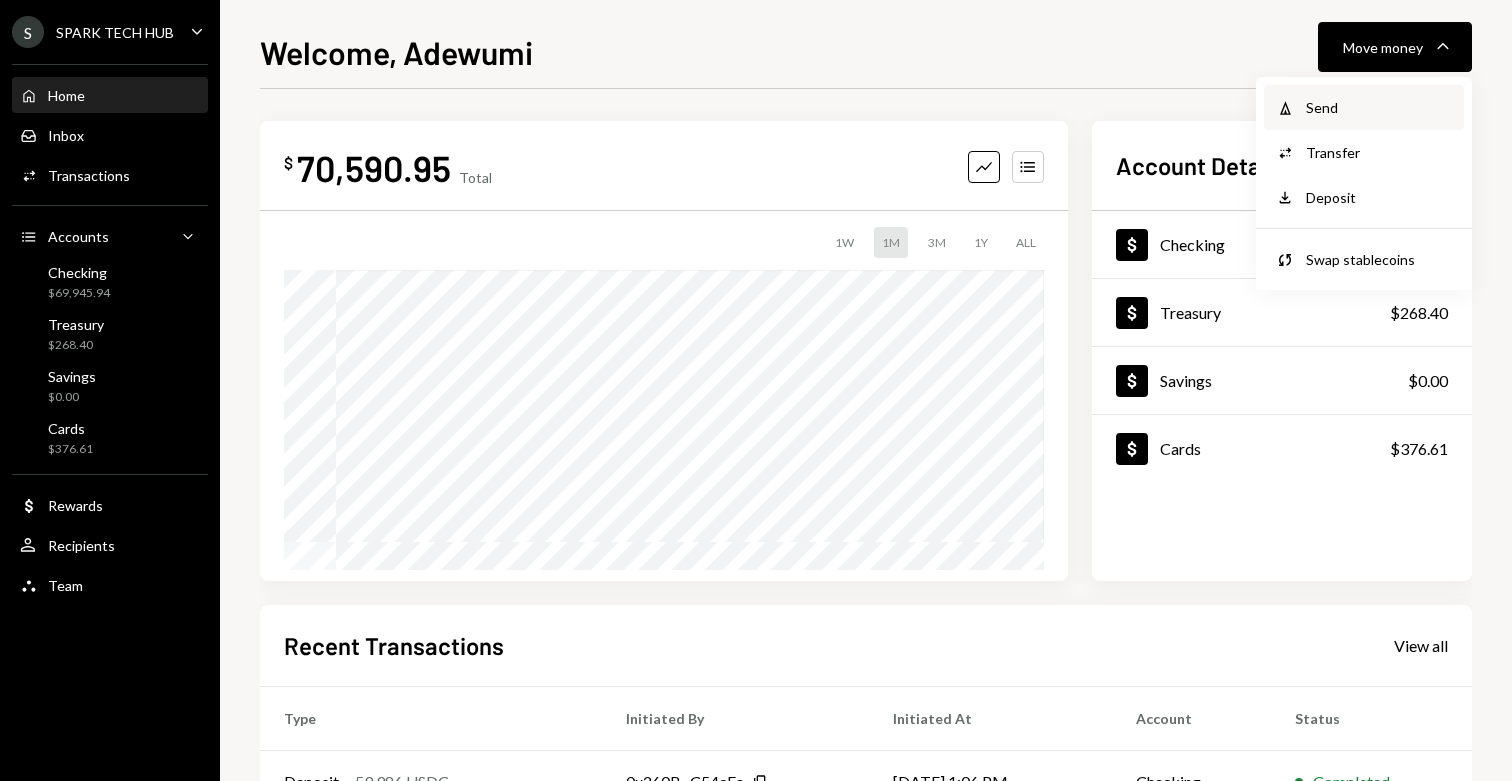 click on "Withdraw Send" at bounding box center [1364, 107] 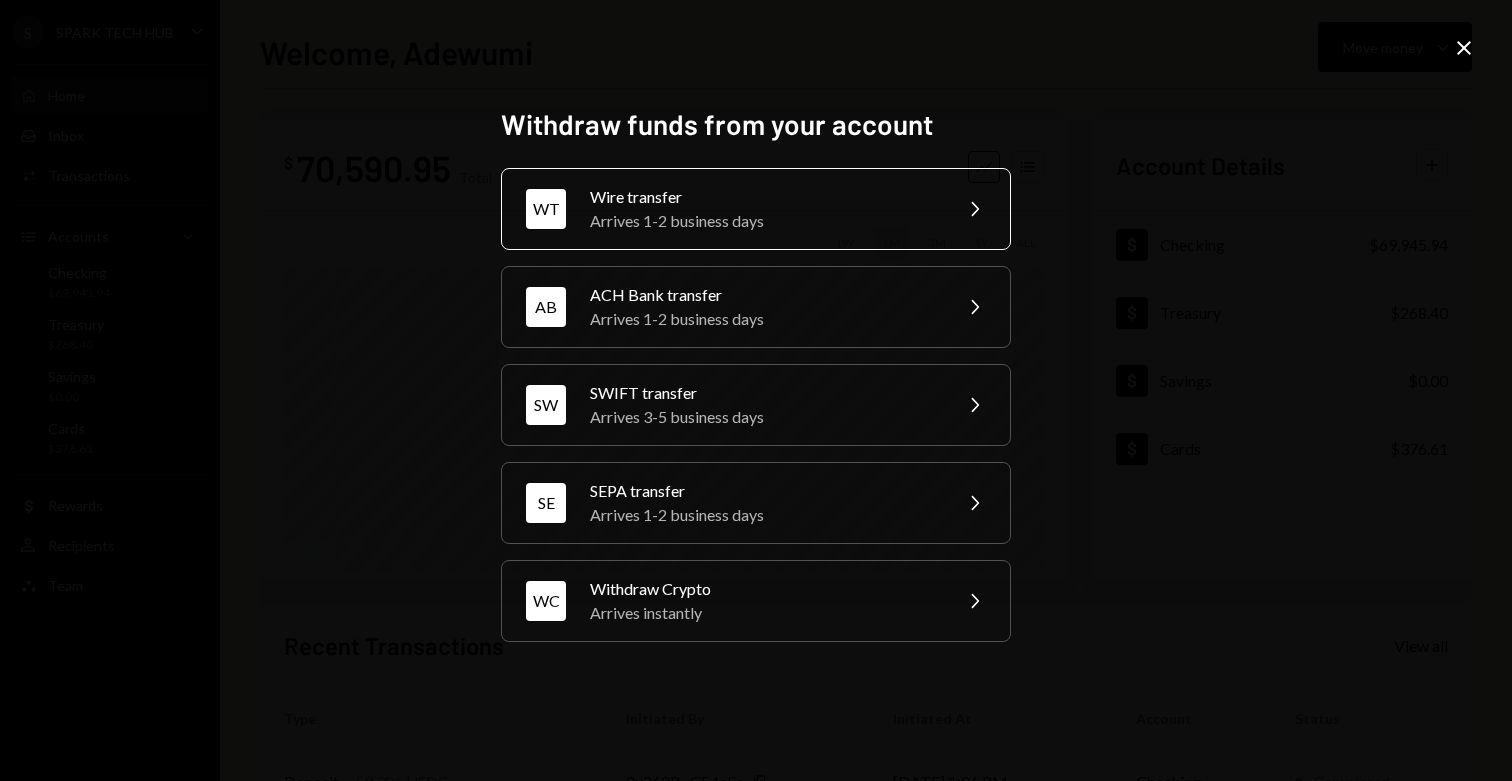 click on "WT Wire transfer Arrives 1-2 business days Chevron Right" at bounding box center [756, 209] 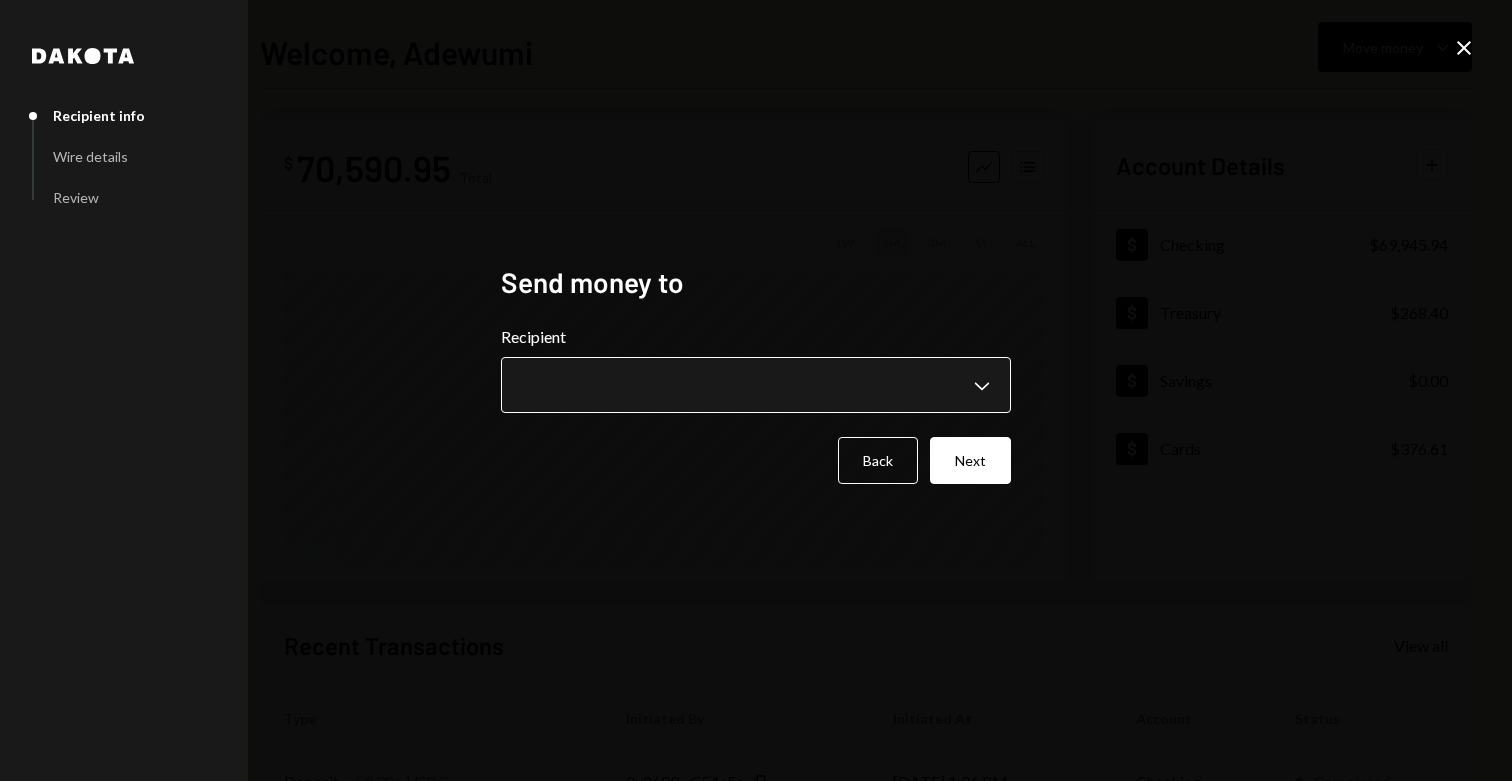 click on "Chevron Down" at bounding box center (756, 385) 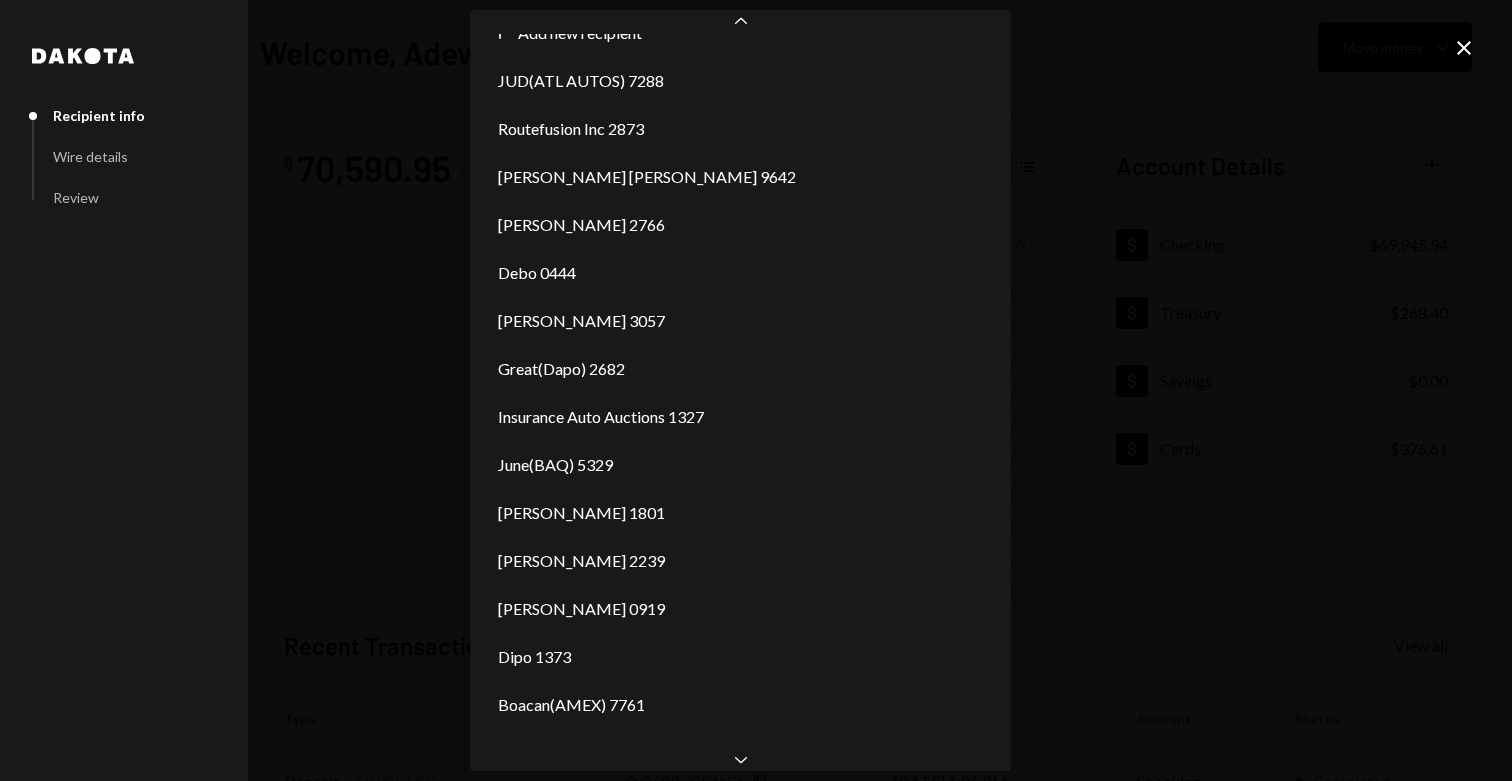 scroll, scrollTop: 177, scrollLeft: 0, axis: vertical 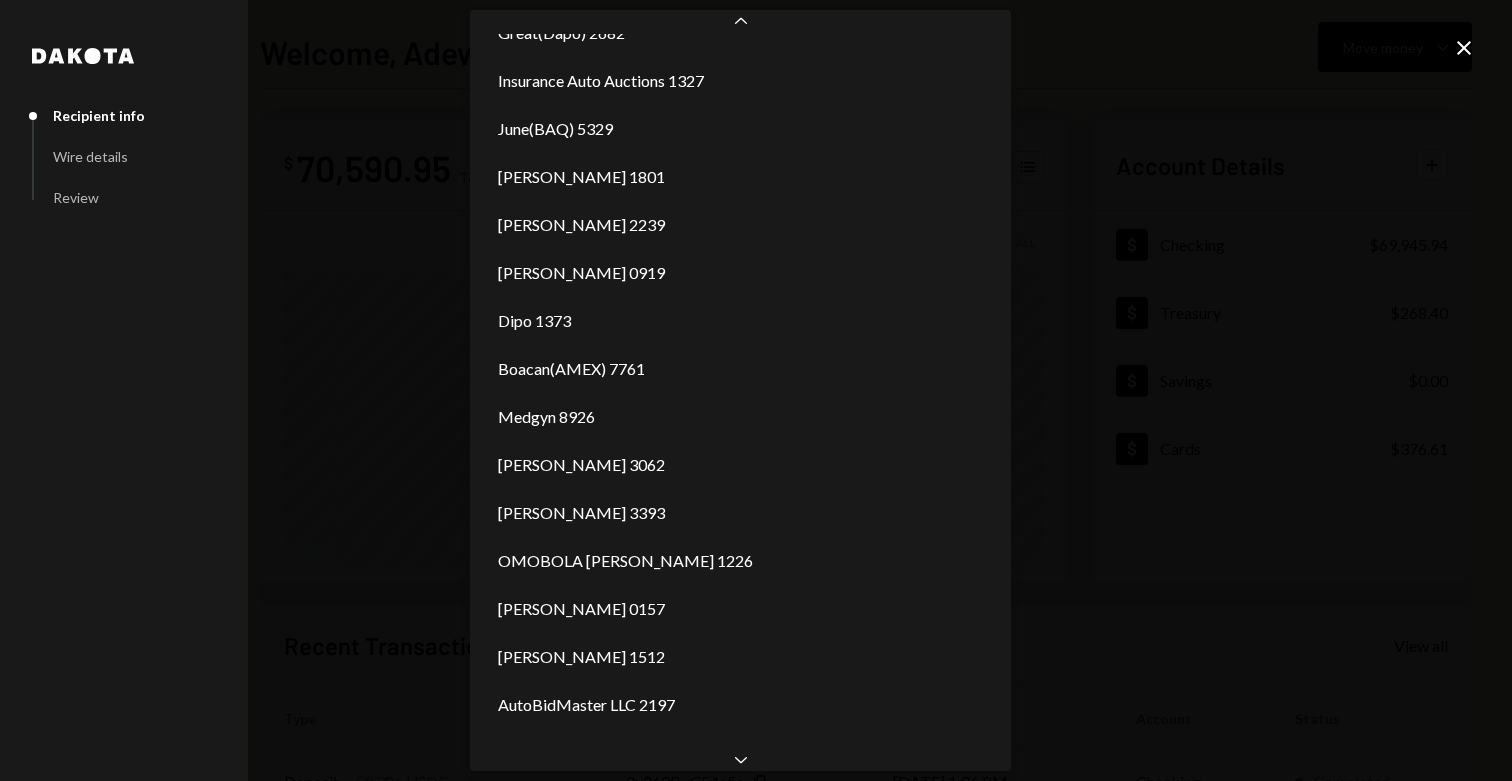 click 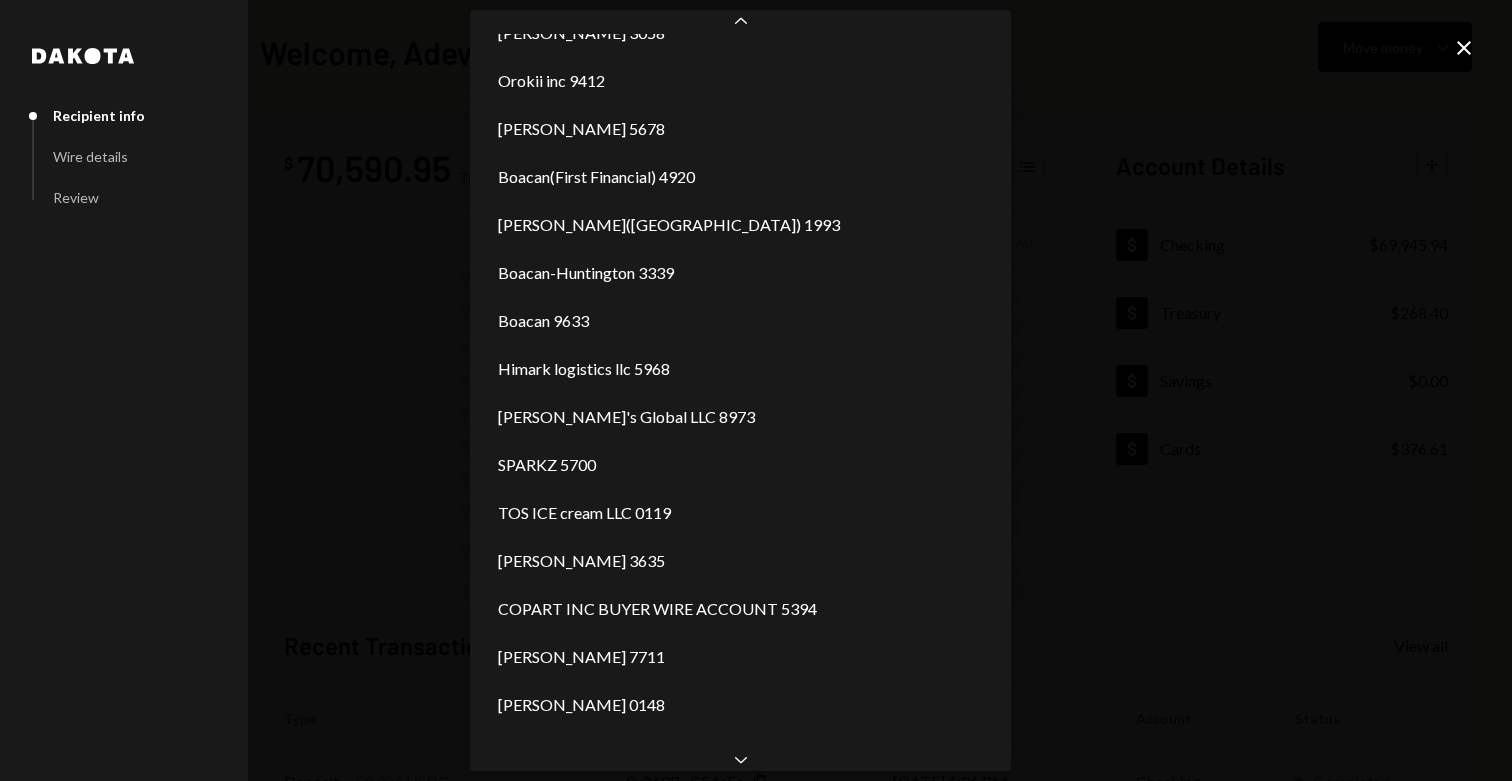 scroll, scrollTop: 1295, scrollLeft: 0, axis: vertical 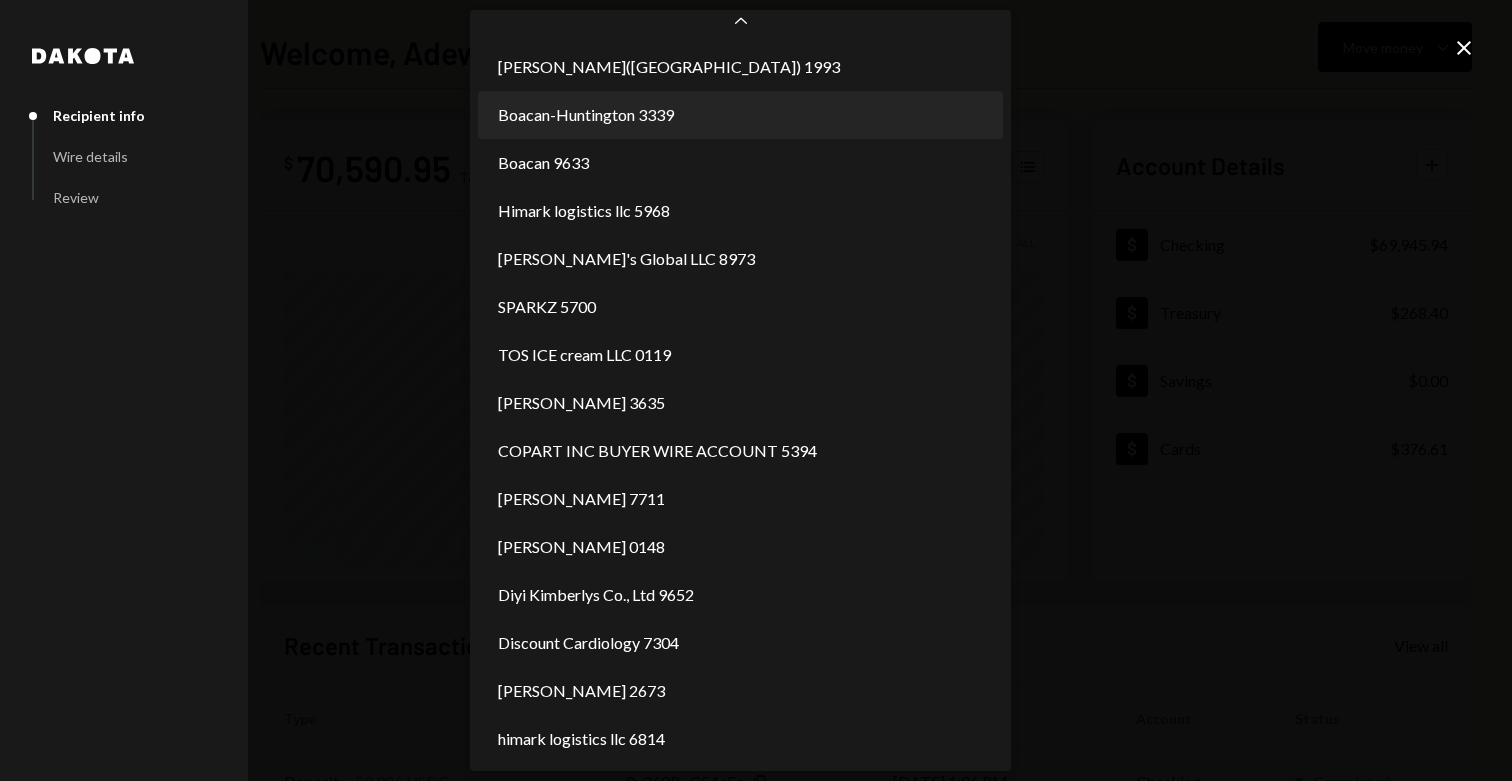 select on "**********" 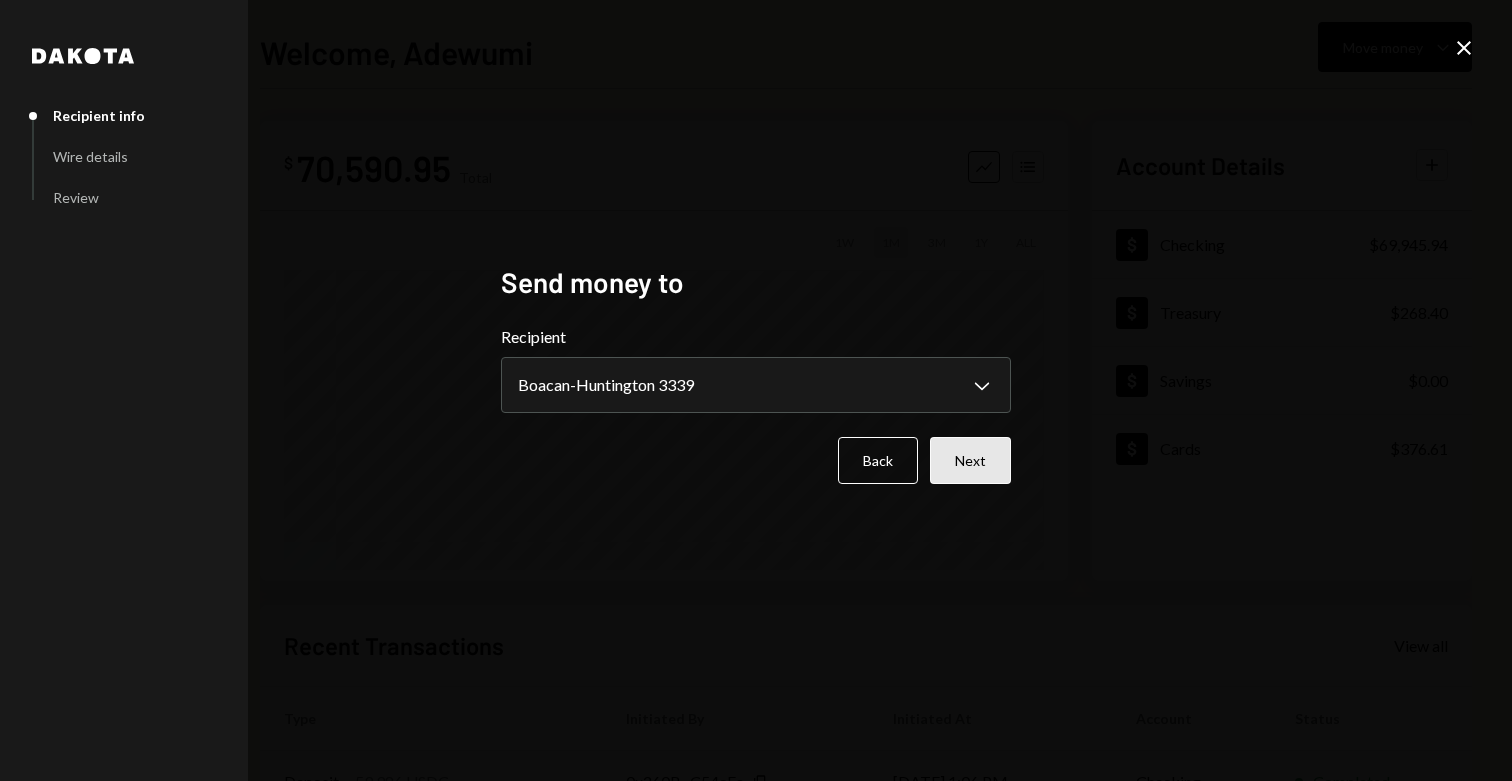 click on "Next" at bounding box center [970, 460] 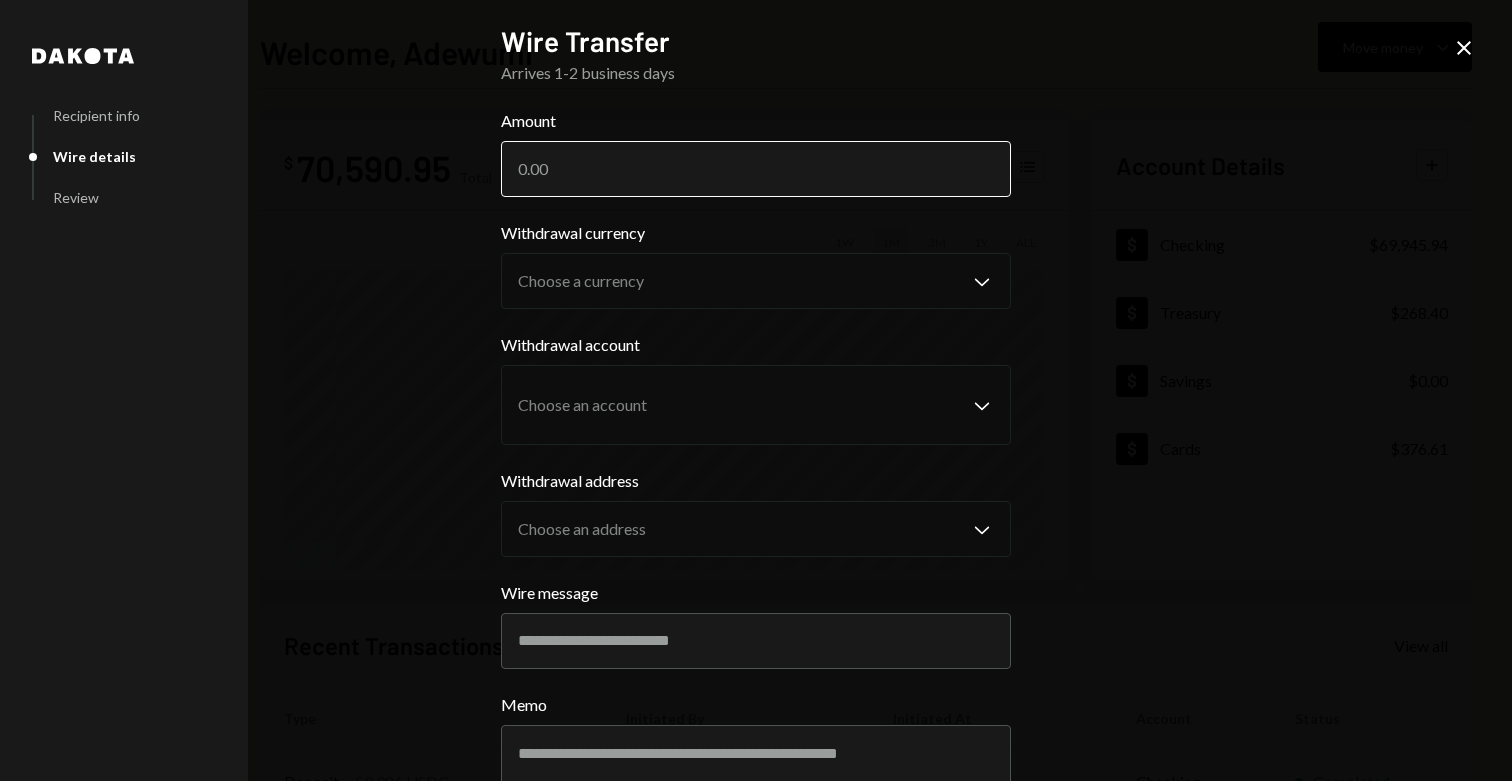click on "Amount" at bounding box center (756, 169) 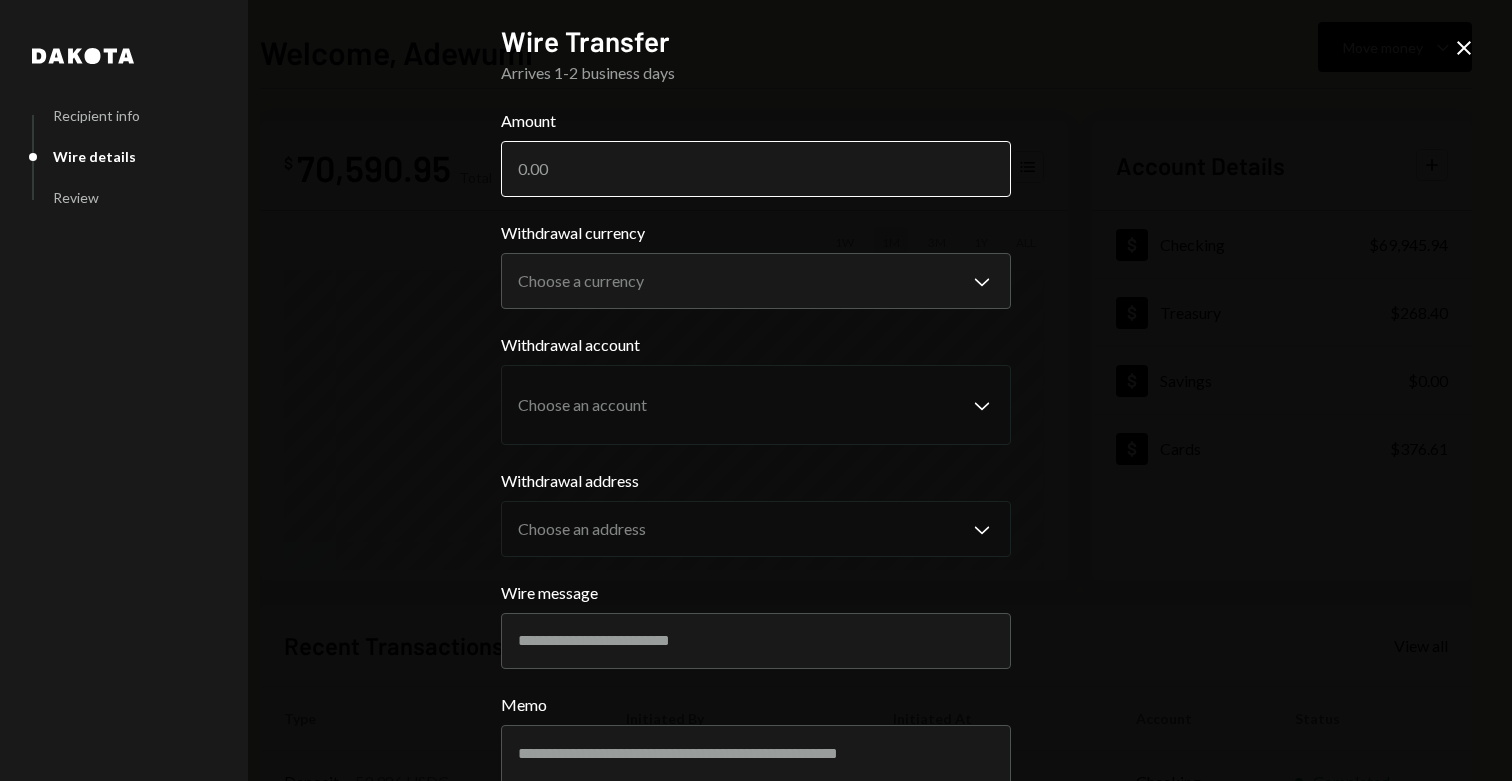click on "Amount" at bounding box center (756, 169) 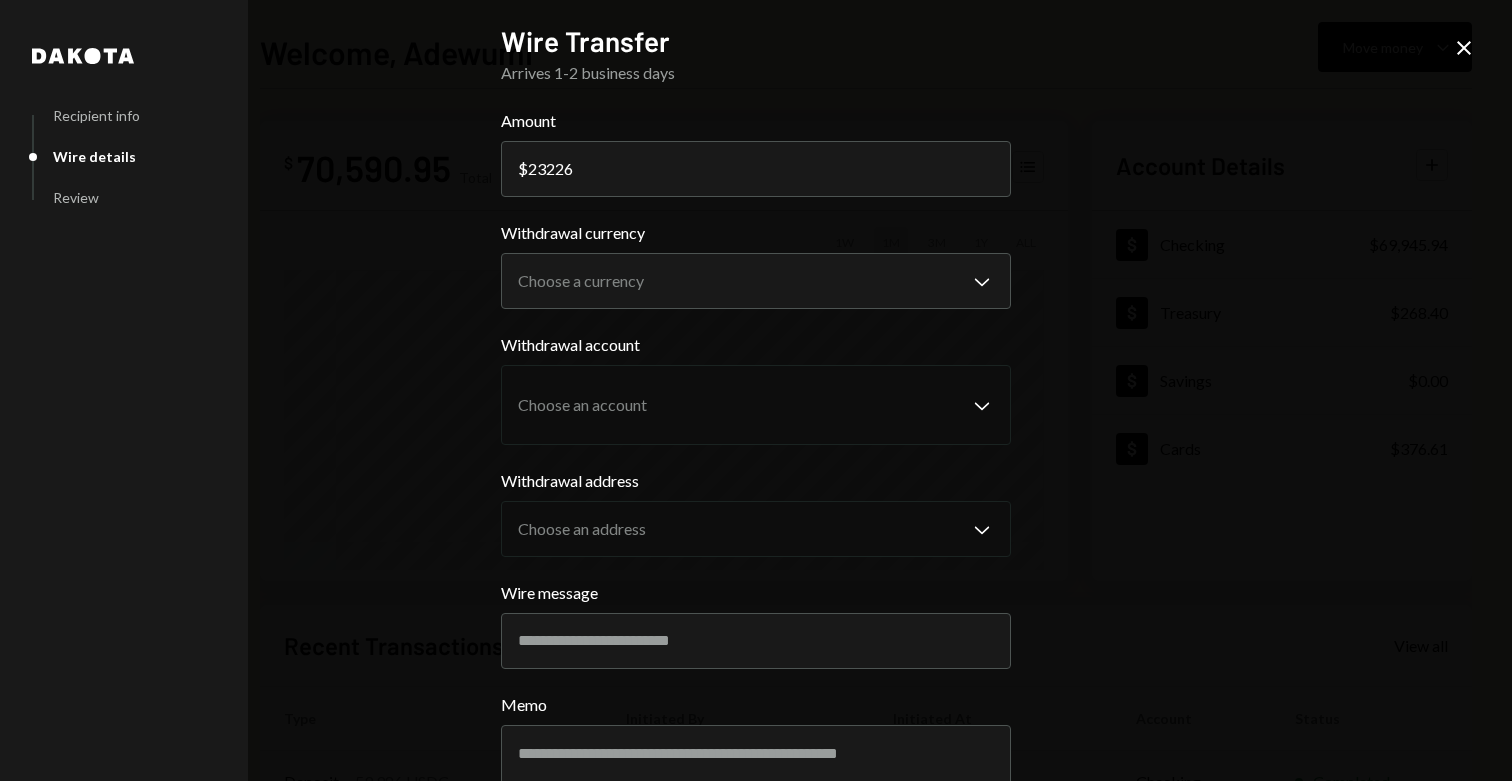 type on "23226" 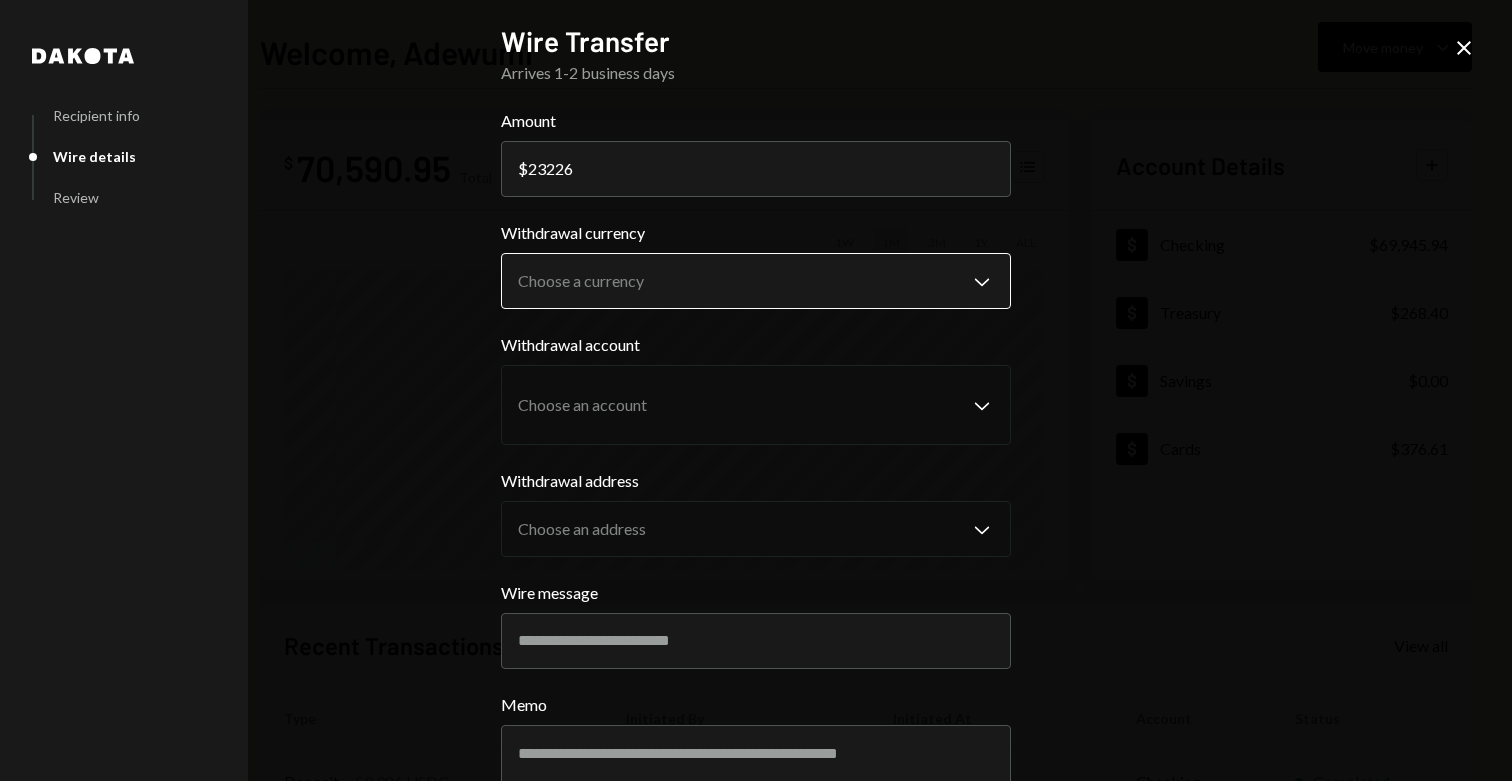 click on "S SPARK TECH HUB Caret Down Home Home Inbox Inbox Activities Transactions Accounts Accounts Caret Down Checking $69,945.94 Treasury $268.40 Savings $0.00 Cards $376.61 Dollar Rewards User Recipients Team Team Welcome, Adewumi Move money Caret Down $ 70,590.95 Total Graph Accounts 1W 1M 3M 1Y ALL Account Details Plus Dollar Checking $69,945.94 Dollar Treasury $268.40 Dollar Savings $0.00 Dollar Cards $376.61 Recent Transactions View all Type Initiated By Initiated At Account Status Deposit 59,986  USDC 0x260B...C54cEa Copy 07/29/25 1:06 PM Checking Completed Withdrawal 60,000  USDC Adewumi Hammed 07/29/25 12:21 PM Checking Completed Deposit 64,745  USDC 0x260B...C54cEa Copy 07/29/25 10:13 AM Checking Completed Bank Payment $15,015.00 Adewumi Hammed 07/29/25 9:50 AM Checking Completed Withdrawal 80,000  USDC Adewumi Hammed 07/29/25 9:28 AM Checking Completed /dashboard Dakota Recipient info Wire details Review Wire Transfer Arrives 1-2 business days Amount $ 23226 Withdrawal currency Choose a currency ********" at bounding box center (756, 390) 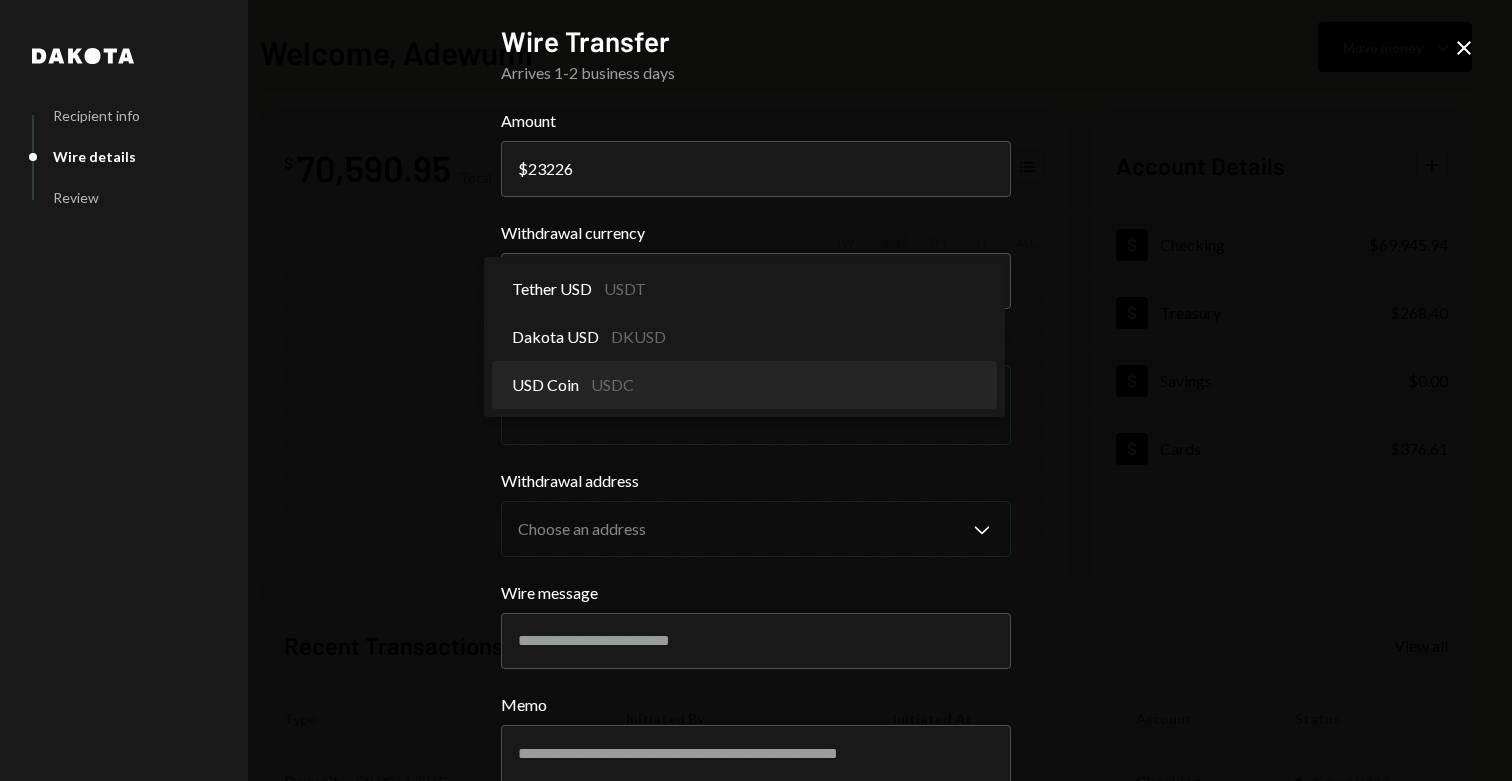 select on "****" 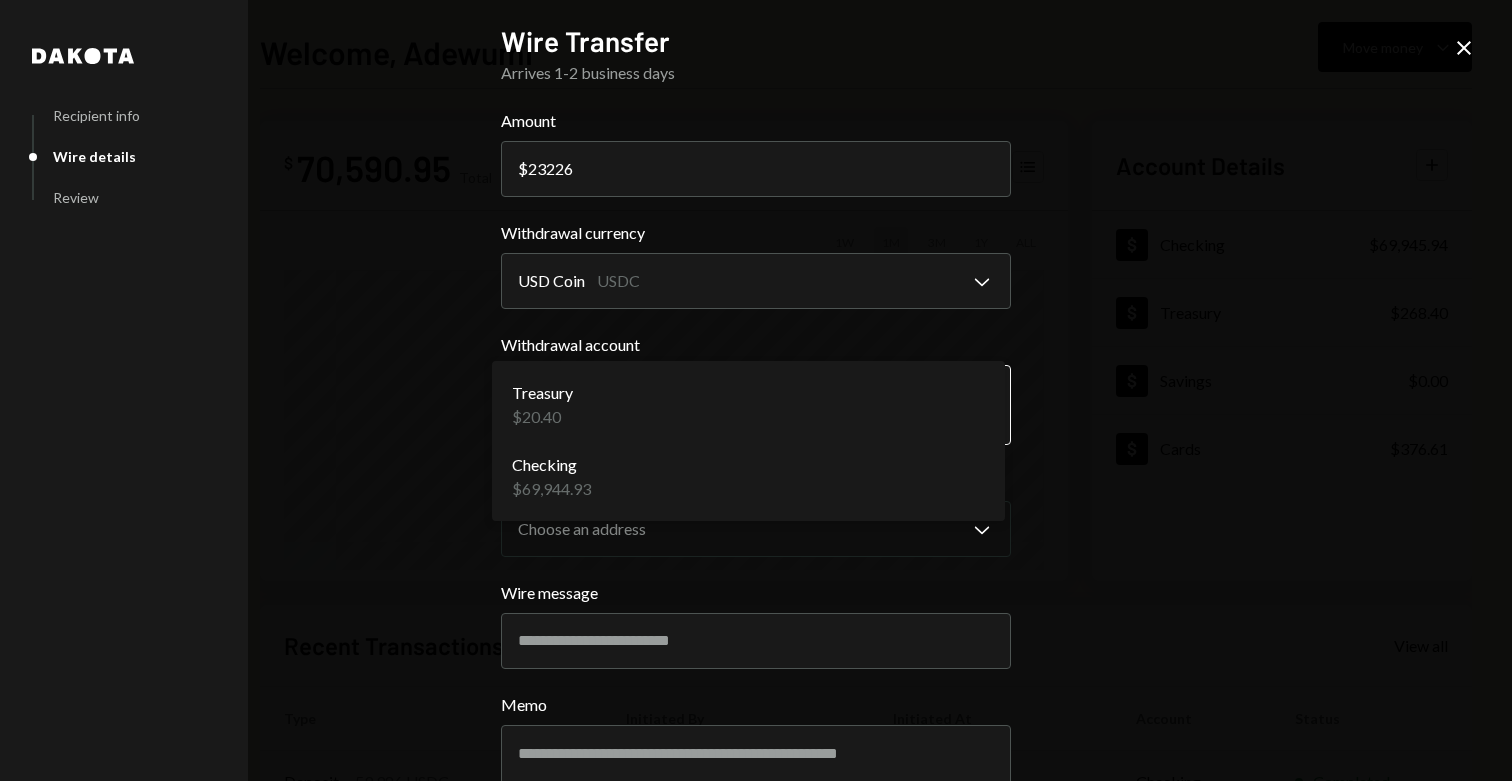 click on "S SPARK TECH HUB Caret Down Home Home Inbox Inbox Activities Transactions Accounts Accounts Caret Down Checking $69,945.94 Treasury $268.40 Savings $0.00 Cards $376.61 Dollar Rewards User Recipients Team Team Welcome, Adewumi Move money Caret Down $ 70,590.95 Total Graph Accounts 1W 1M 3M 1Y ALL Account Details Plus Dollar Checking $69,945.94 Dollar Treasury $268.40 Dollar Savings $0.00 Dollar Cards $376.61 Recent Transactions View all Type Initiated By Initiated At Account Status Deposit 59,986  USDC 0x260B...C54cEa Copy 07/29/25 1:06 PM Checking Completed Withdrawal 60,000  USDC Adewumi Hammed 07/29/25 12:21 PM Checking Completed Deposit 64,745  USDC 0x260B...C54cEa Copy 07/29/25 10:13 AM Checking Completed Bank Payment $15,015.00 Adewumi Hammed 07/29/25 9:50 AM Checking Completed Withdrawal 80,000  USDC Adewumi Hammed 07/29/25 9:28 AM Checking Completed /dashboard Dakota Recipient info Wire details Review Wire Transfer Arrives 1-2 business days Amount $ 23226 Withdrawal currency USD Coin USDC Chevron Down" at bounding box center (756, 390) 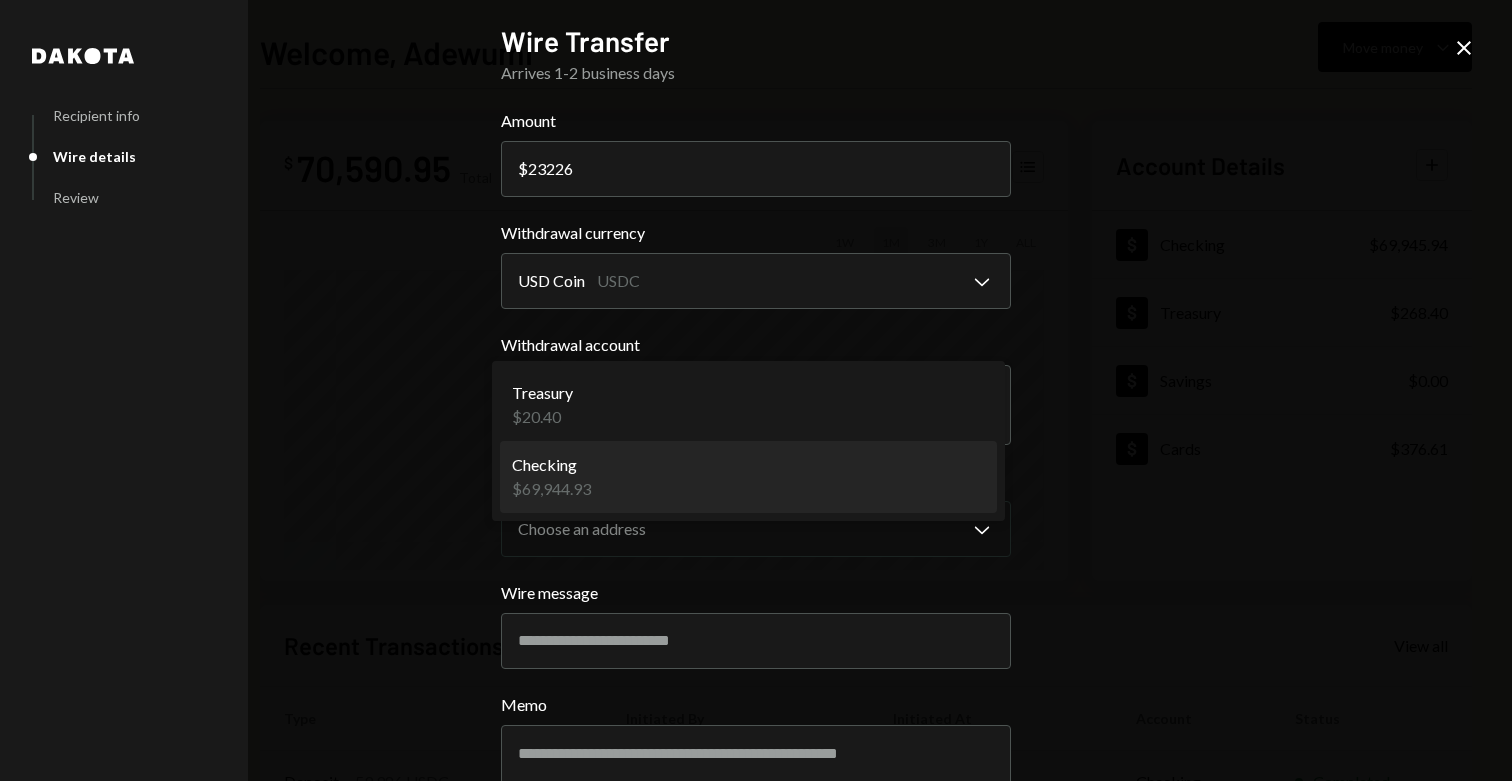 select on "**********" 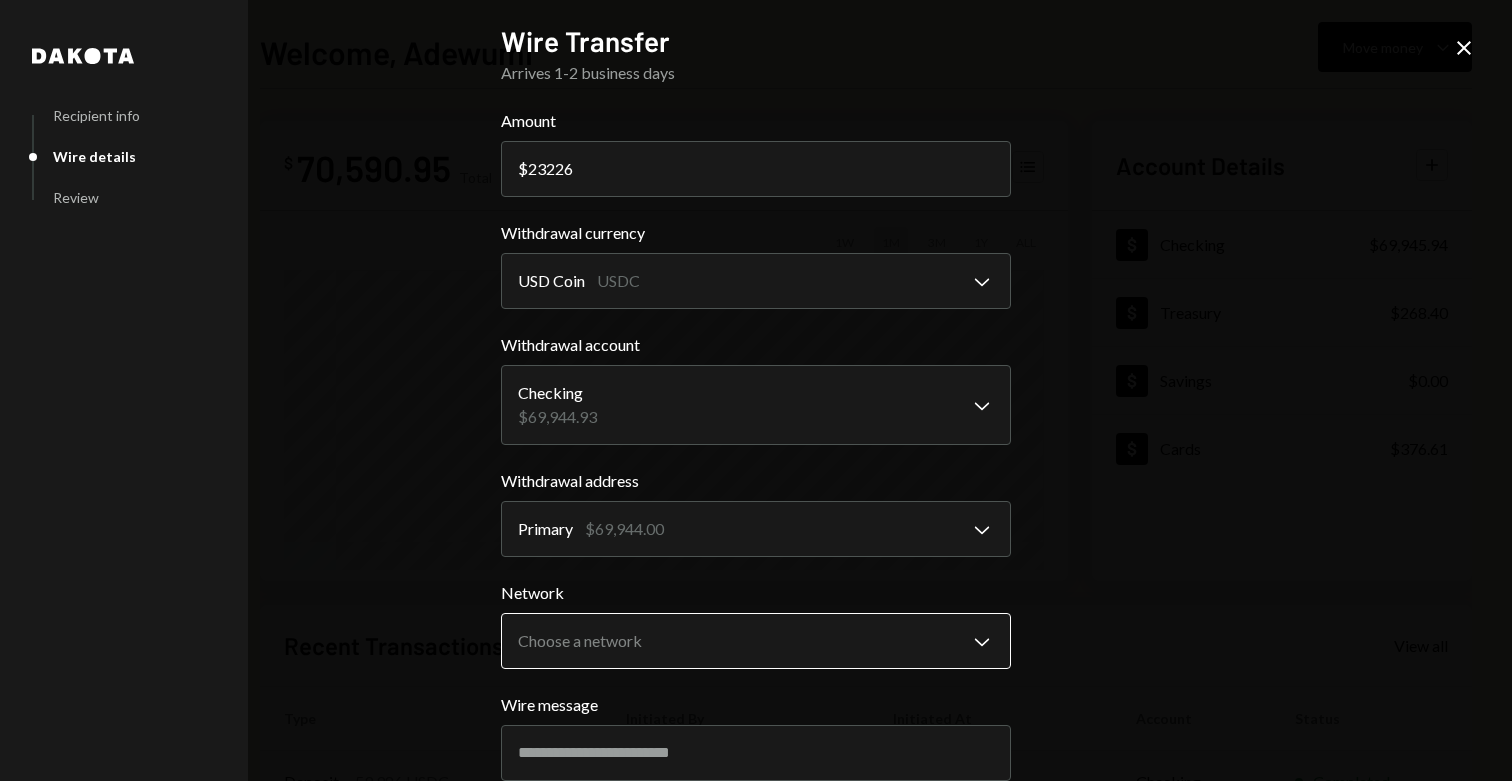 click on "S SPARK TECH HUB Caret Down Home Home Inbox Inbox Activities Transactions Accounts Accounts Caret Down Checking $69,945.94 Treasury $268.40 Savings $0.00 Cards $376.61 Dollar Rewards User Recipients Team Team Welcome, Adewumi Move money Caret Down $ 70,590.95 Total Graph Accounts 1W 1M 3M 1Y ALL Account Details Plus Dollar Checking $69,945.94 Dollar Treasury $268.40 Dollar Savings $0.00 Dollar Cards $376.61 Recent Transactions View all Type Initiated By Initiated At Account Status Deposit 59,986  USDC 0x260B...C54cEa Copy 07/29/25 1:06 PM Checking Completed Withdrawal 60,000  USDC Adewumi Hammed 07/29/25 12:21 PM Checking Completed Deposit 64,745  USDC 0x260B...C54cEa Copy 07/29/25 10:13 AM Checking Completed Bank Payment $15,015.00 Adewumi Hammed 07/29/25 9:50 AM Checking Completed Withdrawal 80,000  USDC Adewumi Hammed 07/29/25 9:28 AM Checking Completed /dashboard Dakota Recipient info Wire details Review Wire Transfer Arrives 1-2 business days Amount $ 23226 Withdrawal currency USD Coin USDC Chevron Down" at bounding box center [756, 390] 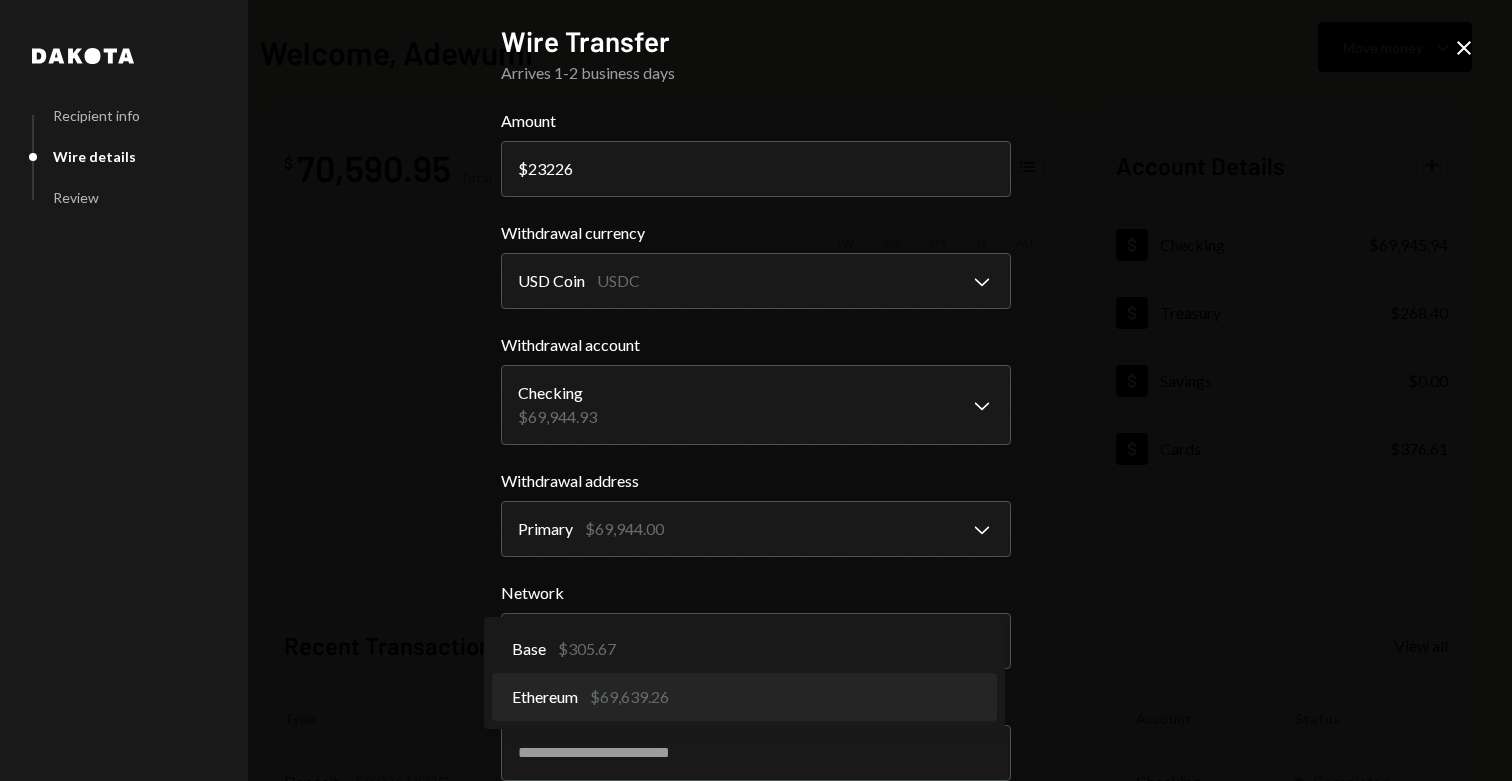 select on "**********" 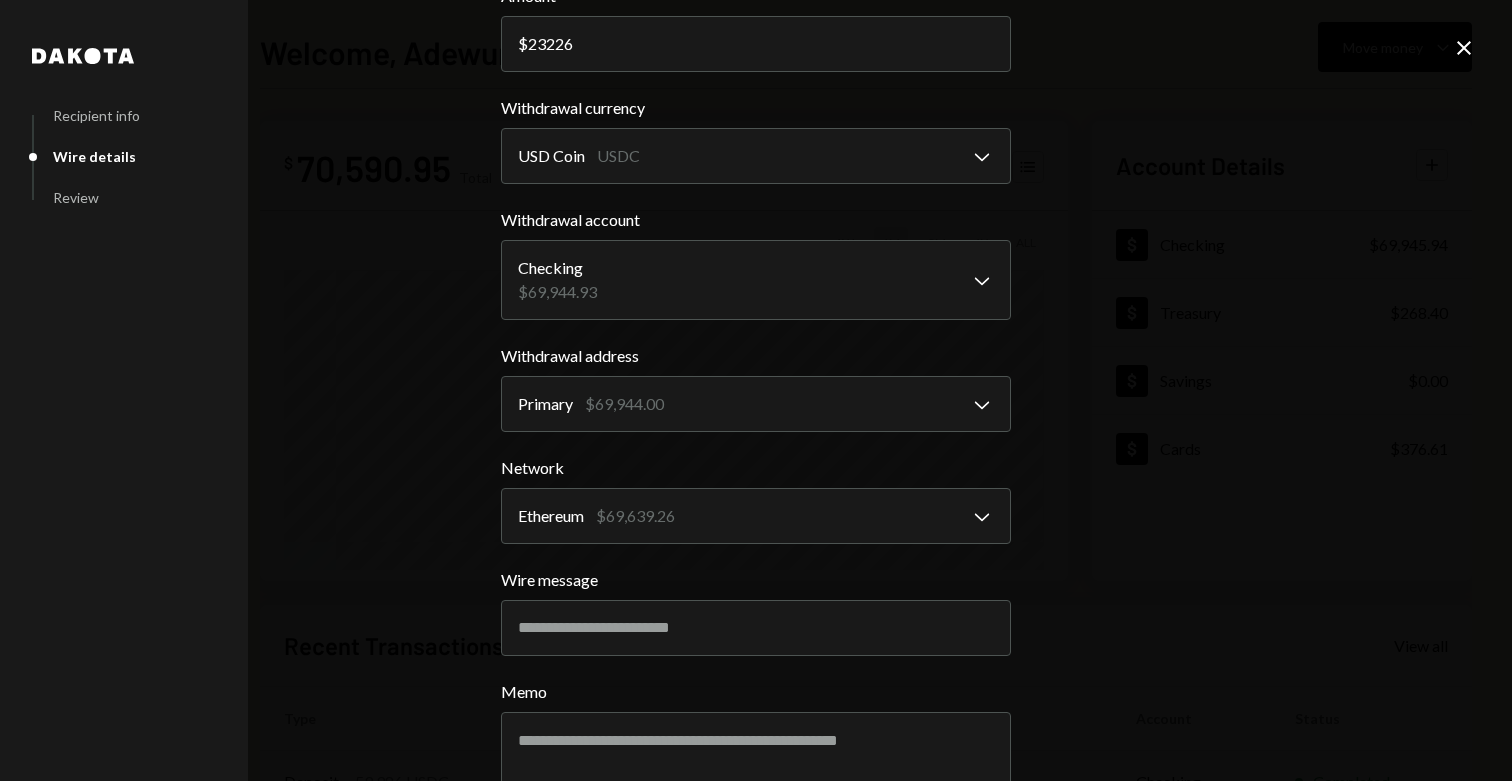 scroll, scrollTop: 238, scrollLeft: 0, axis: vertical 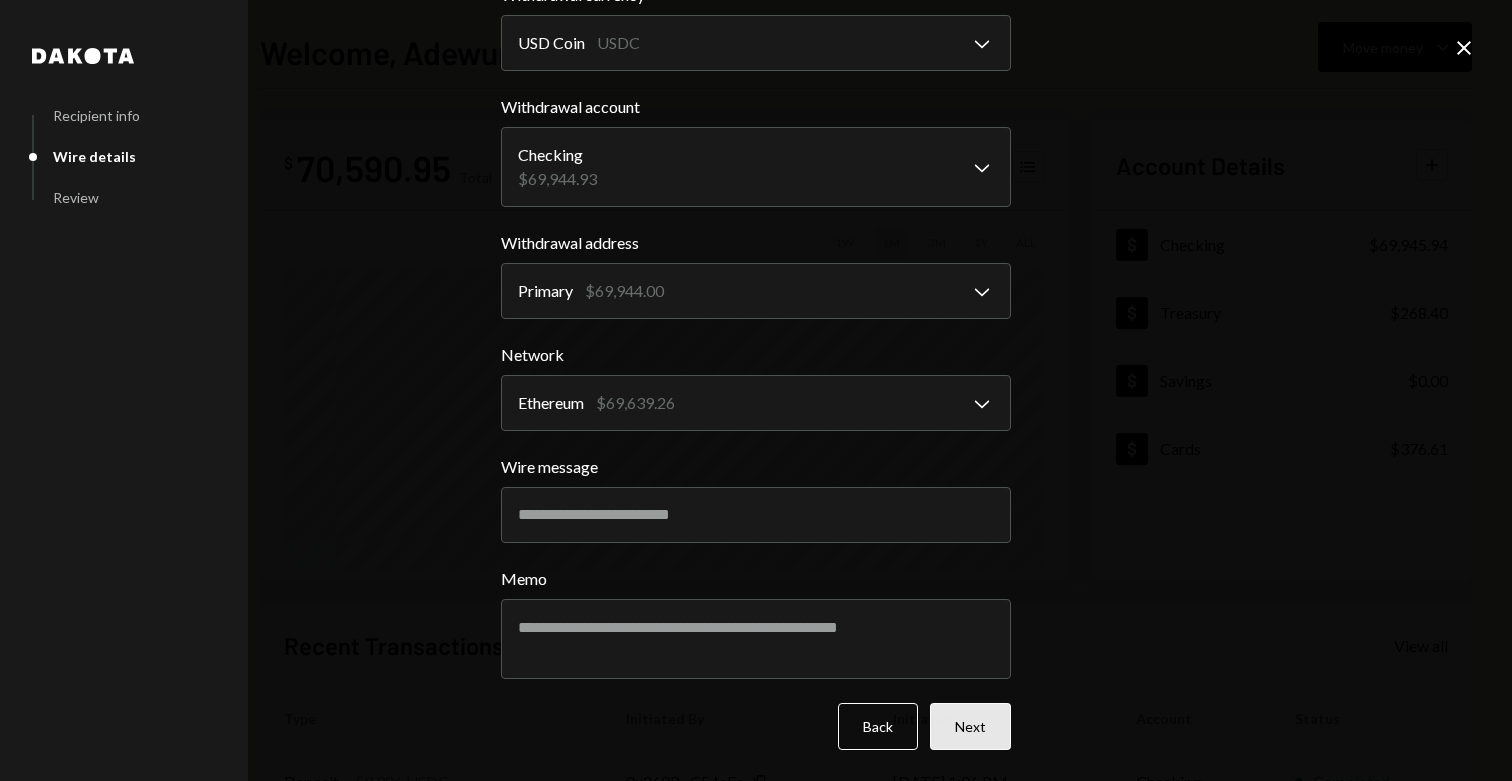 click on "Next" at bounding box center [970, 726] 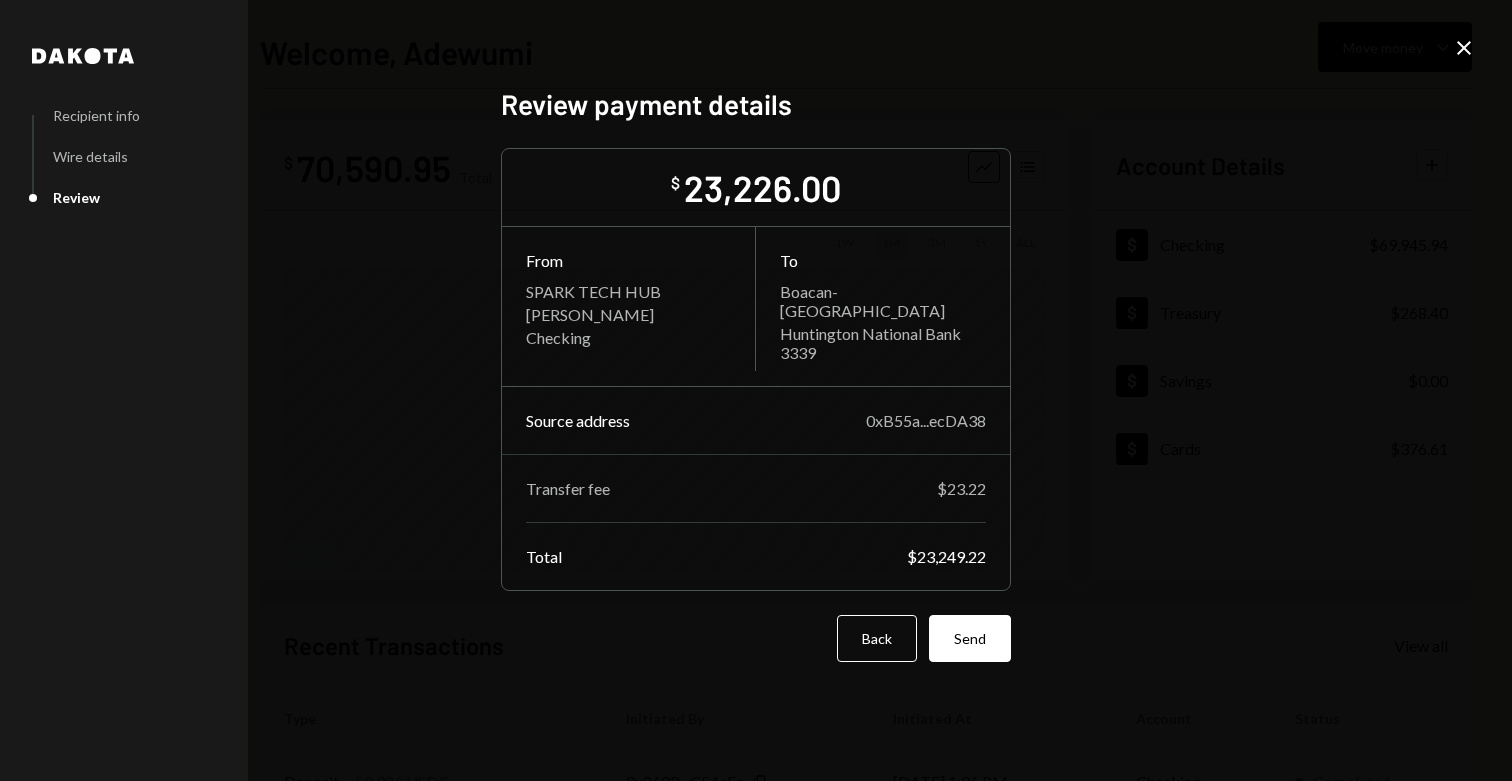 scroll, scrollTop: 0, scrollLeft: 0, axis: both 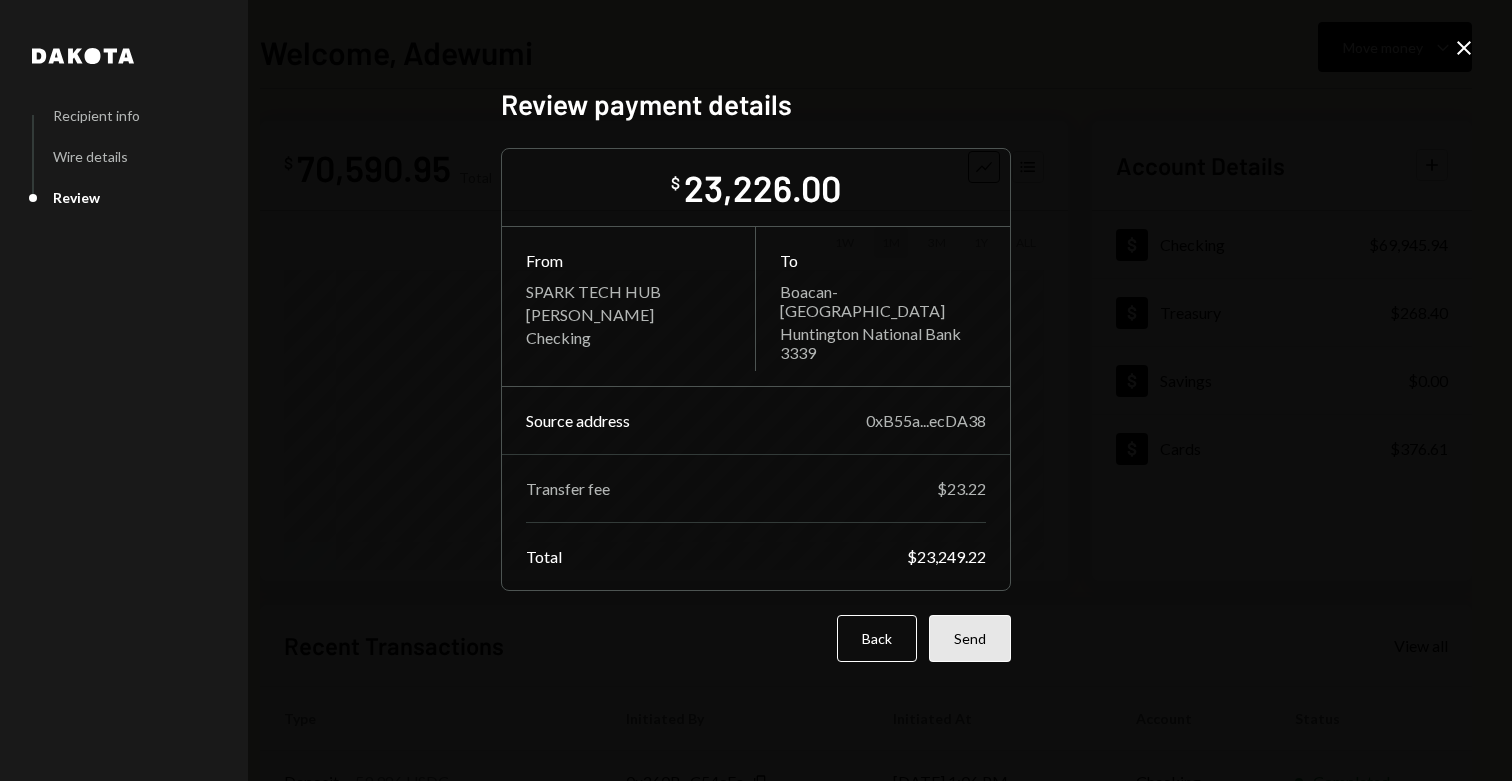 click on "Send" at bounding box center [970, 638] 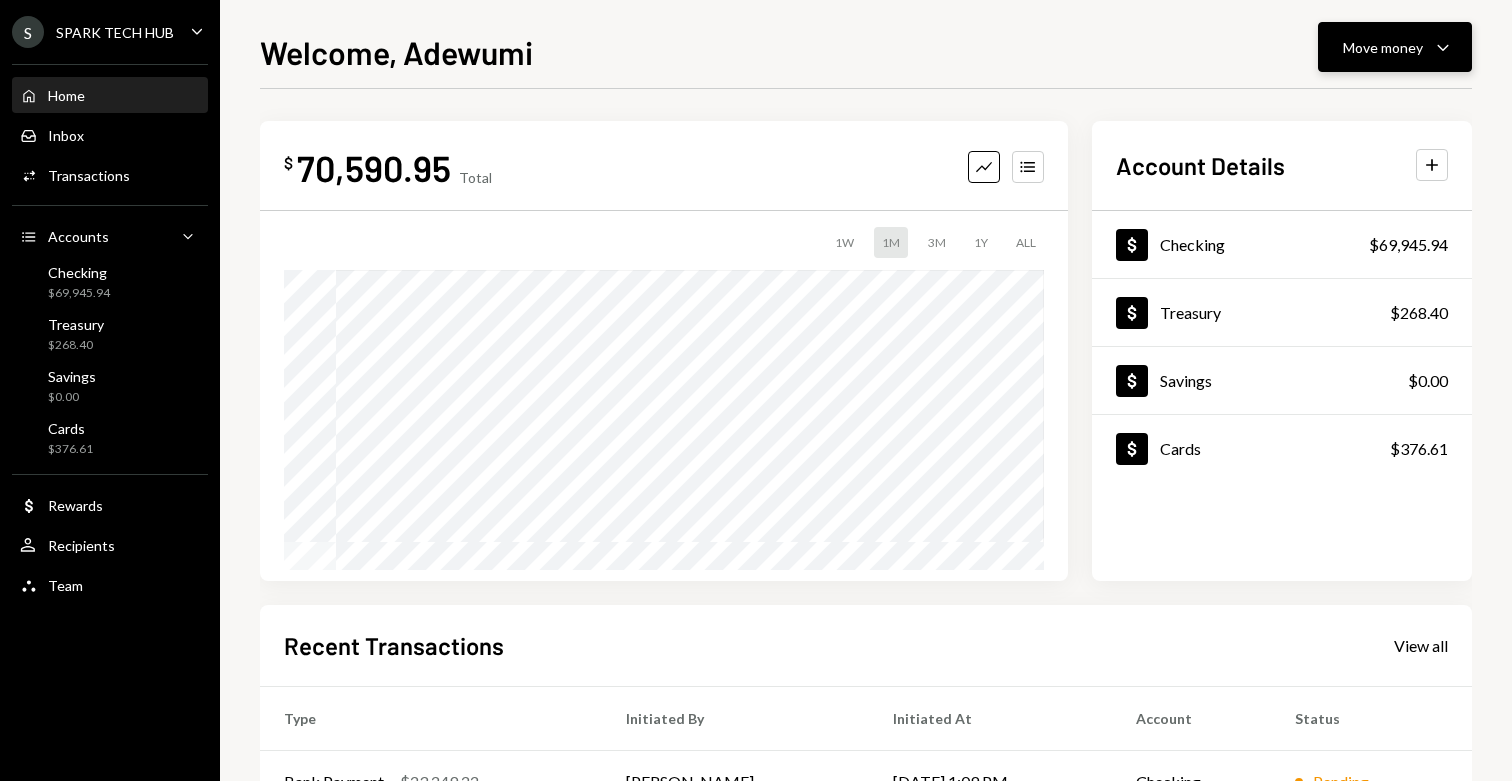 click on "Move money" at bounding box center (1383, 47) 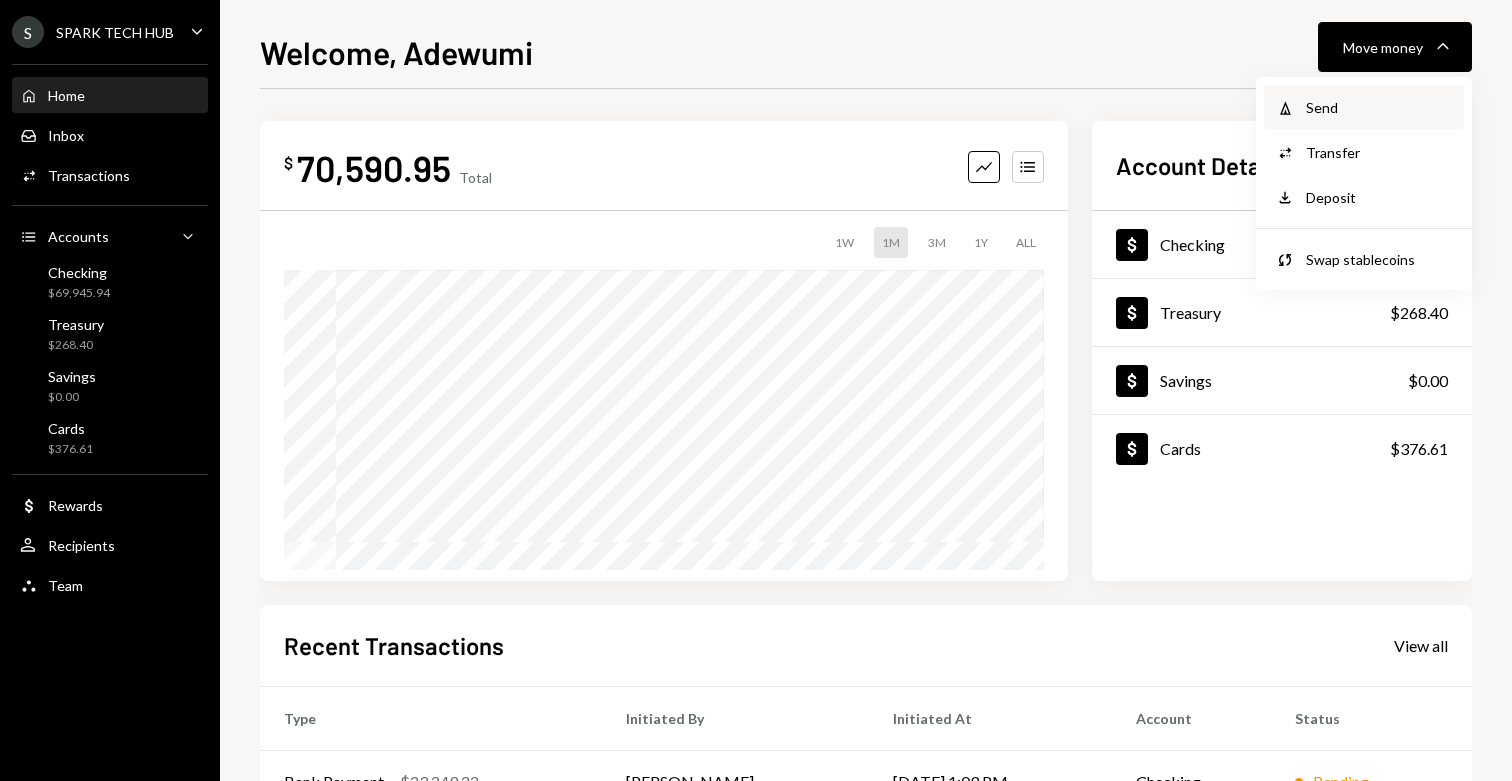 click on "Withdraw Send" at bounding box center [1364, 107] 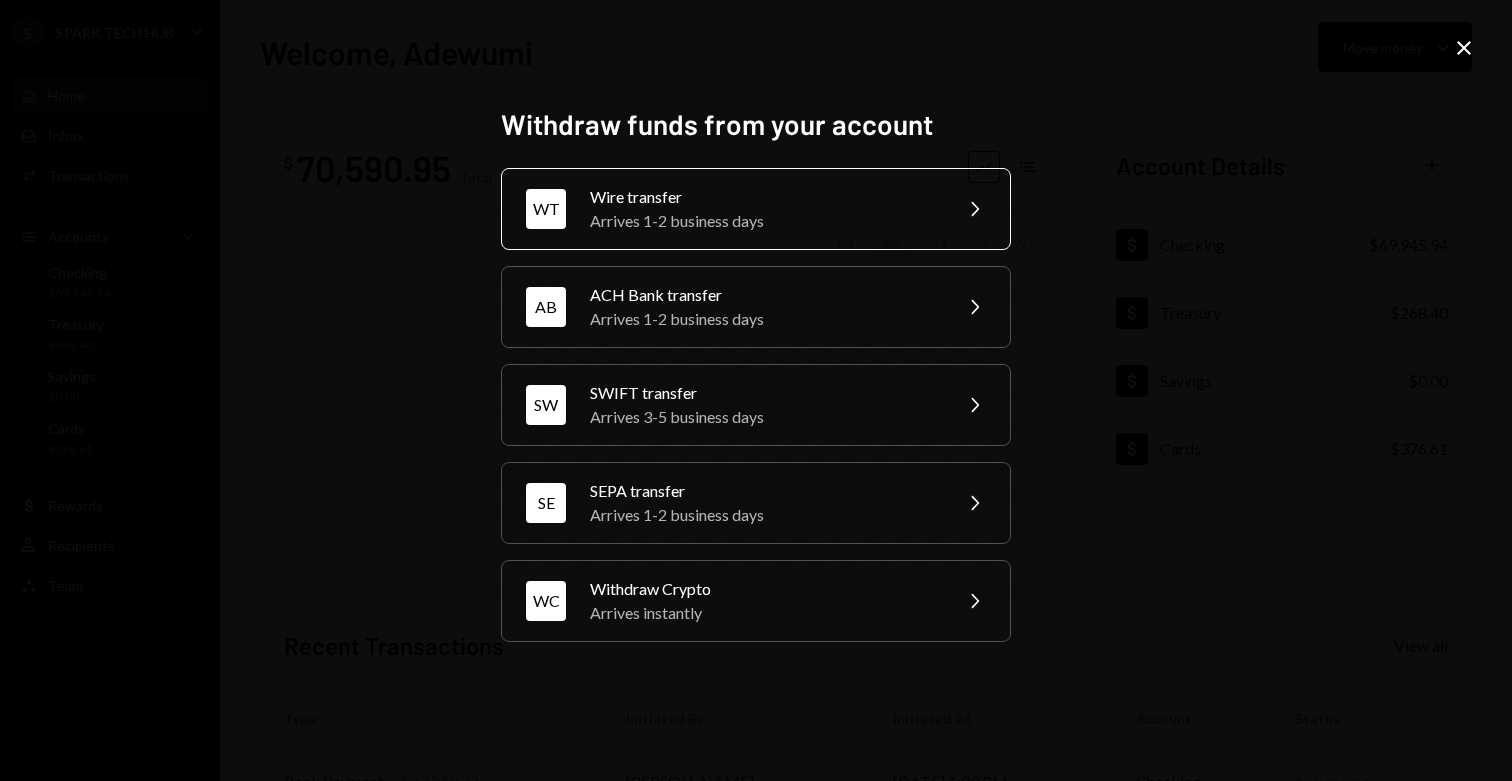 click on "WT Wire transfer Arrives 1-2 business days Chevron Right" at bounding box center (756, 209) 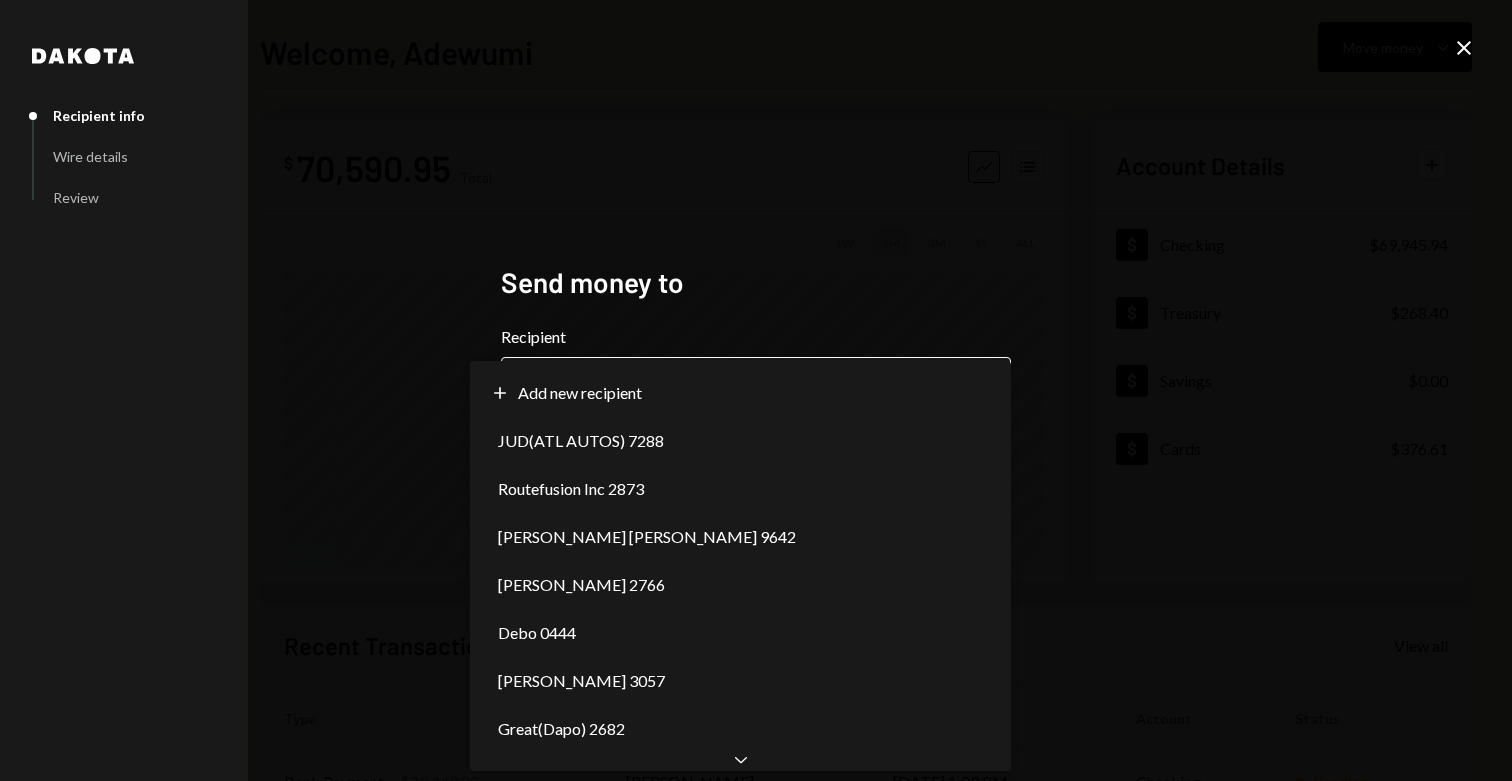 click on "**********" at bounding box center [756, 390] 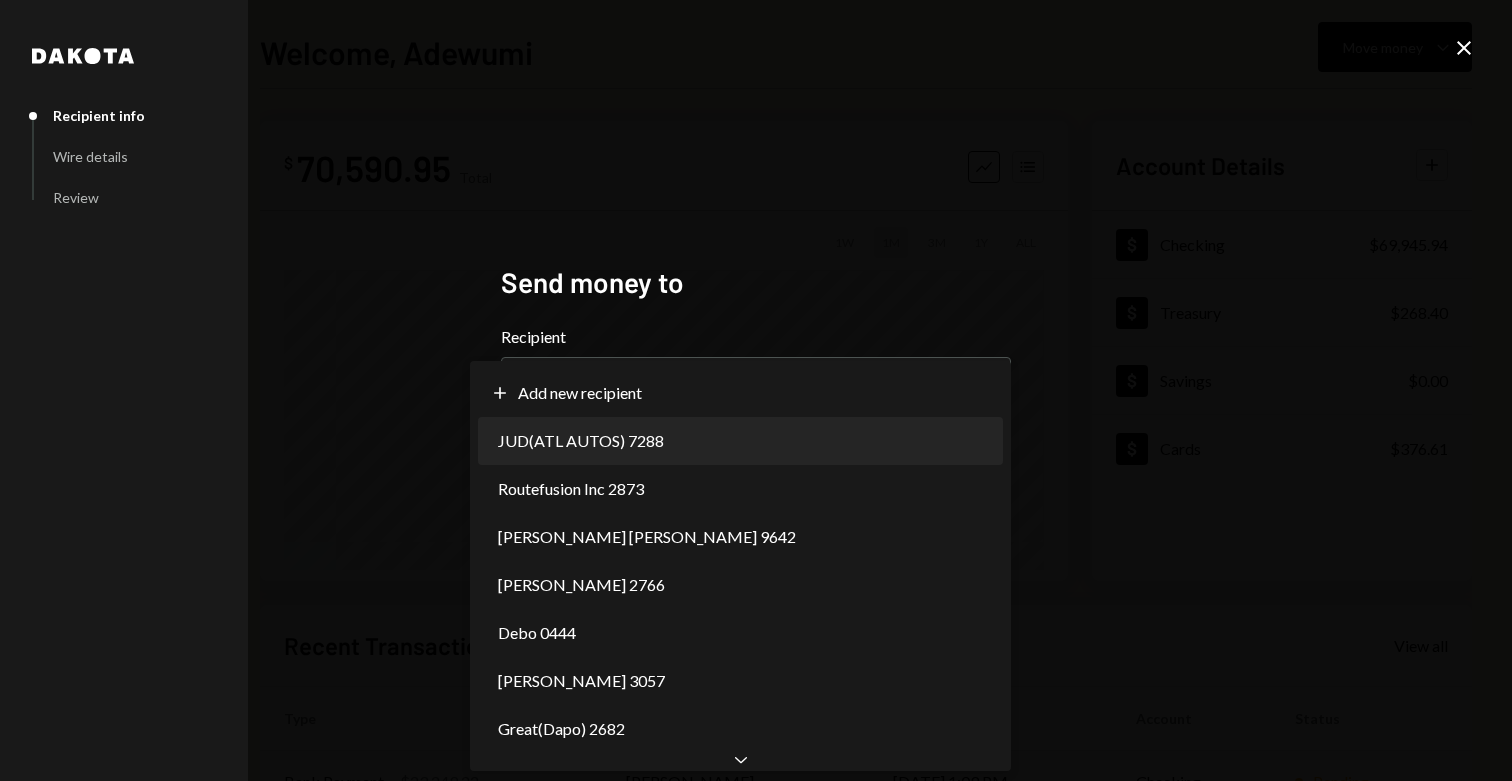 select on "**********" 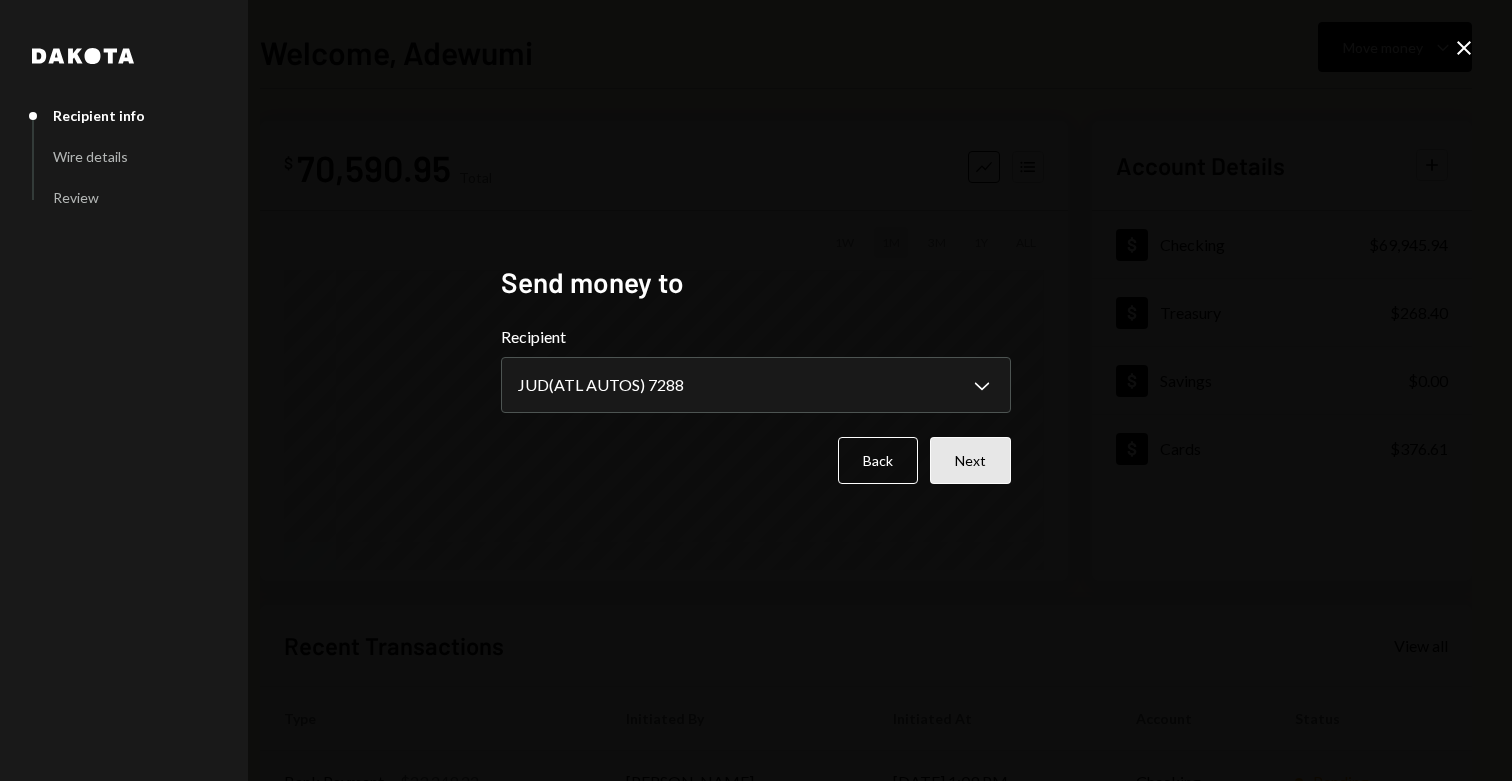 click on "Next" at bounding box center (970, 460) 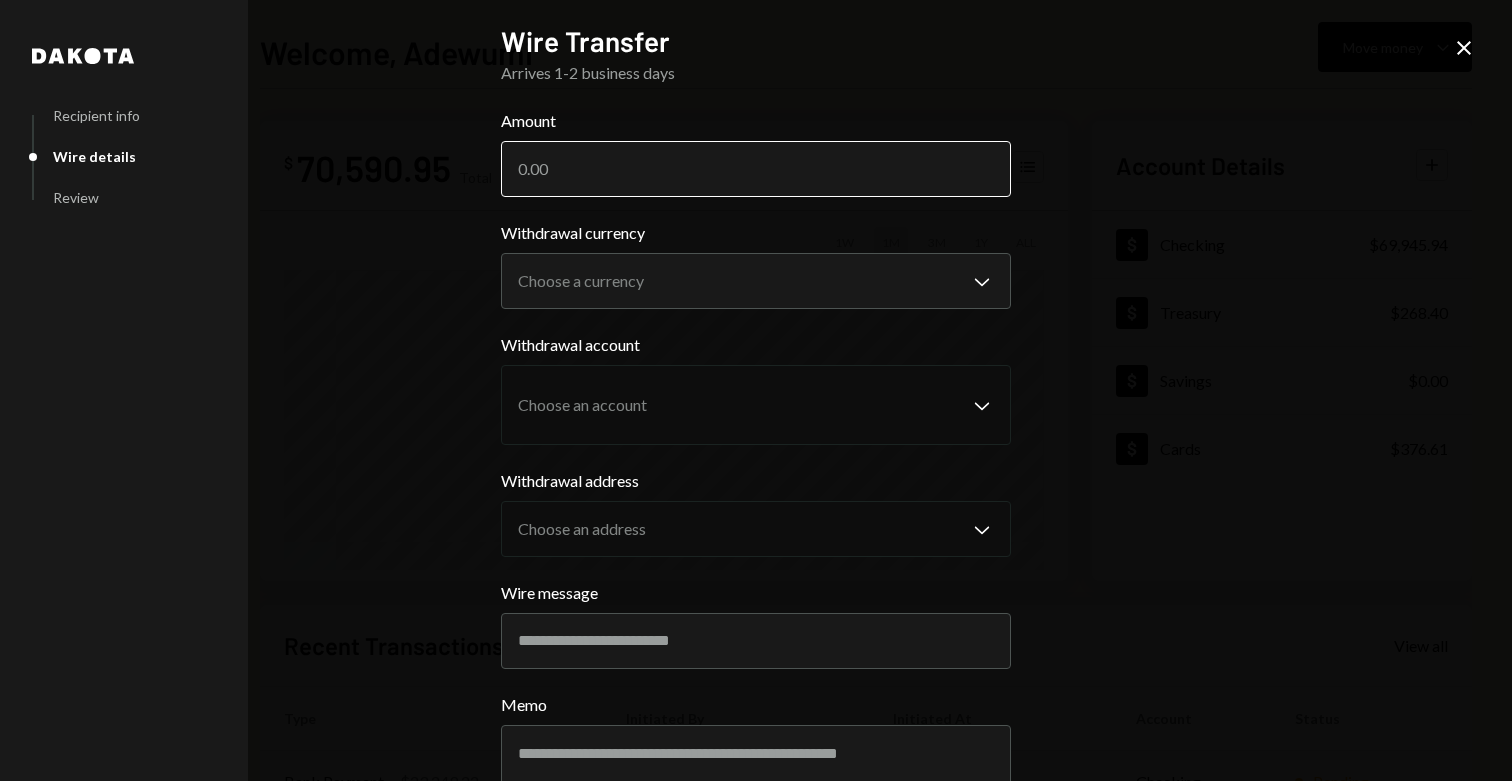 click on "Amount" at bounding box center [756, 169] 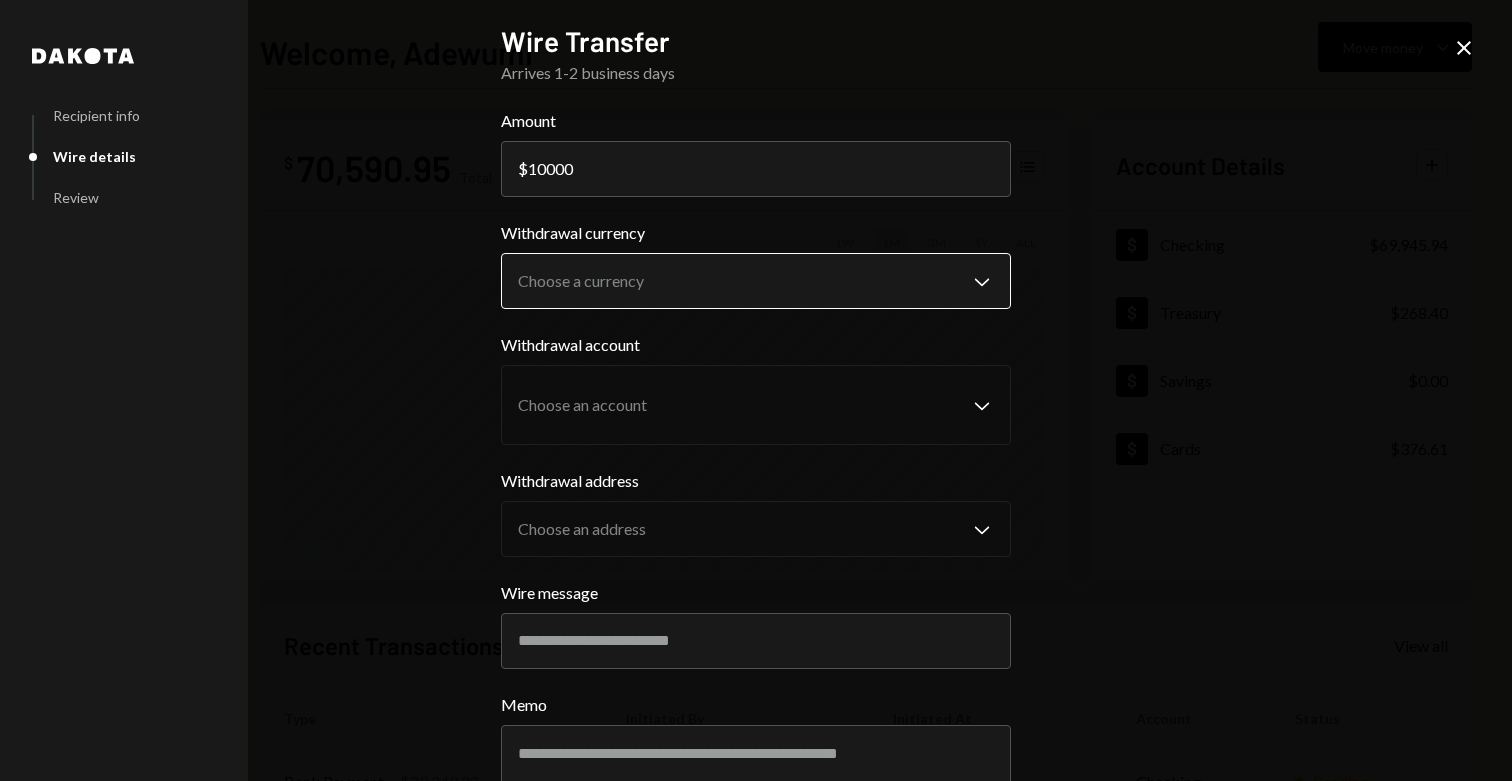 type on "10000" 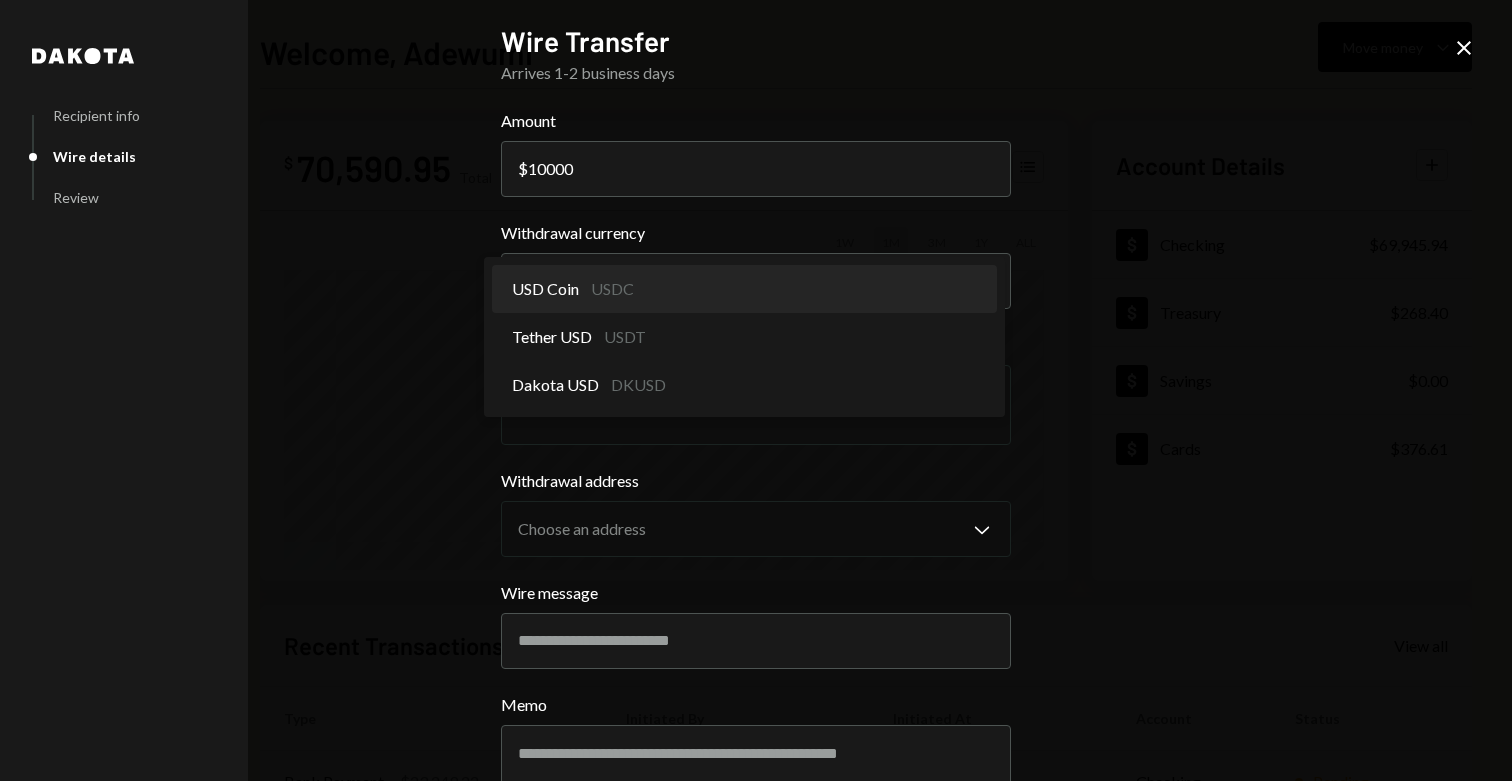 select on "****" 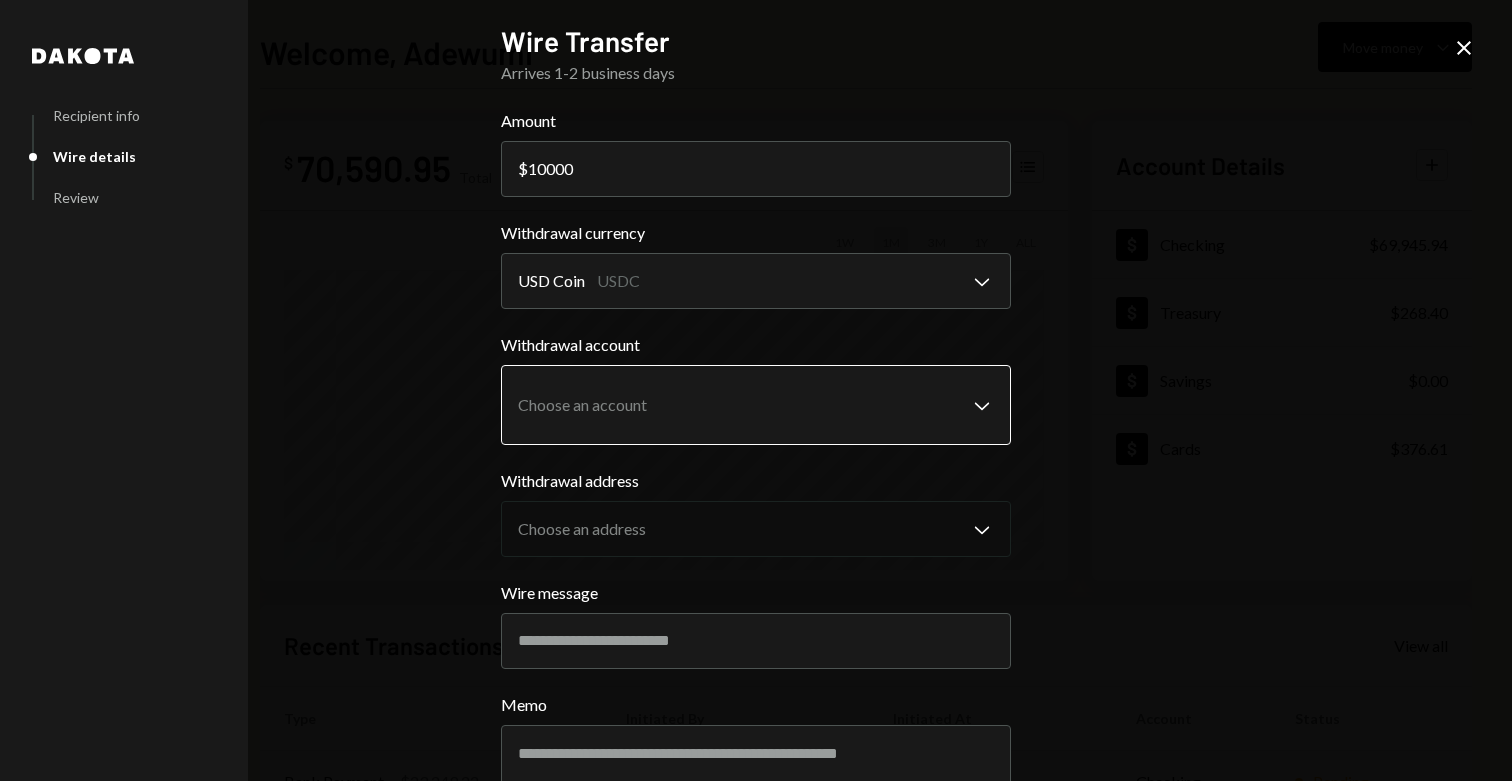 click on "S SPARK TECH HUB Caret Down Home Home Inbox Inbox Activities Transactions Accounts Accounts Caret Down Checking $69,945.94 Treasury $268.40 Savings $0.00 Cards $376.61 Dollar Rewards User Recipients Team Team Welcome, Adewumi Move money Caret Down $ 70,590.95 Total Graph Accounts 1W 1M 3M 1Y ALL Account Details Plus Dollar Checking $69,945.94 Dollar Treasury $268.40 Dollar Savings $0.00 Dollar Cards $376.61 Recent Transactions View all Type Initiated By Initiated At Account Status Bank Payment $23,249.22 Adewumi Hammed 07/29/25 1:09 PM Checking Pending Deposit 59,986  USDC 0x260B...C54cEa Copy 07/29/25 1:06 PM Checking Completed Withdrawal 60,000  USDC Adewumi Hammed 07/29/25 12:21 PM Checking Completed Deposit 64,745  USDC 0x260B...C54cEa Copy 07/29/25 10:13 AM Checking Completed Bank Payment $15,015.00 Adewumi Hammed 07/29/25 9:50 AM Checking Completed /dashboard Dakota Recipient info Wire details Review Wire Transfer Arrives 1-2 business days Amount $ 10000 Withdrawal currency USD Coin USDC Chevron Down" at bounding box center (756, 390) 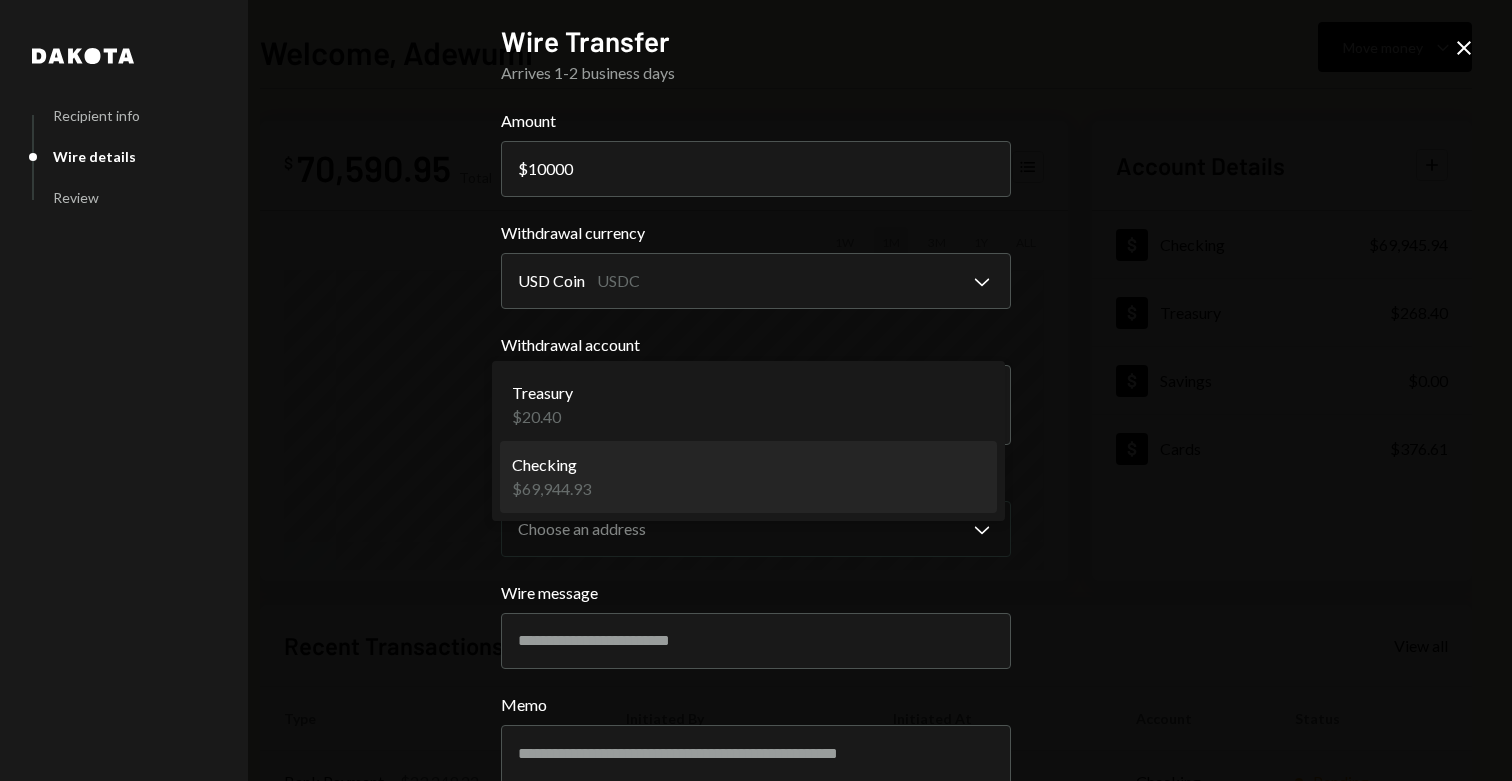 select on "**********" 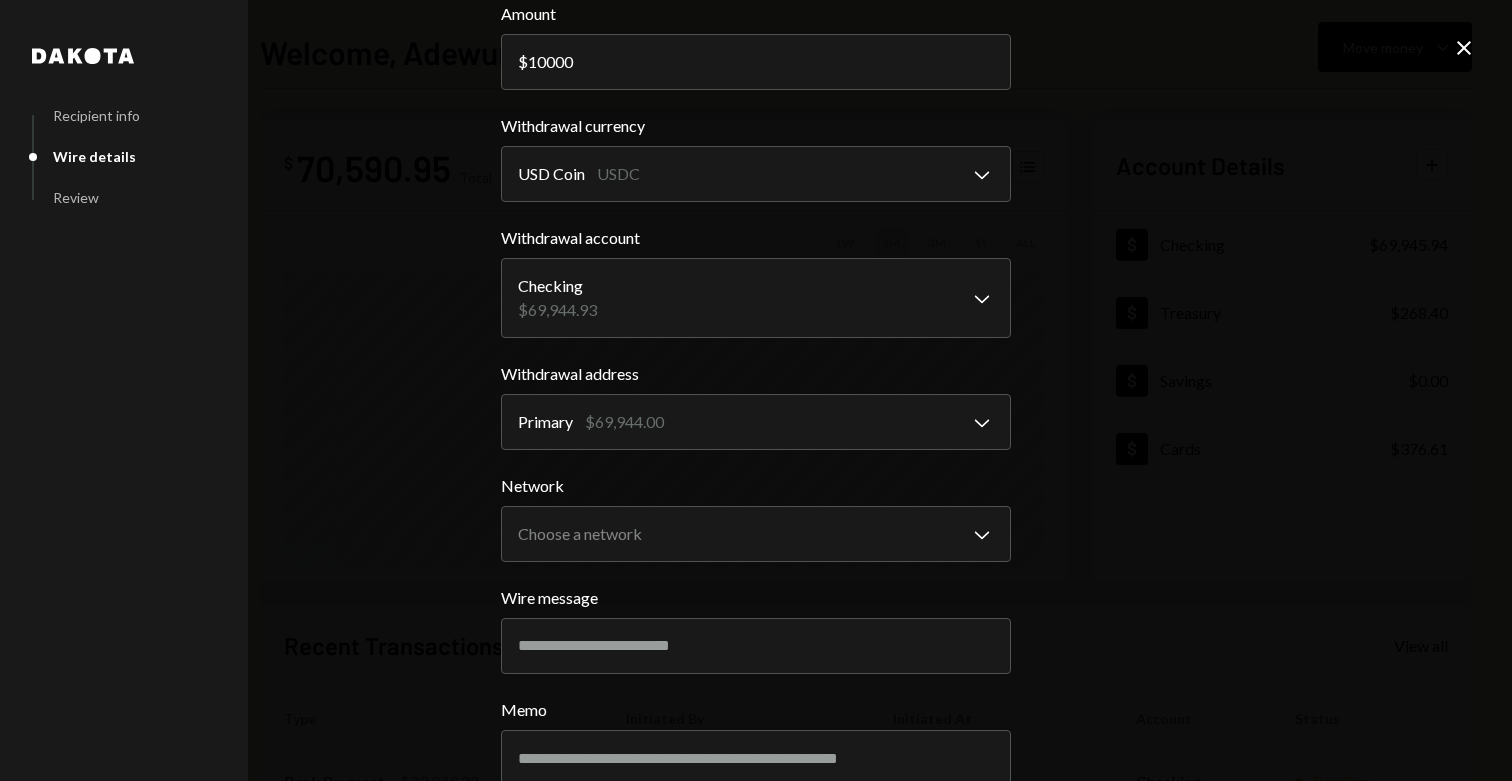 scroll, scrollTop: 213, scrollLeft: 0, axis: vertical 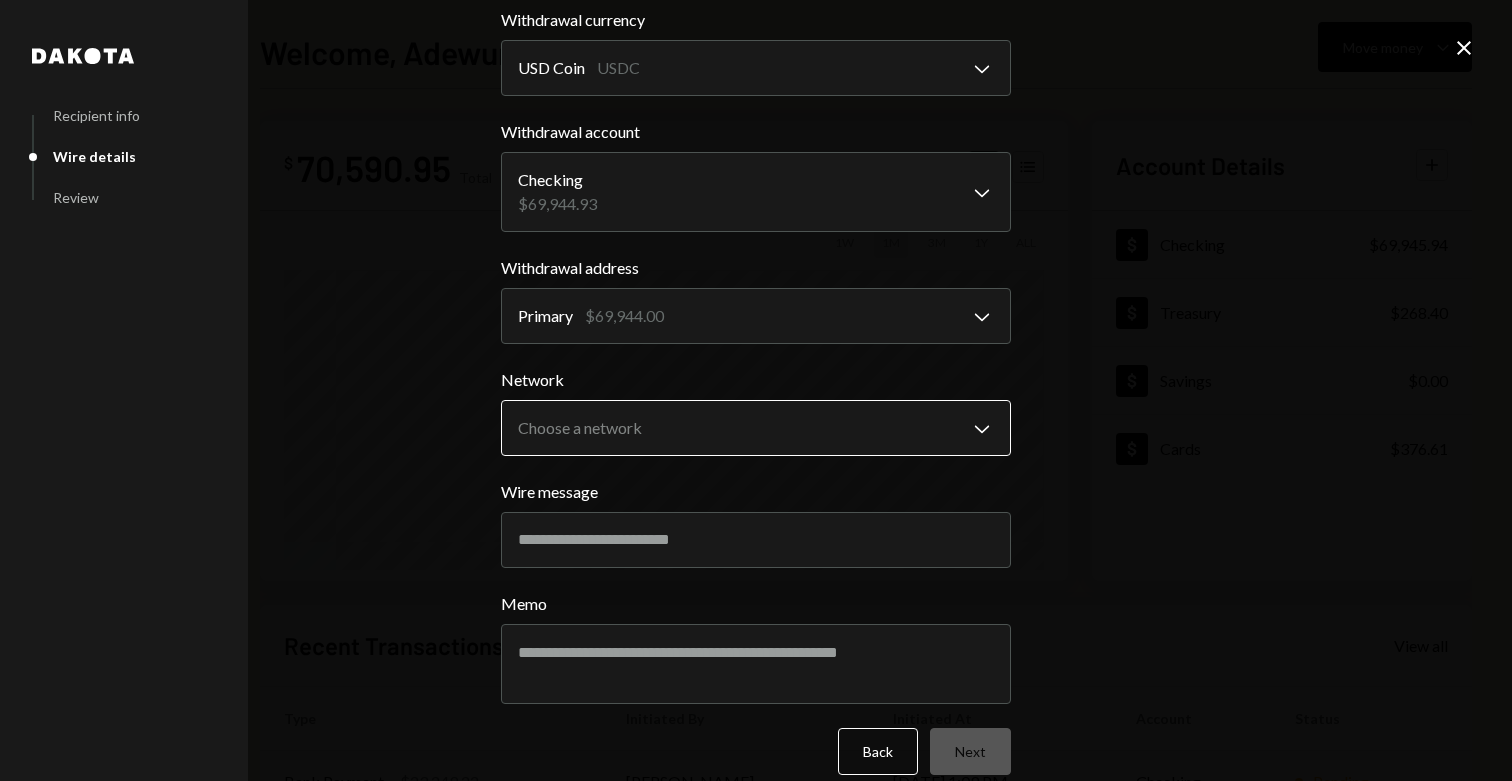 click on "S SPARK TECH HUB Caret Down Home Home Inbox Inbox Activities Transactions Accounts Accounts Caret Down Checking $69,945.94 Treasury $268.40 Savings $0.00 Cards $376.61 Dollar Rewards User Recipients Team Team Welcome, Adewumi Move money Caret Down $ 70,590.95 Total Graph Accounts 1W 1M 3M 1Y ALL Account Details Plus Dollar Checking $69,945.94 Dollar Treasury $268.40 Dollar Savings $0.00 Dollar Cards $376.61 Recent Transactions View all Type Initiated By Initiated At Account Status Bank Payment $23,249.22 Adewumi Hammed 07/29/25 1:09 PM Checking Pending Deposit 59,986  USDC 0x260B...C54cEa Copy 07/29/25 1:06 PM Checking Completed Withdrawal 60,000  USDC Adewumi Hammed 07/29/25 12:21 PM Checking Completed Deposit 64,745  USDC 0x260B...C54cEa Copy 07/29/25 10:13 AM Checking Completed Bank Payment $15,015.00 Adewumi Hammed 07/29/25 9:50 AM Checking Completed /dashboard Dakota Recipient info Wire details Review Wire Transfer Arrives 1-2 business days Amount $ 10000 Withdrawal currency USD Coin USDC Chevron Down" at bounding box center (756, 390) 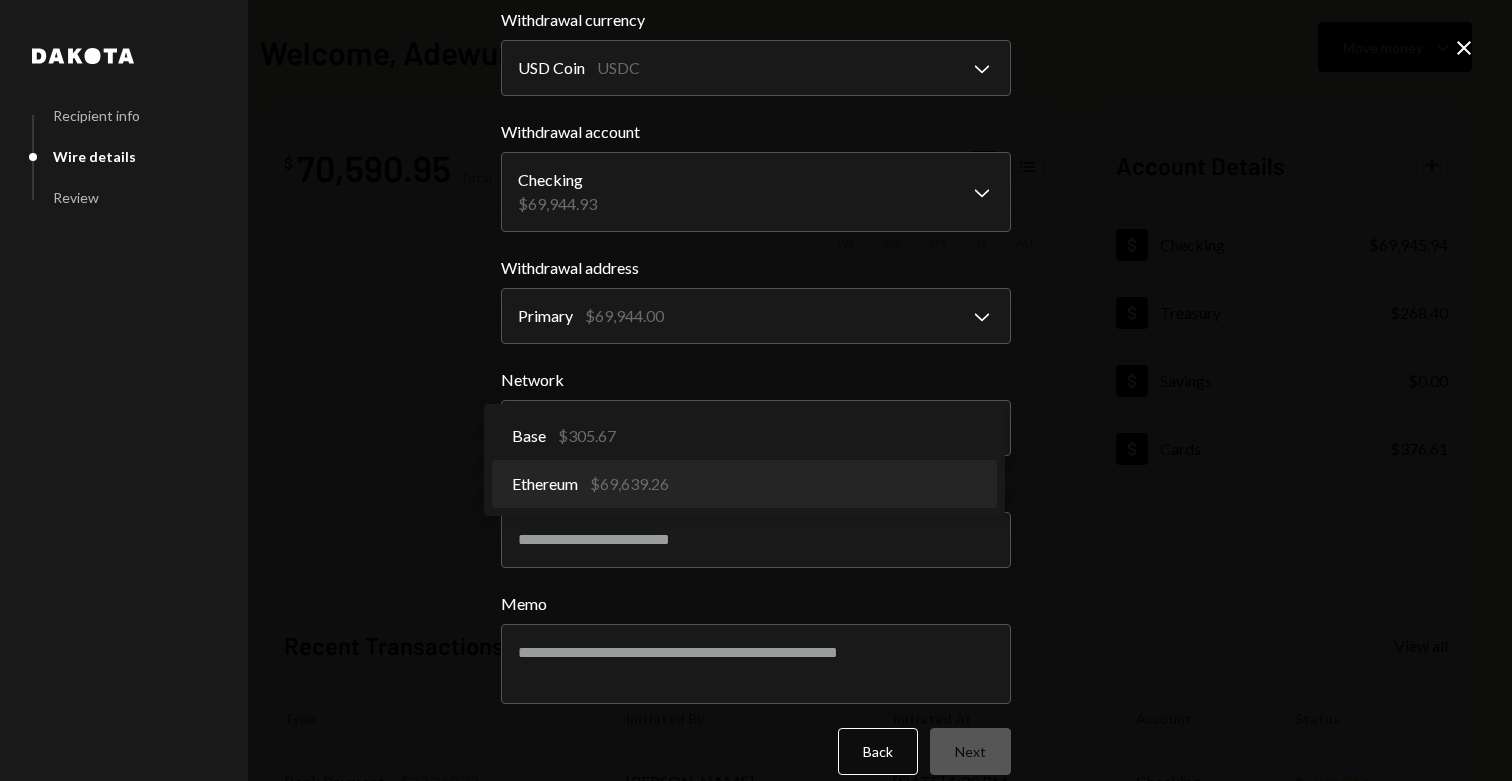 select on "**********" 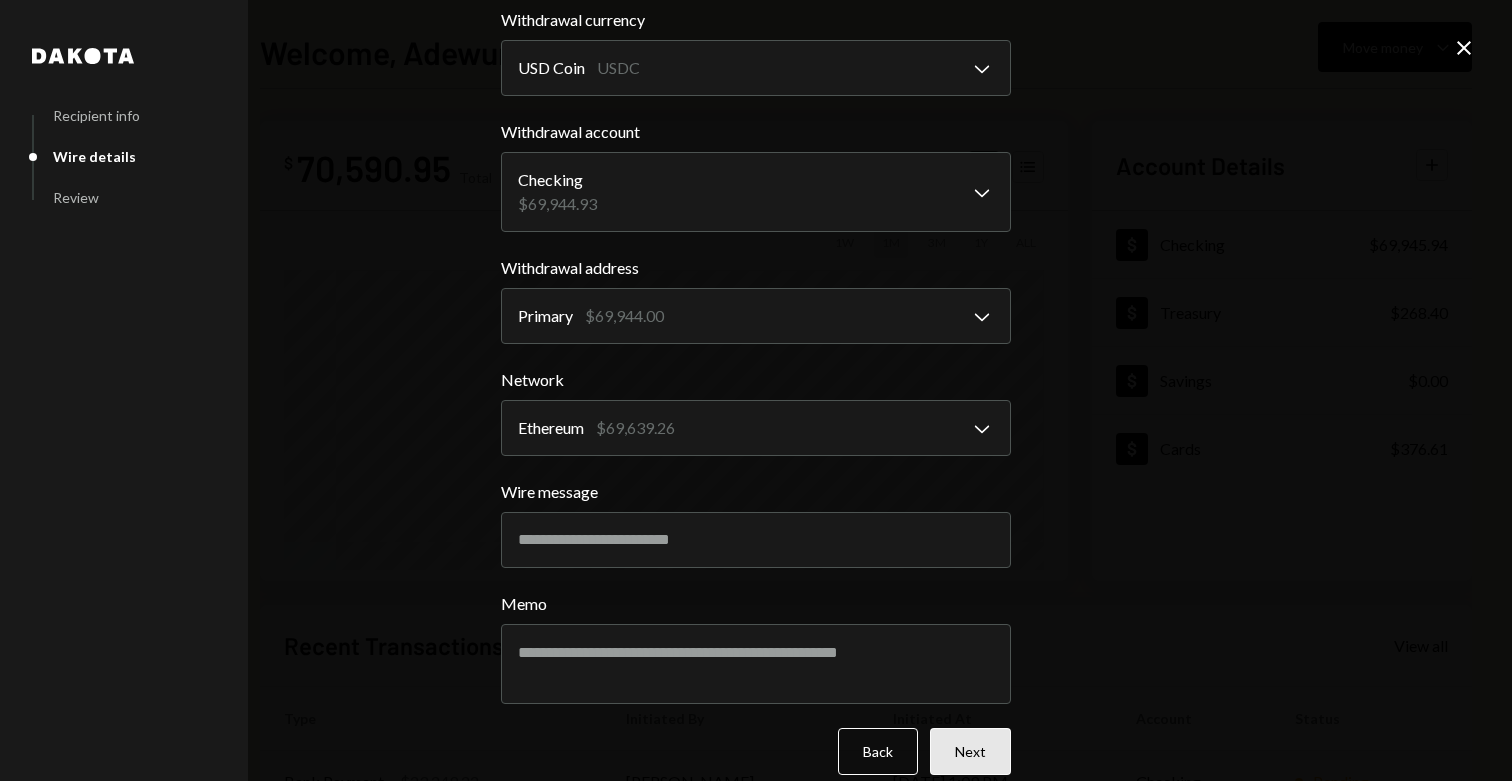 click on "Next" at bounding box center [970, 751] 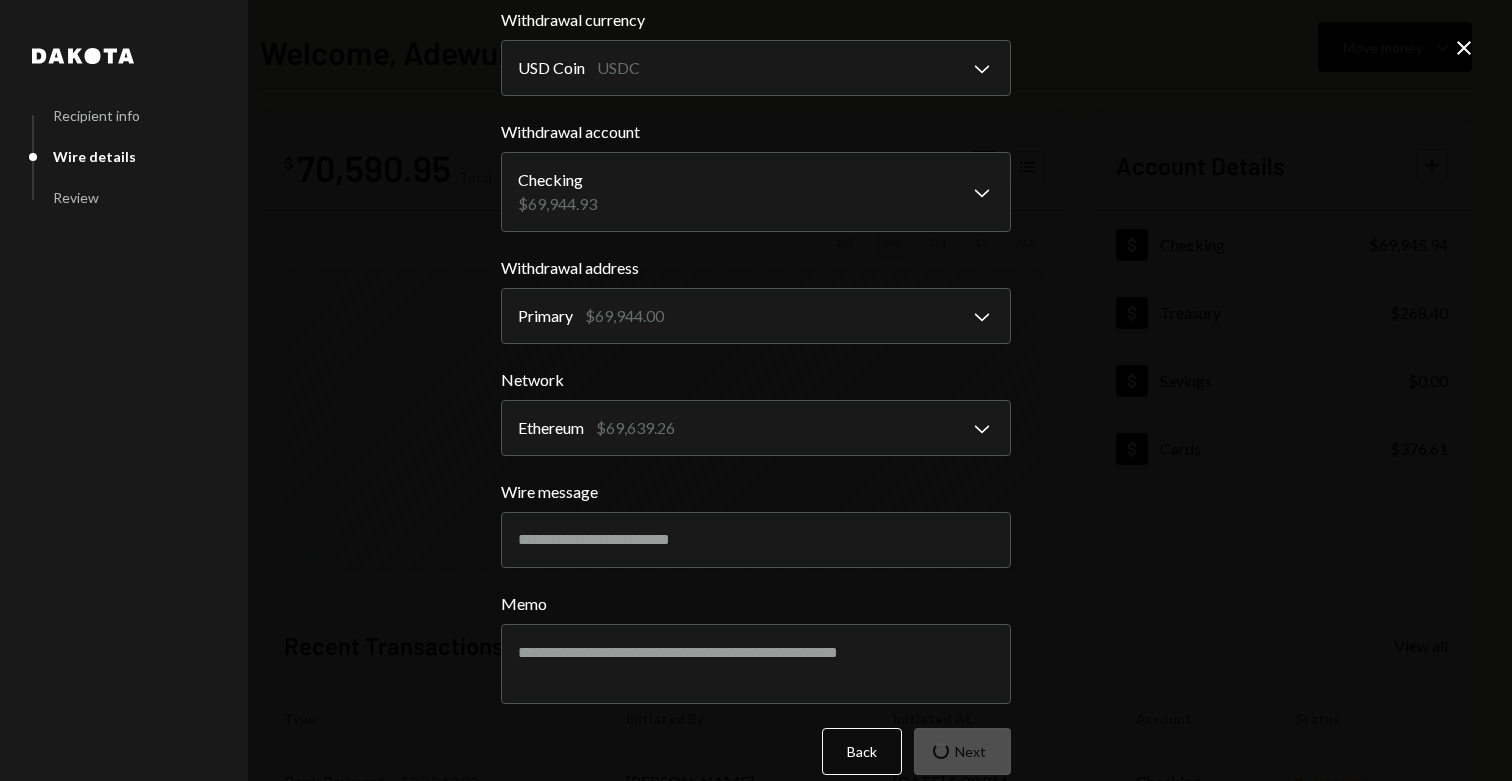 scroll, scrollTop: 0, scrollLeft: 0, axis: both 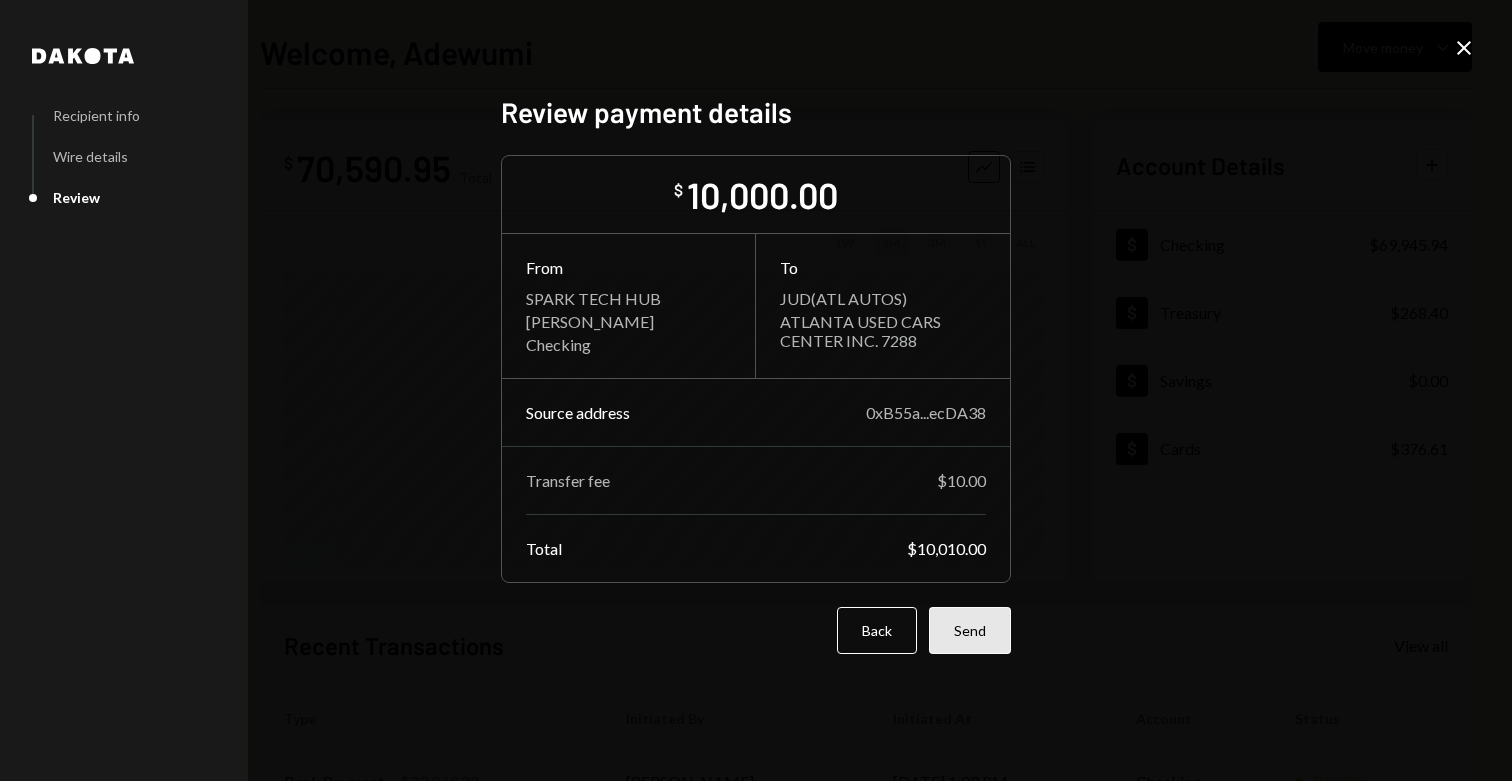 click on "Send" at bounding box center [970, 630] 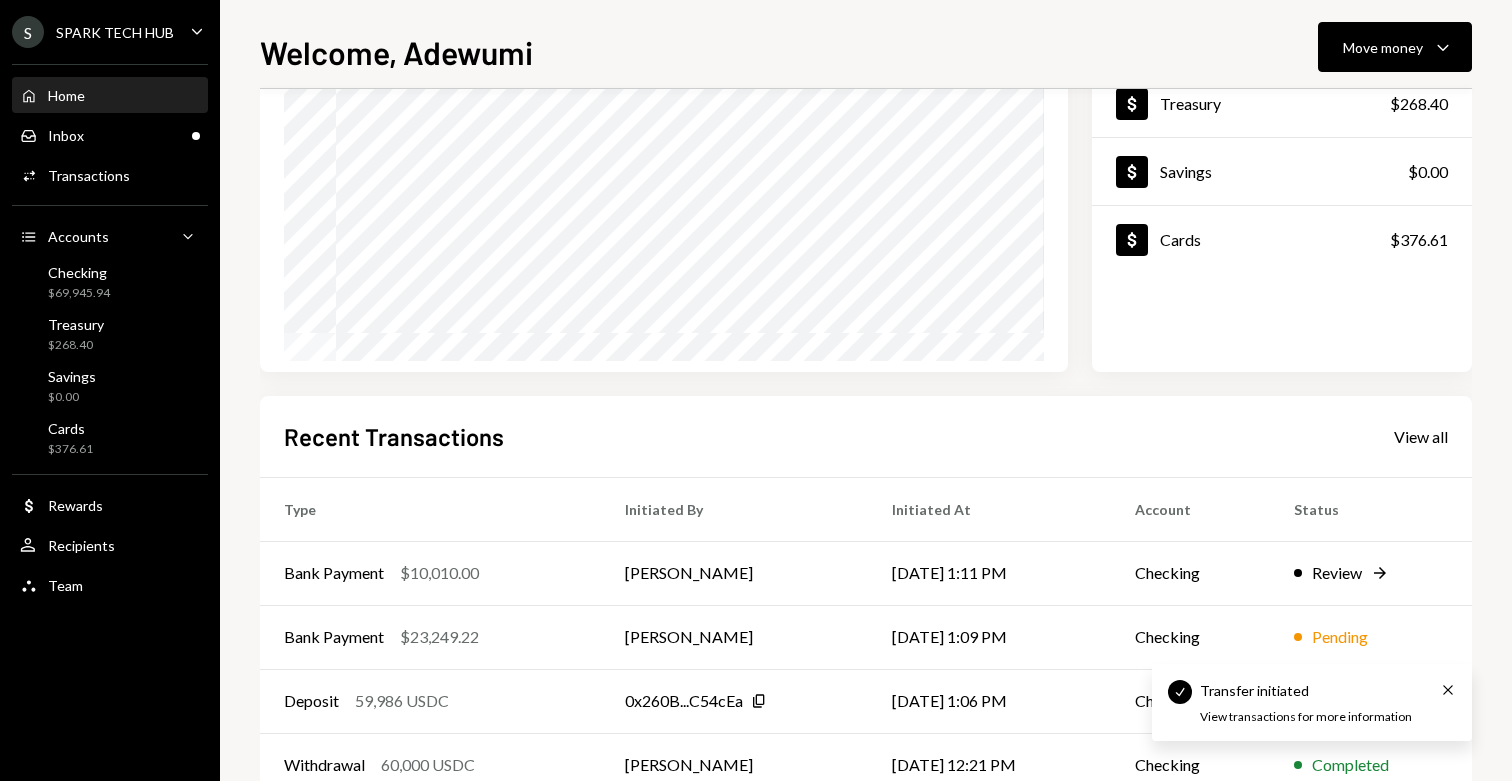 scroll, scrollTop: 252, scrollLeft: 0, axis: vertical 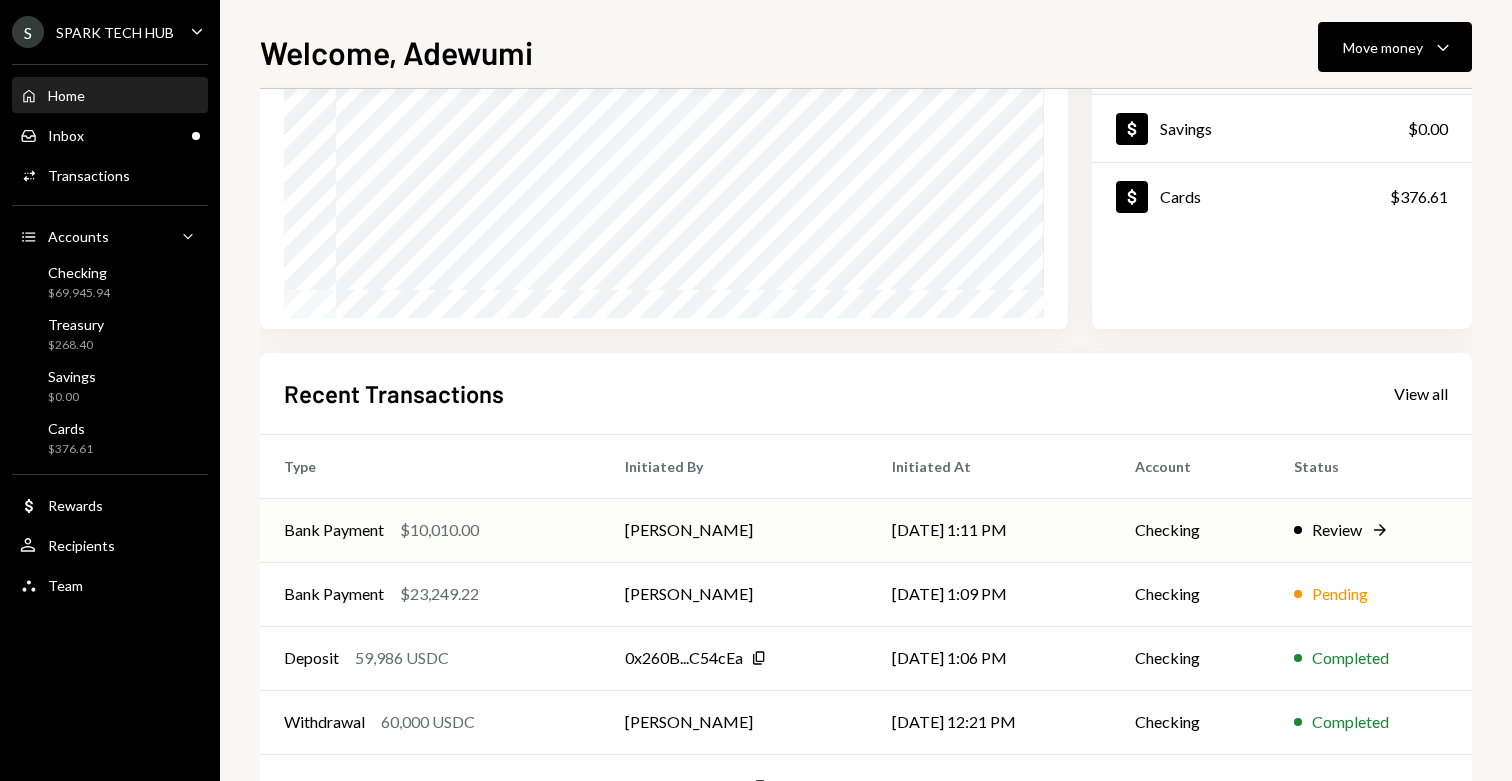 click on "Adewumi Hammed" at bounding box center (734, 530) 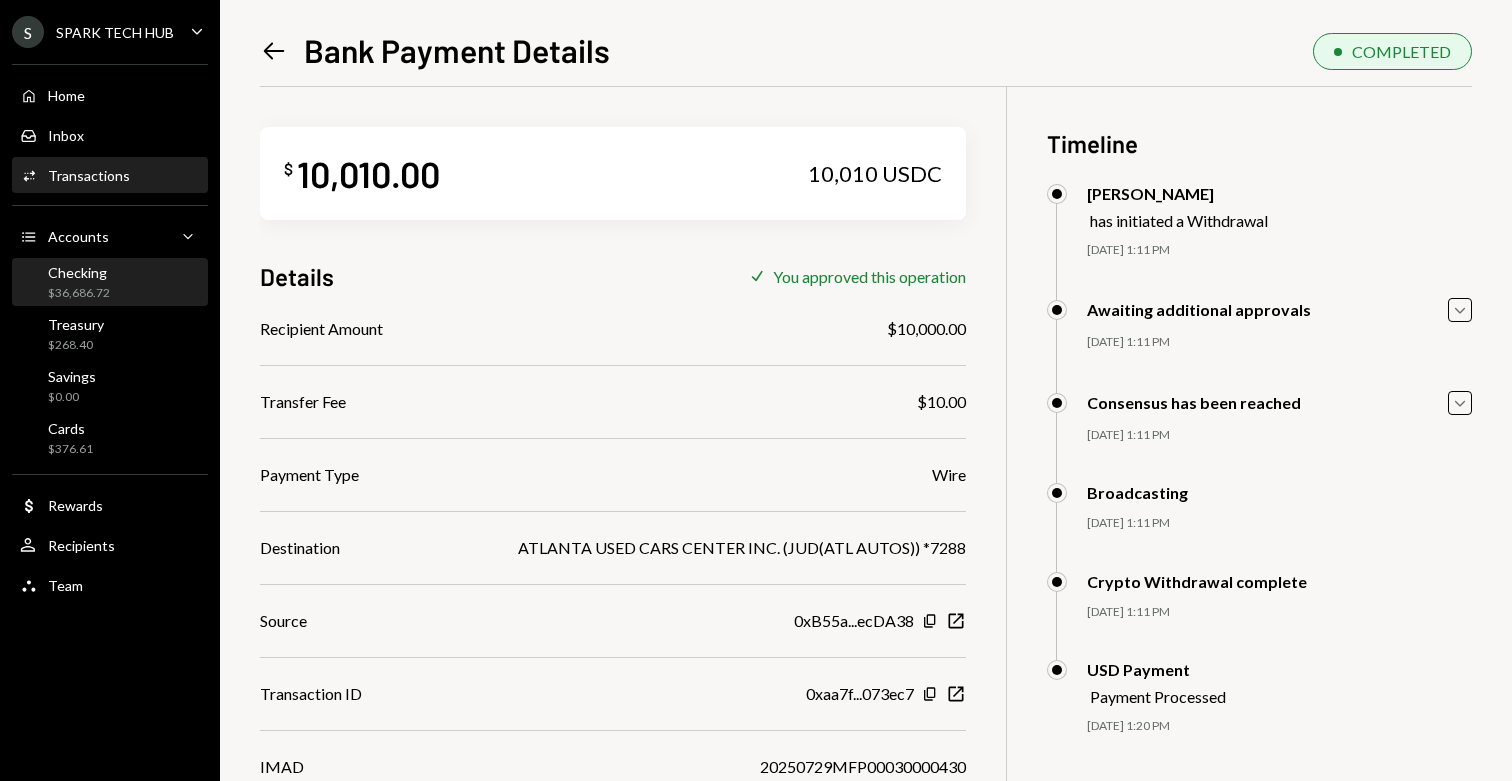 click on "Checking $36,686.72" at bounding box center [110, 283] 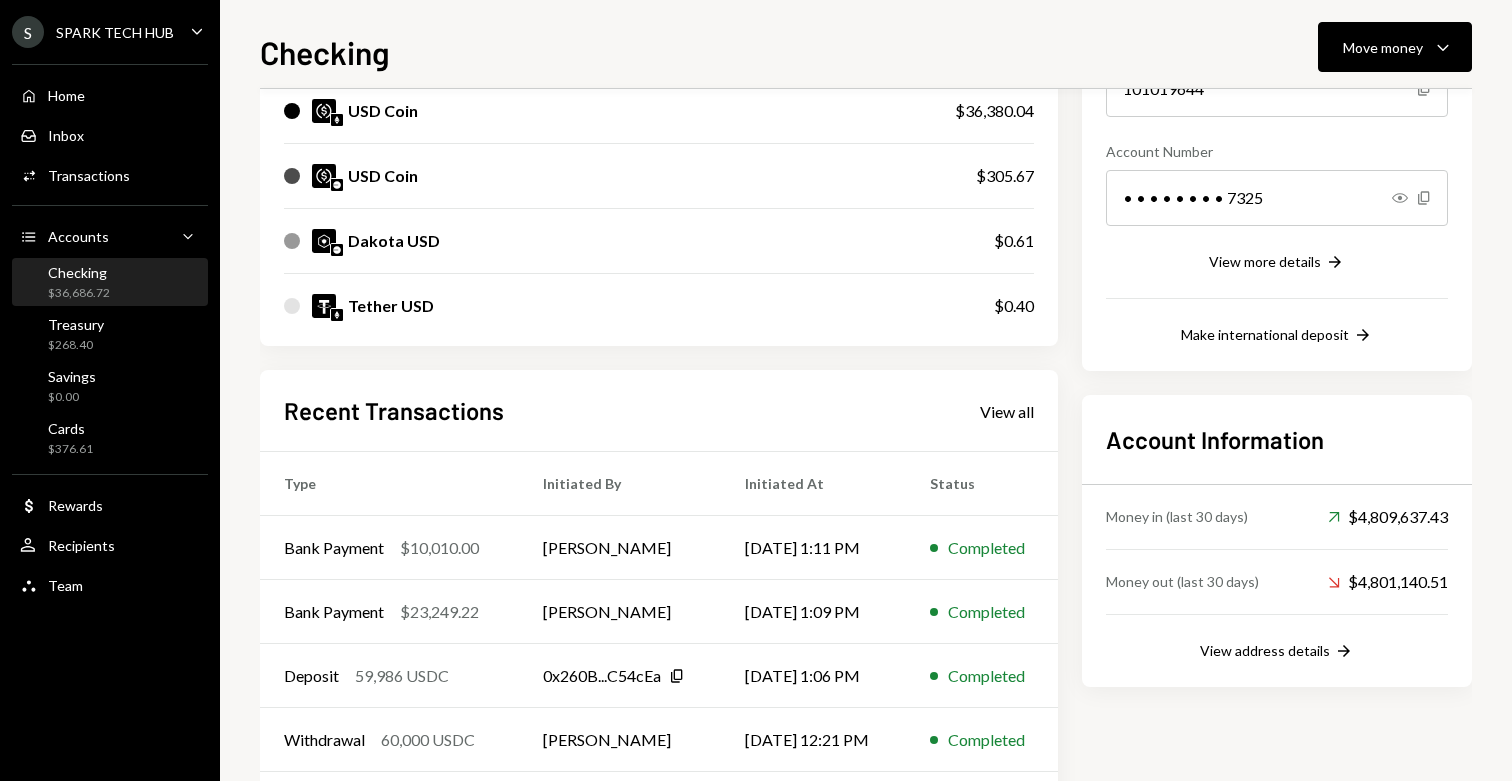scroll, scrollTop: 360, scrollLeft: 0, axis: vertical 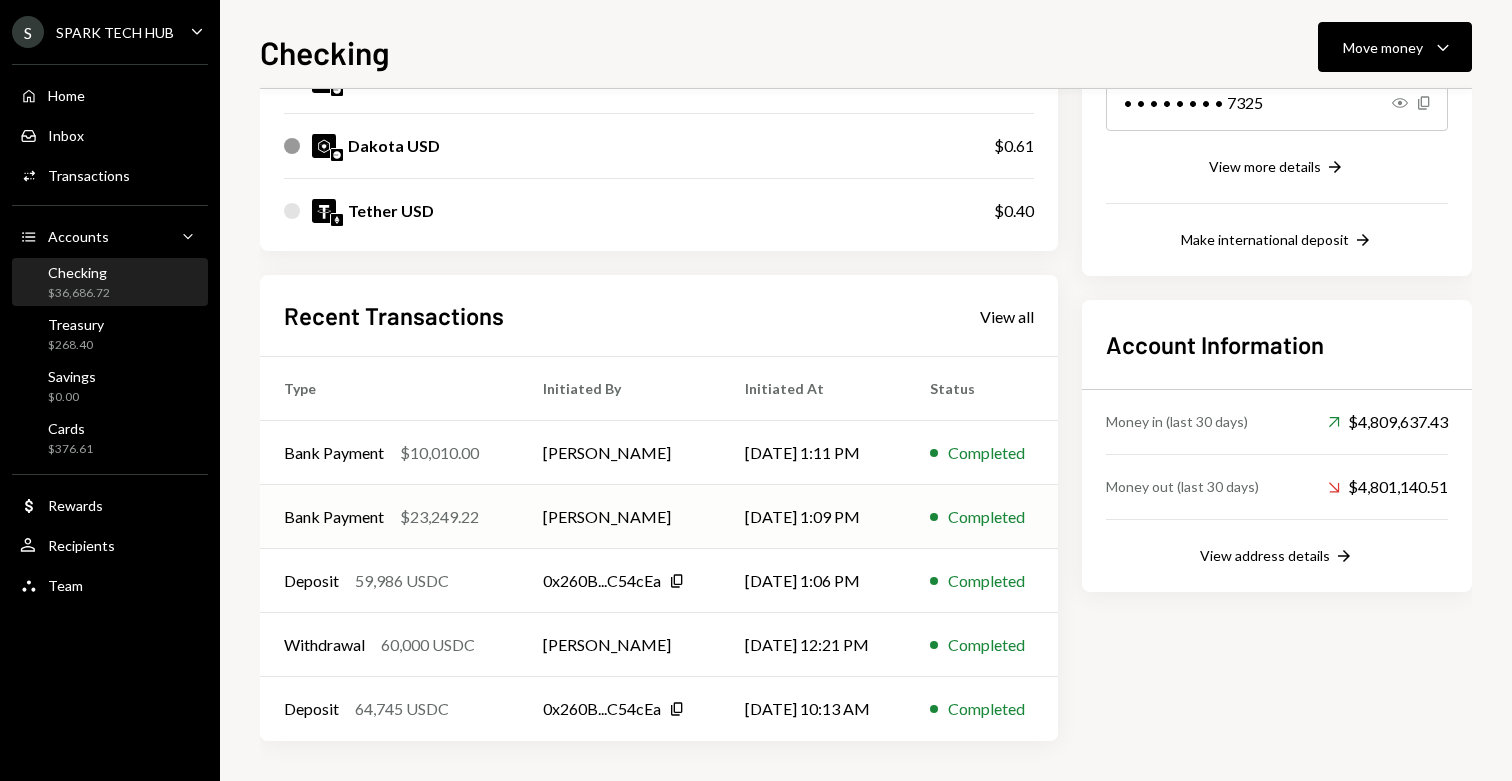 click on "Adewumi Hammed" at bounding box center (620, 517) 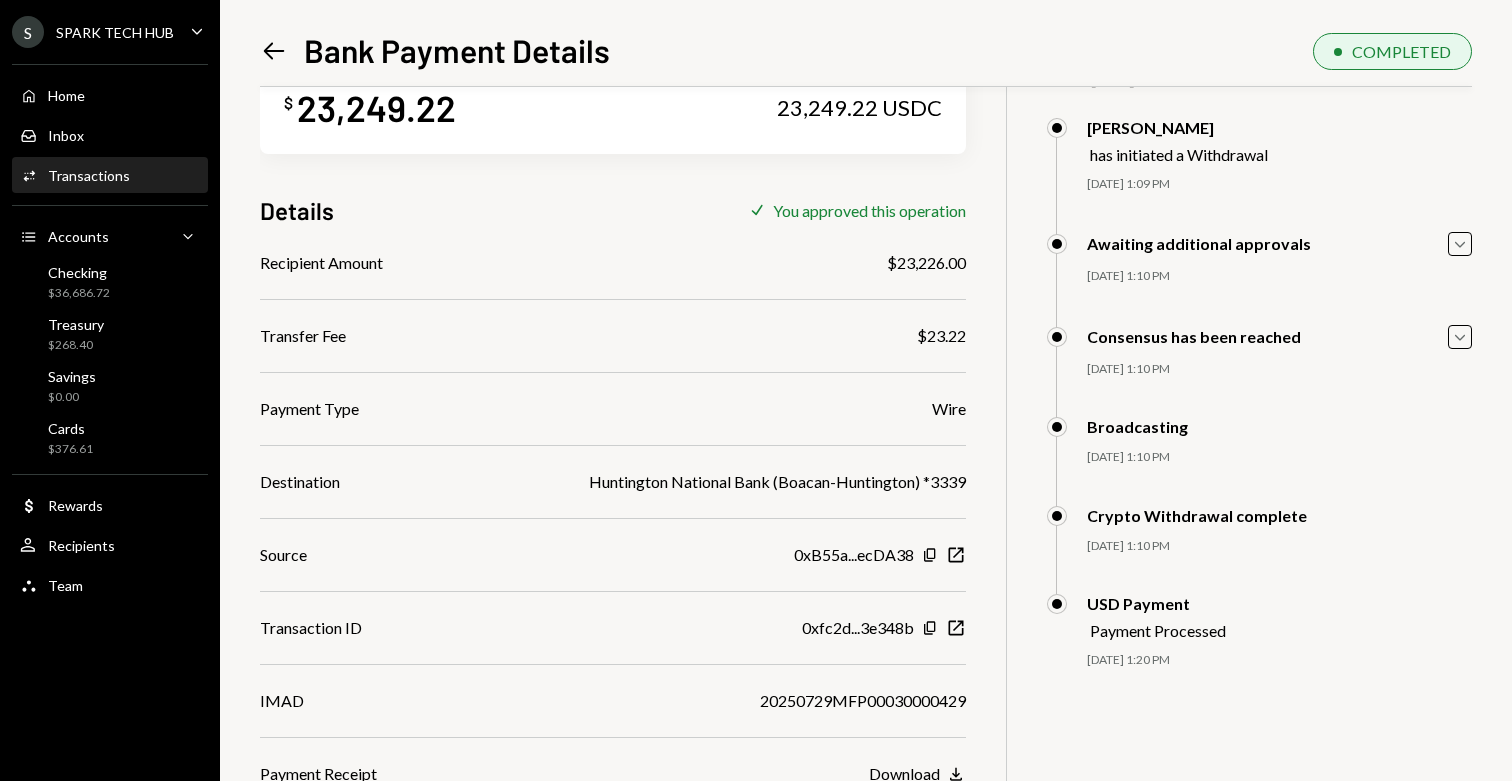 scroll, scrollTop: 60, scrollLeft: 0, axis: vertical 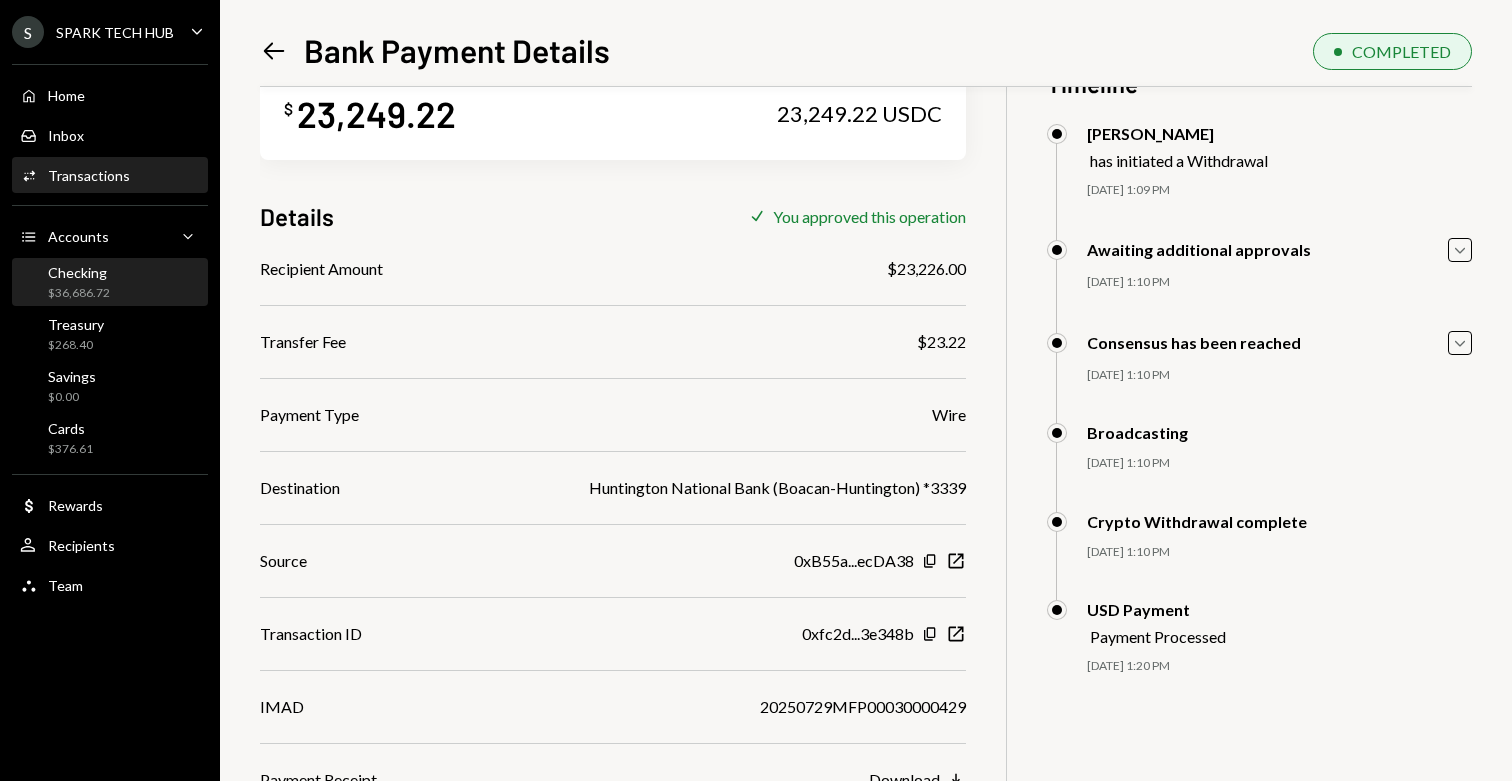 click on "$36,686.72" at bounding box center (79, 293) 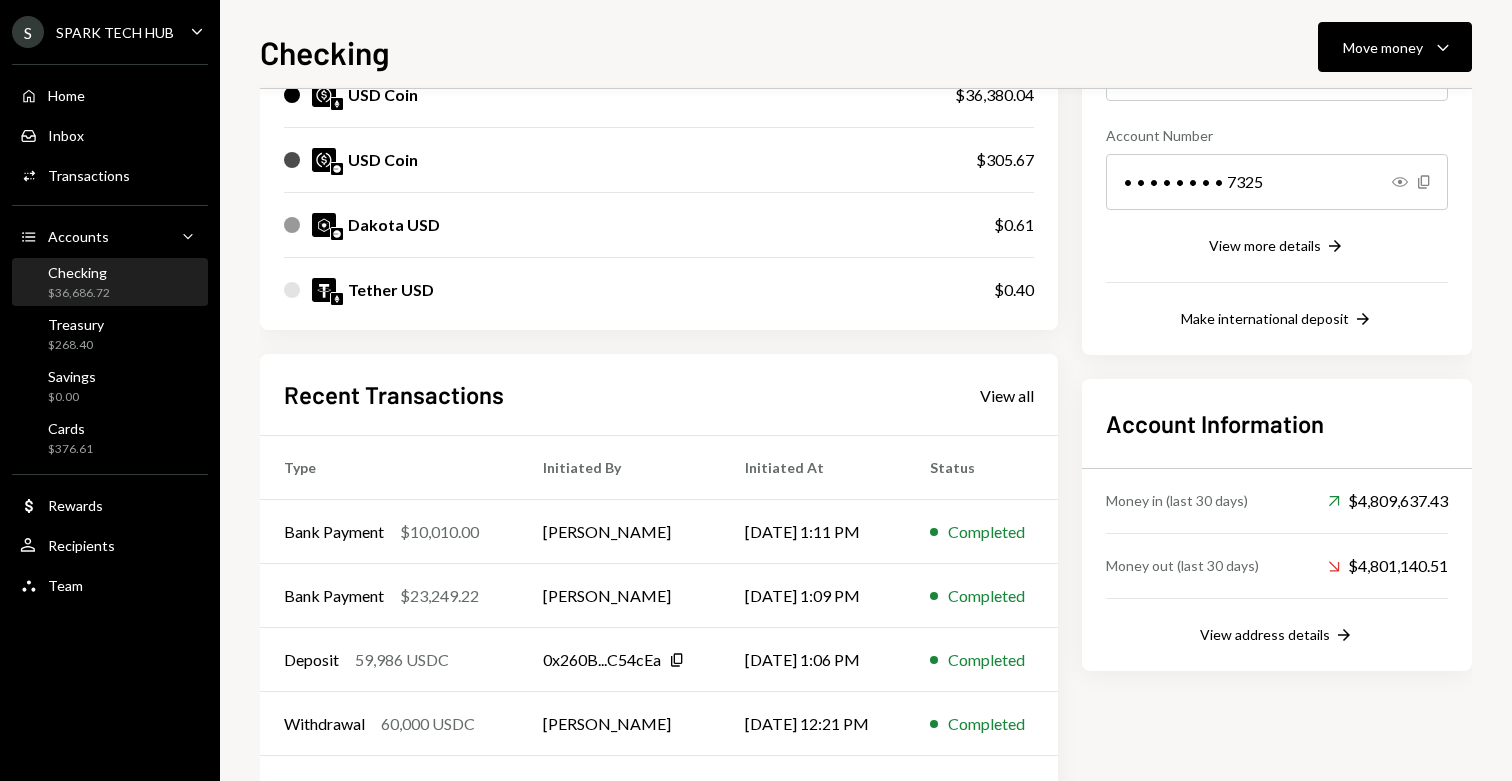 scroll, scrollTop: 340, scrollLeft: 0, axis: vertical 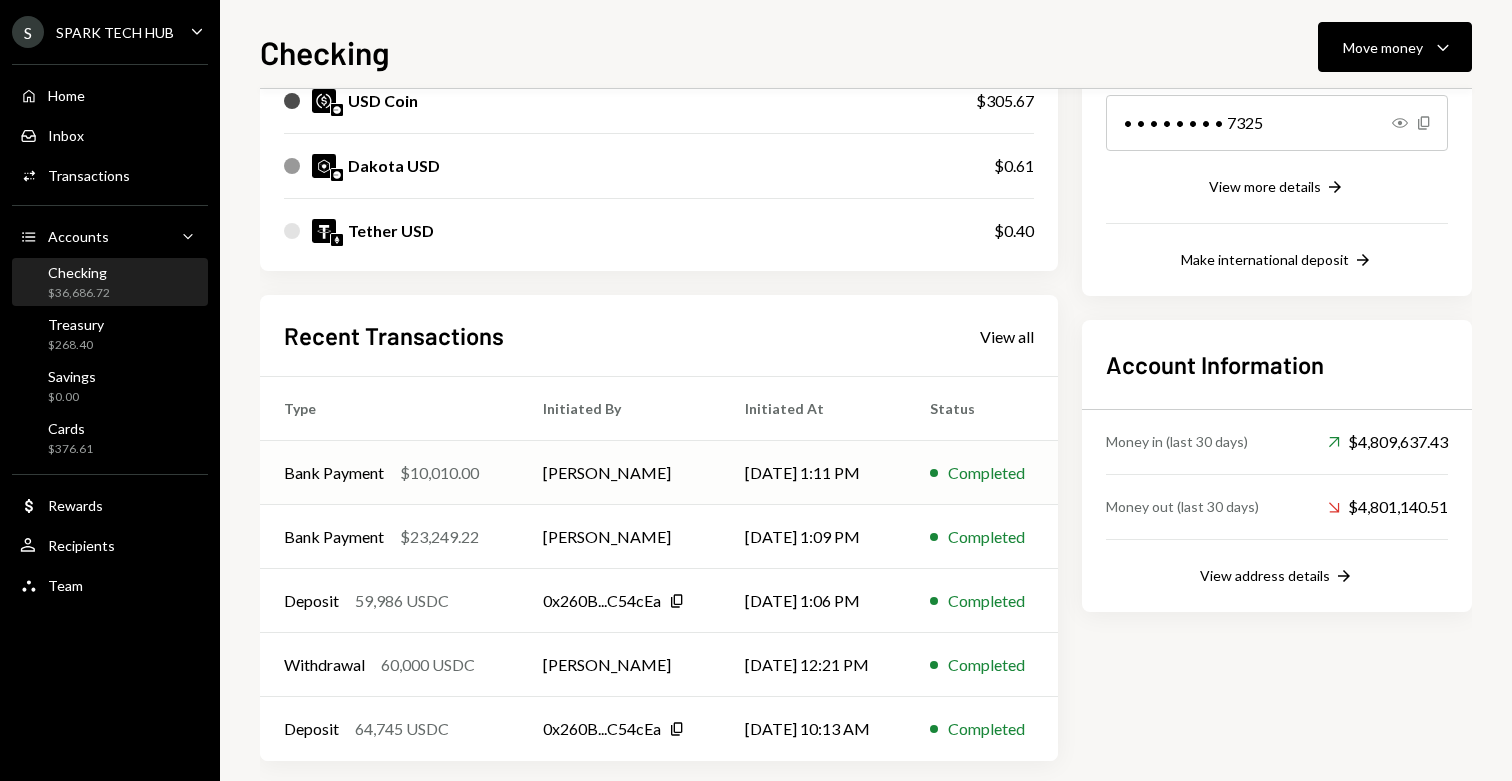 click on "Adewumi Hammed" at bounding box center [620, 473] 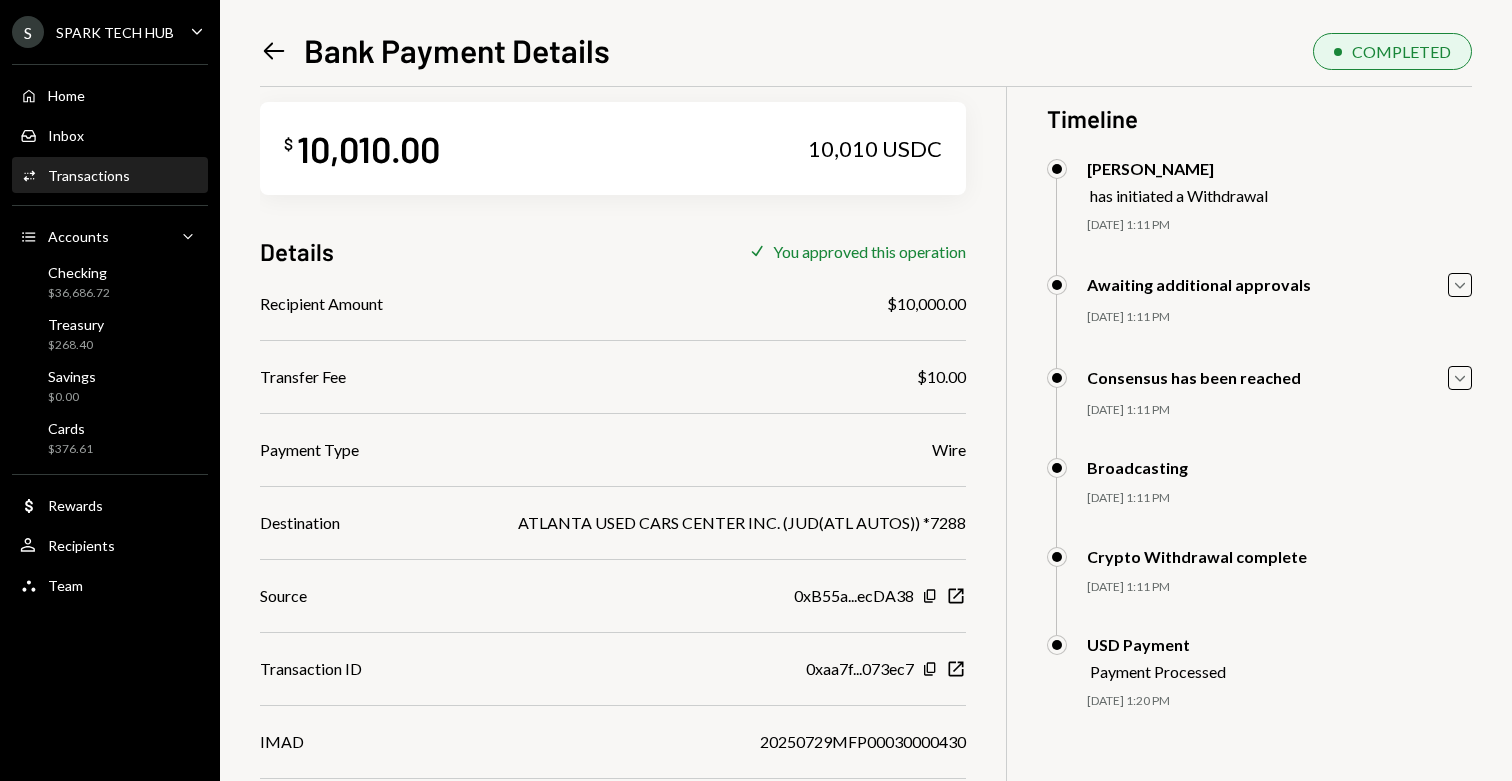 scroll, scrollTop: 38, scrollLeft: 0, axis: vertical 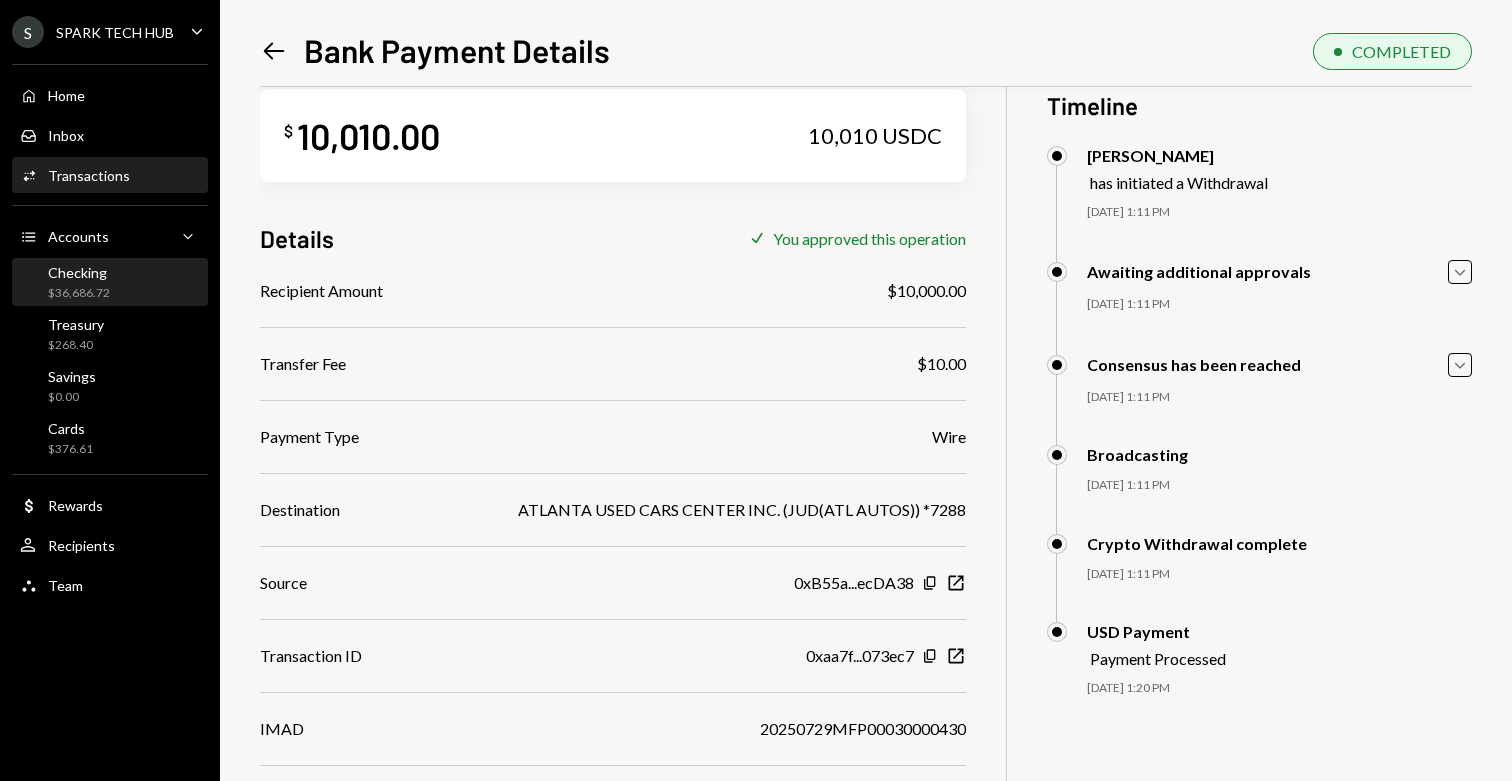 click on "$36,686.72" at bounding box center [79, 293] 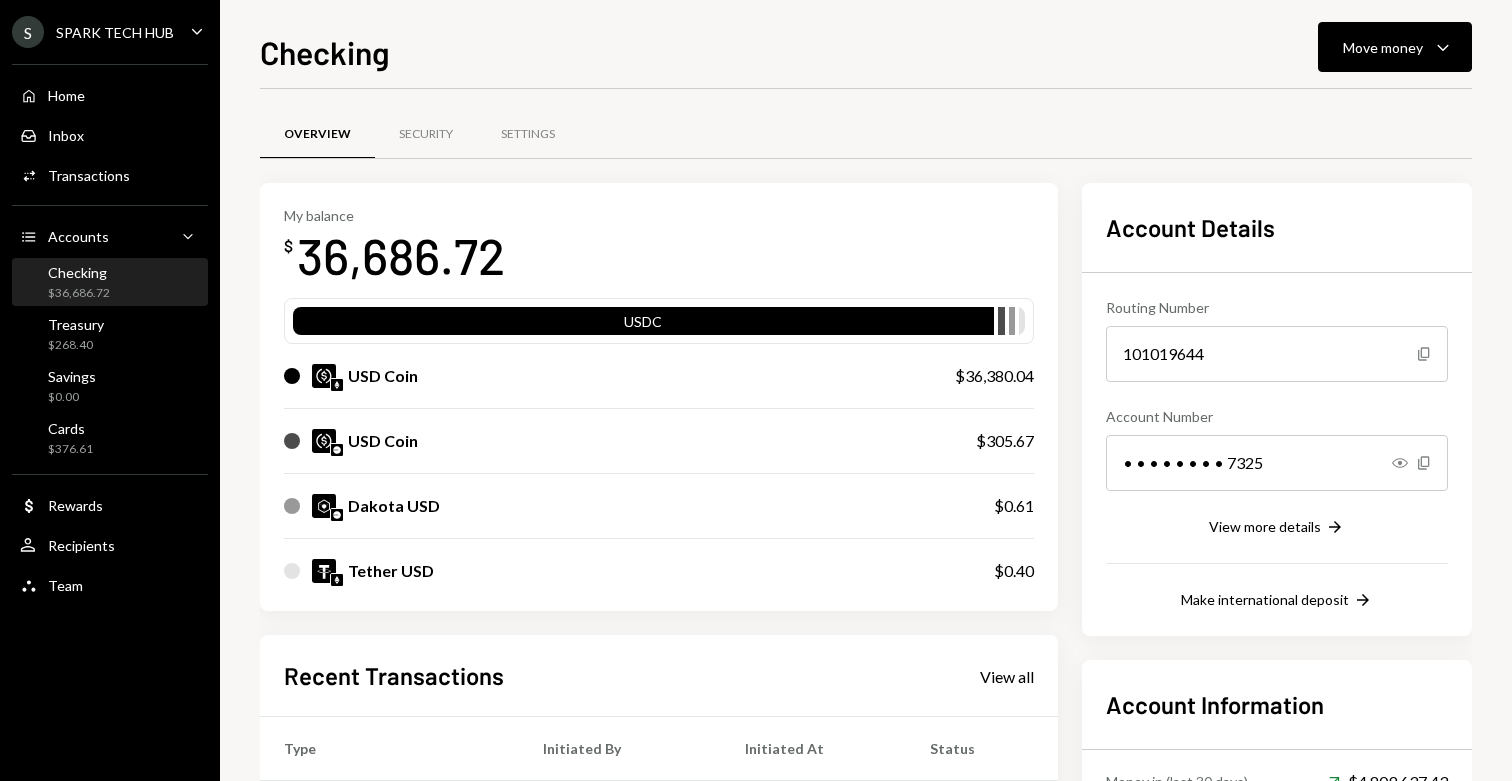 scroll, scrollTop: 0, scrollLeft: 0, axis: both 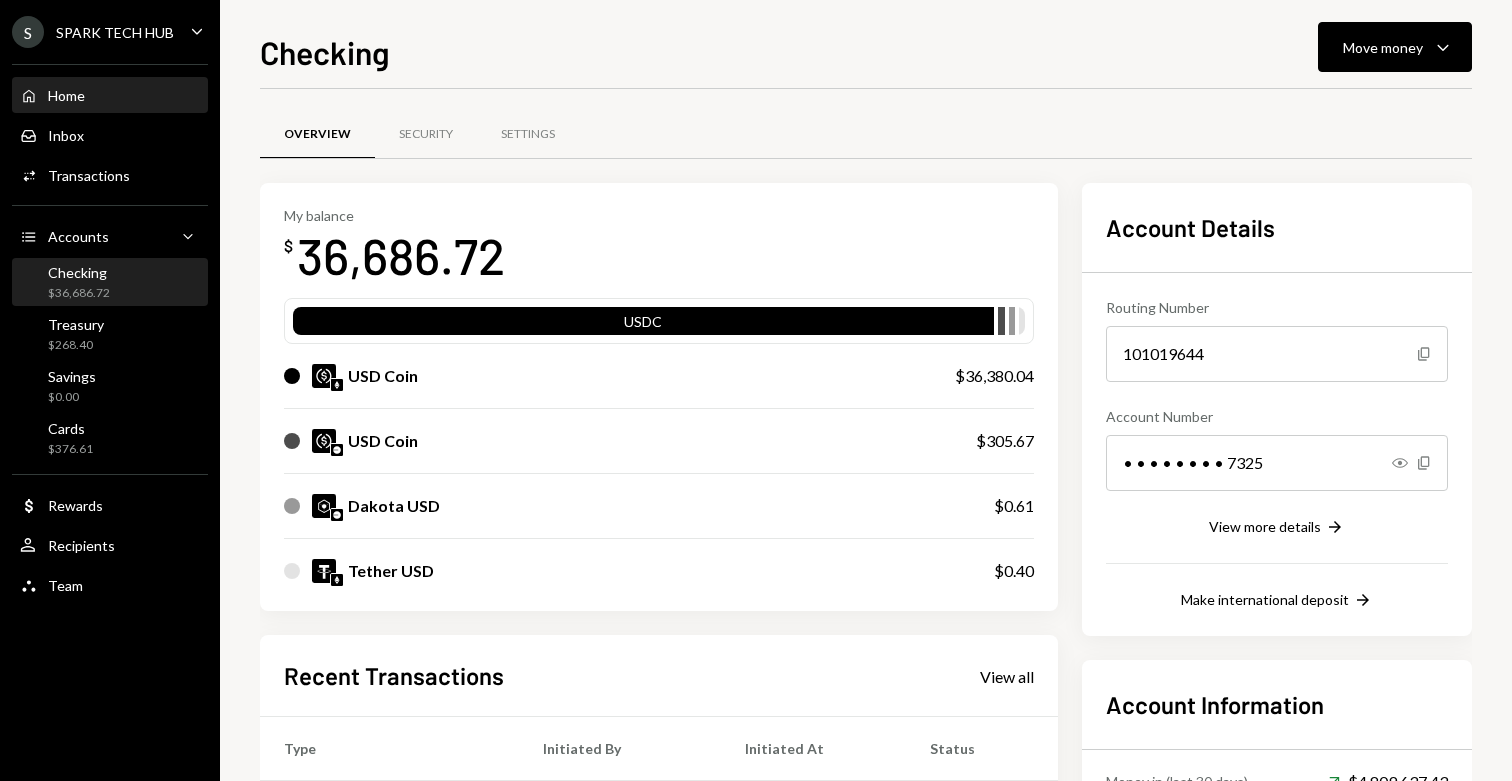 click on "Home" at bounding box center [66, 95] 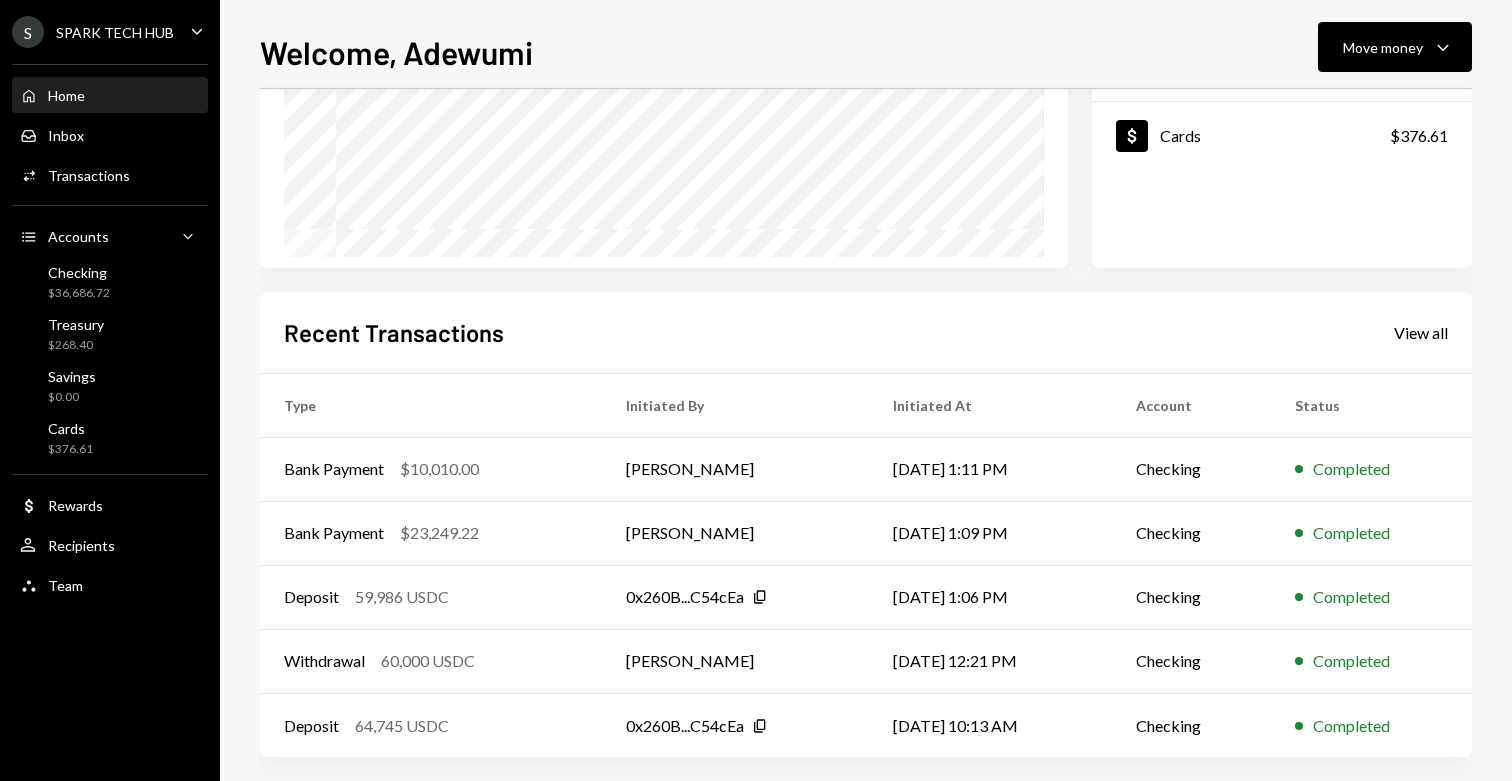 scroll, scrollTop: 329, scrollLeft: 0, axis: vertical 